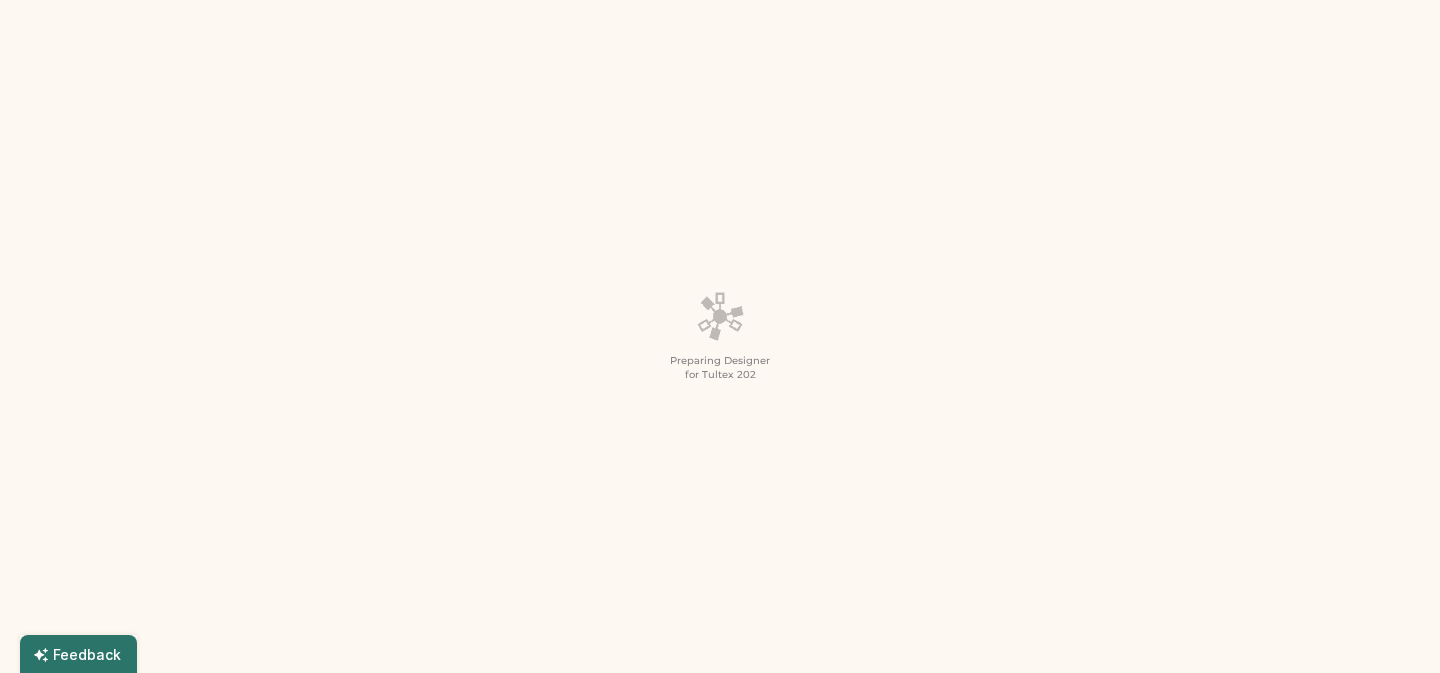 scroll, scrollTop: 129, scrollLeft: 0, axis: vertical 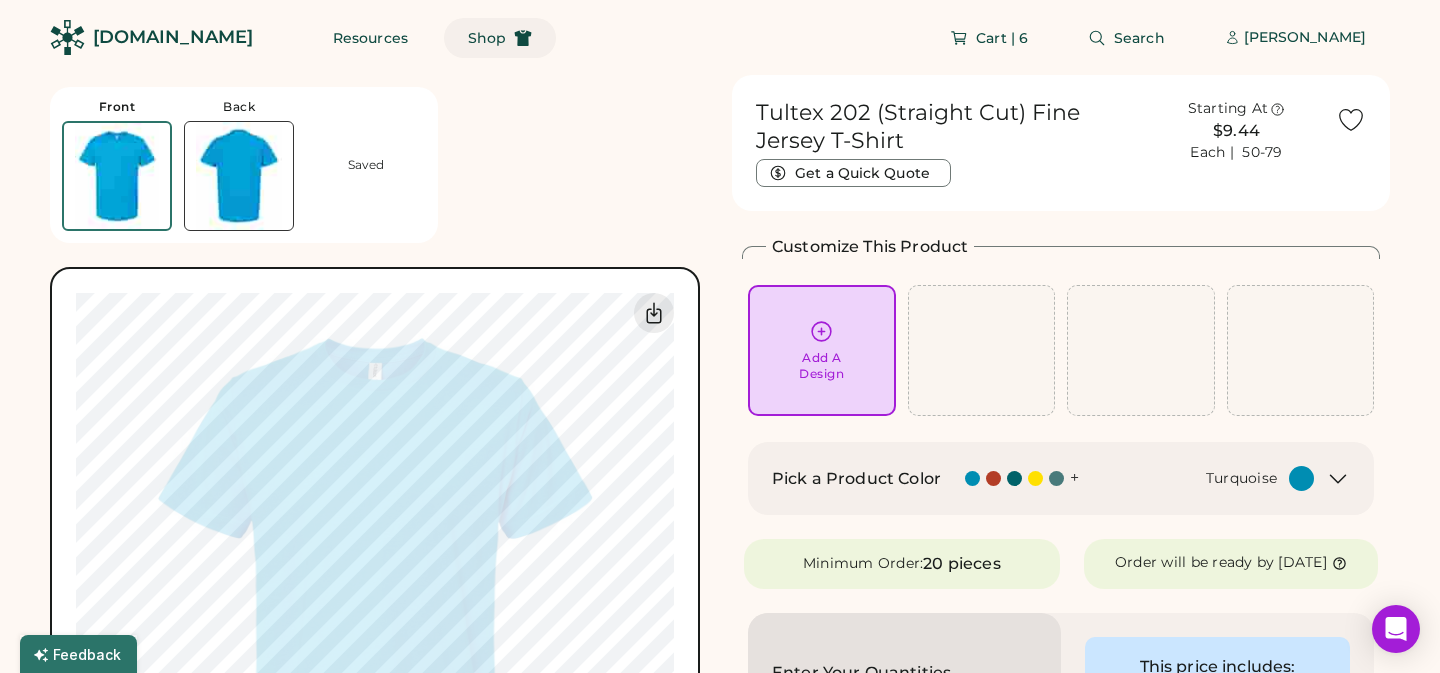 click on "Shop" at bounding box center (487, 38) 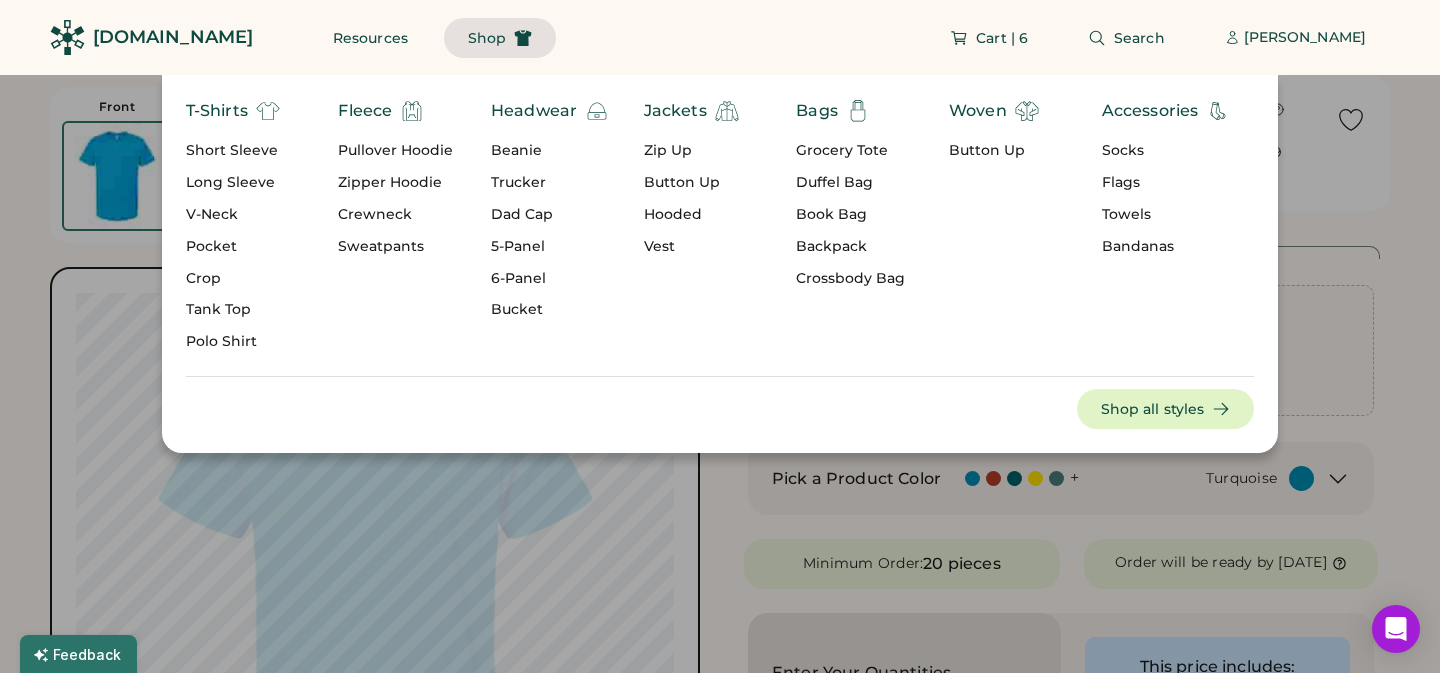 click on "Short Sleeve" at bounding box center (233, 151) 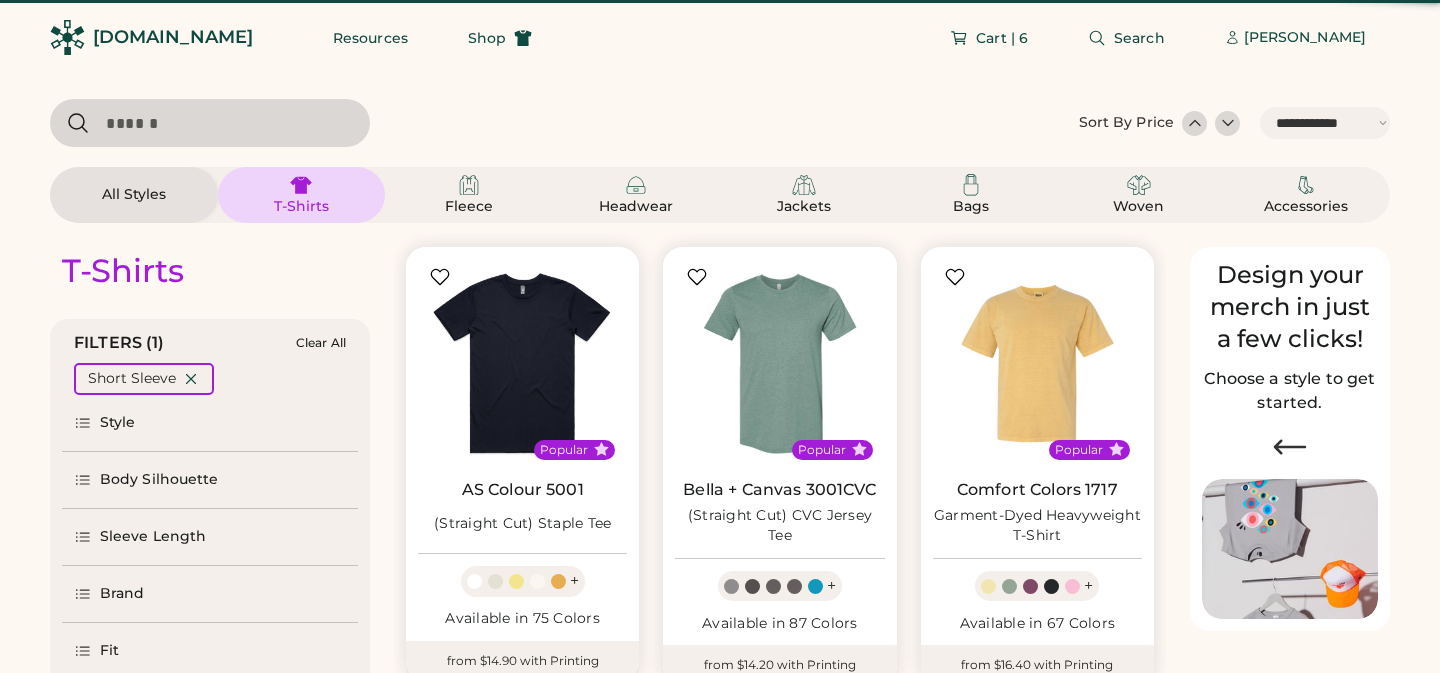select on "*****" 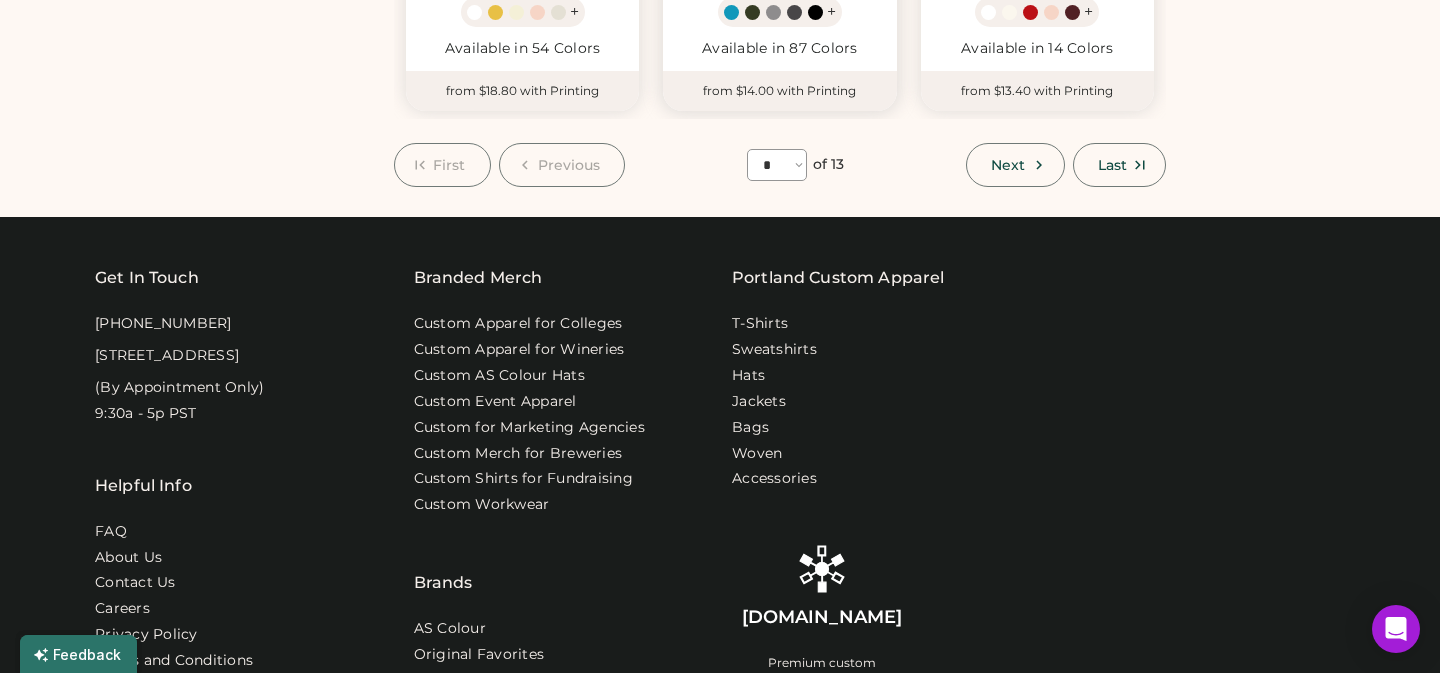 scroll, scrollTop: 1995, scrollLeft: 0, axis: vertical 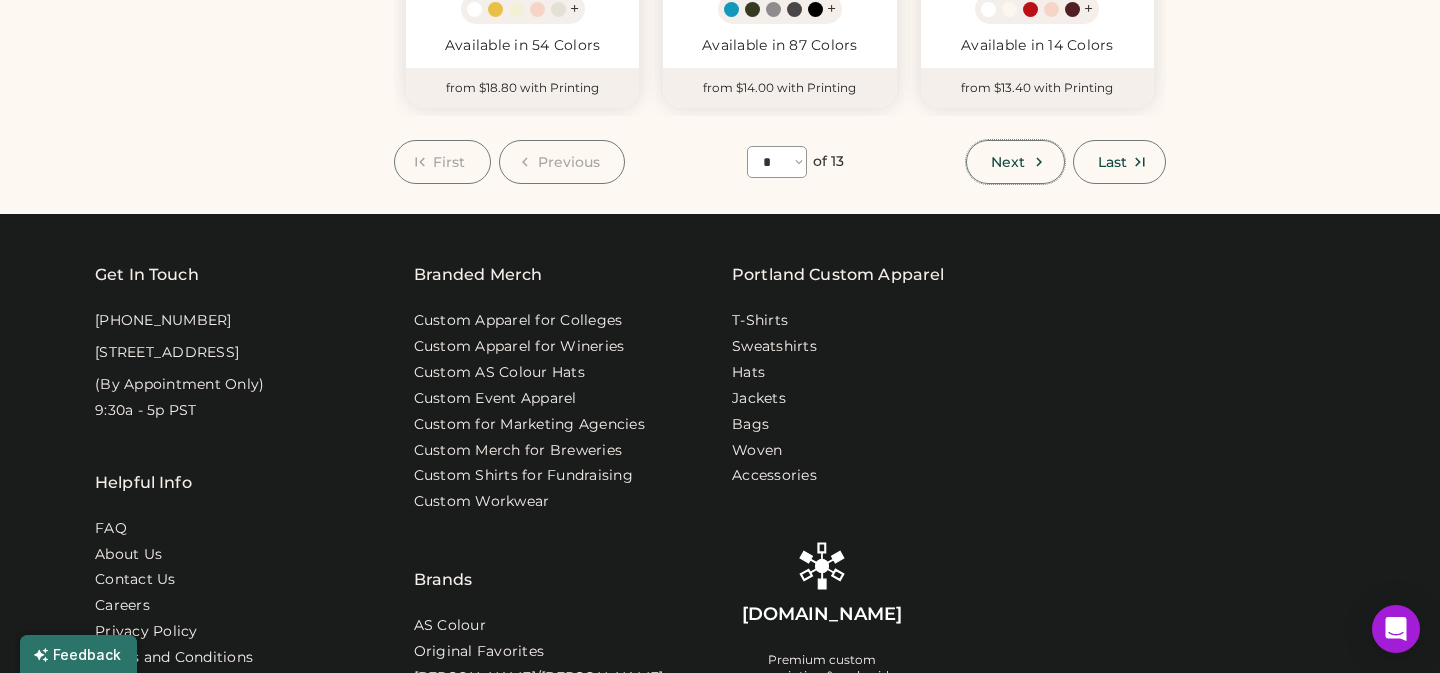 click on "Next" at bounding box center [1008, 162] 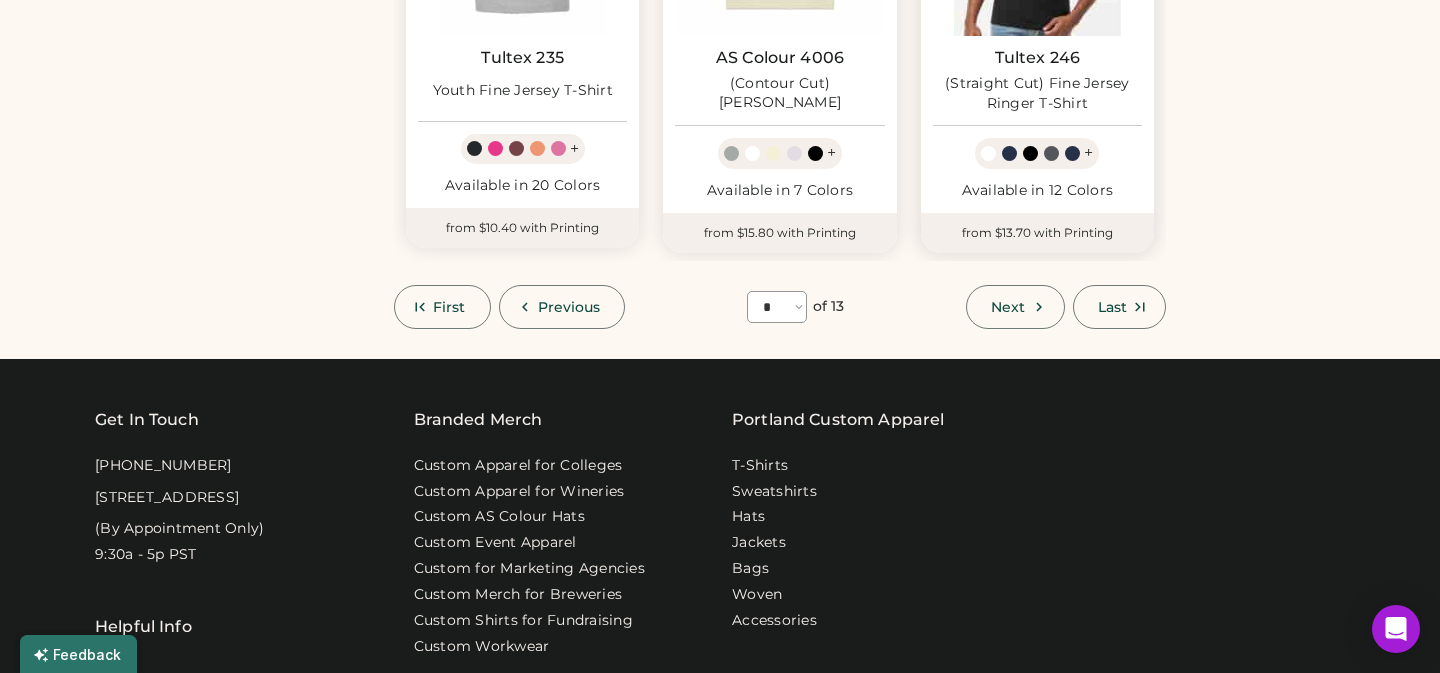scroll, scrollTop: 1825, scrollLeft: 0, axis: vertical 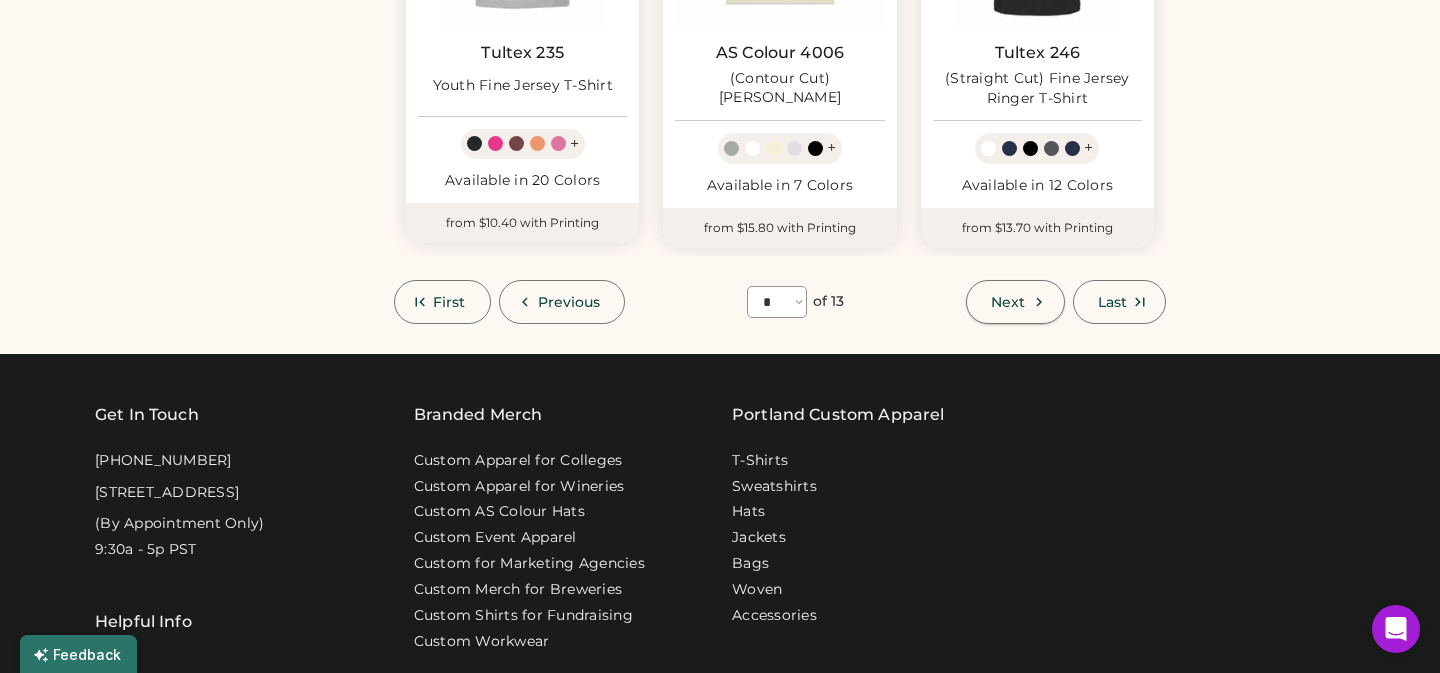 click 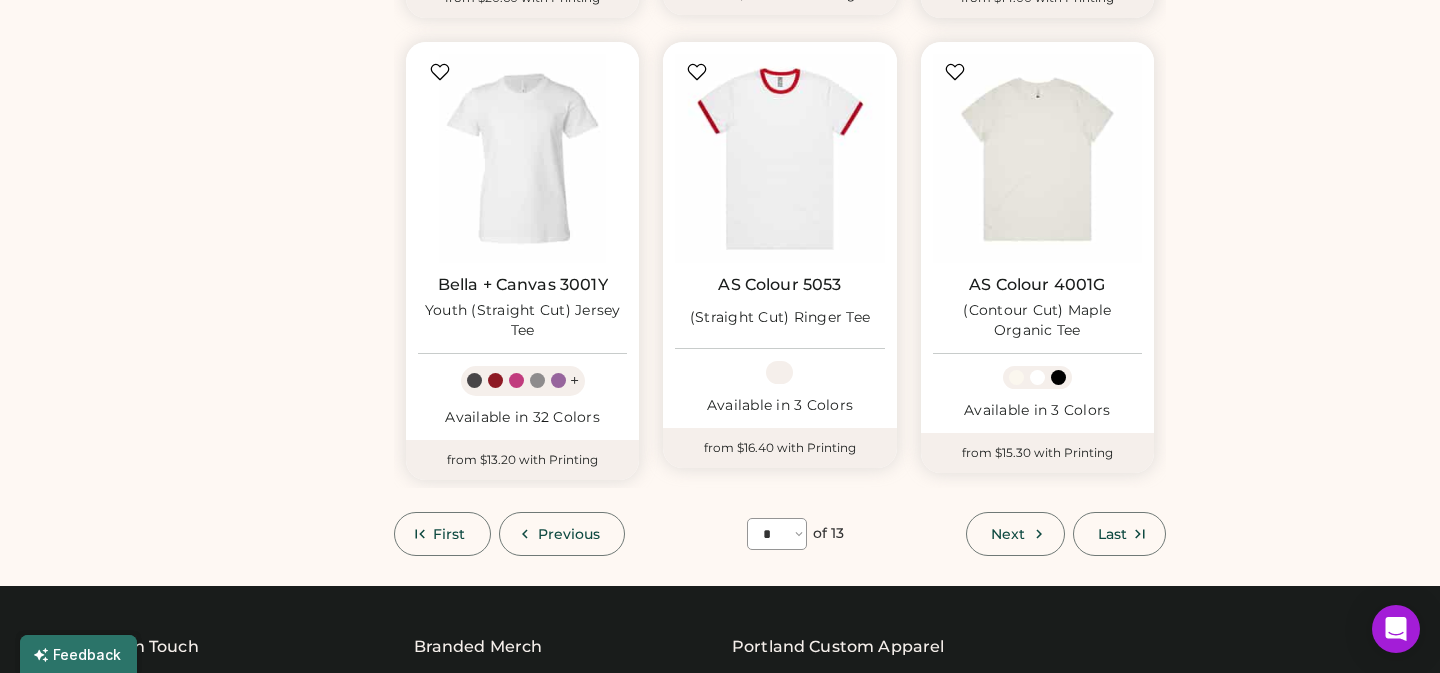 scroll, scrollTop: 1592, scrollLeft: 0, axis: vertical 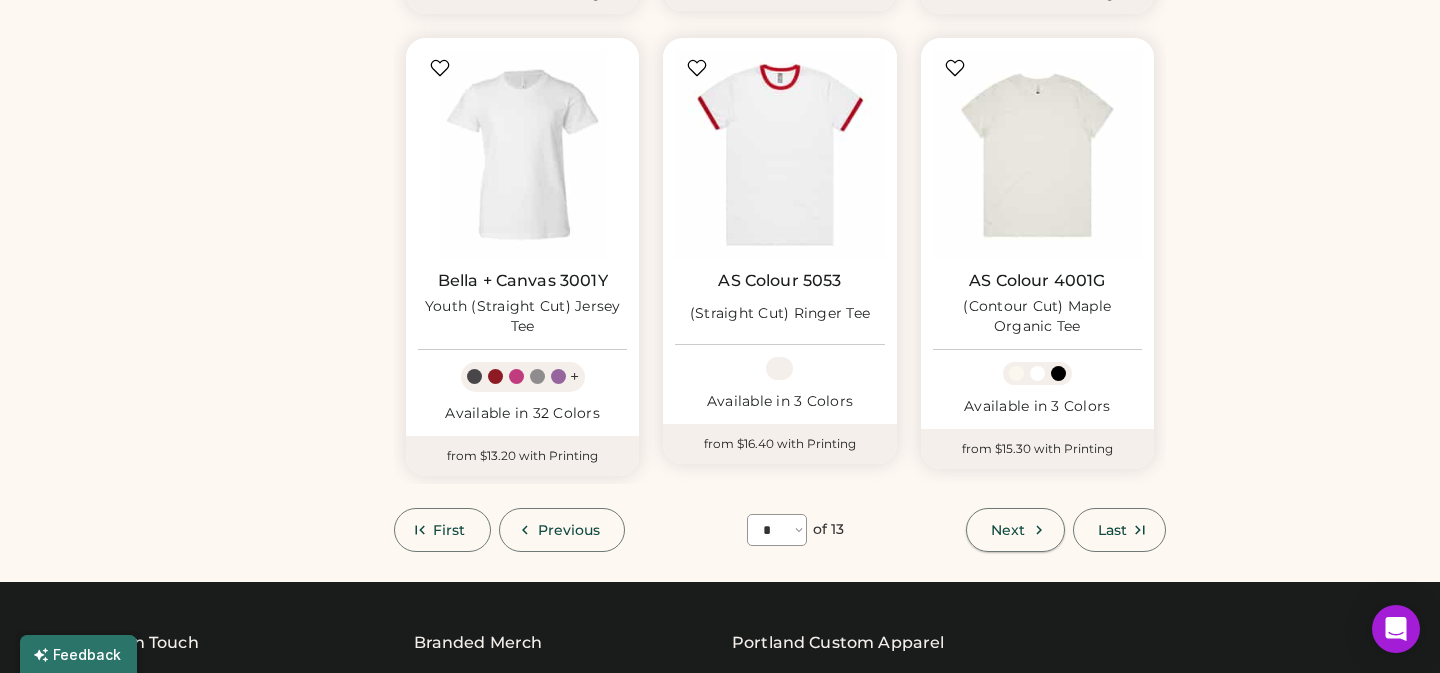click 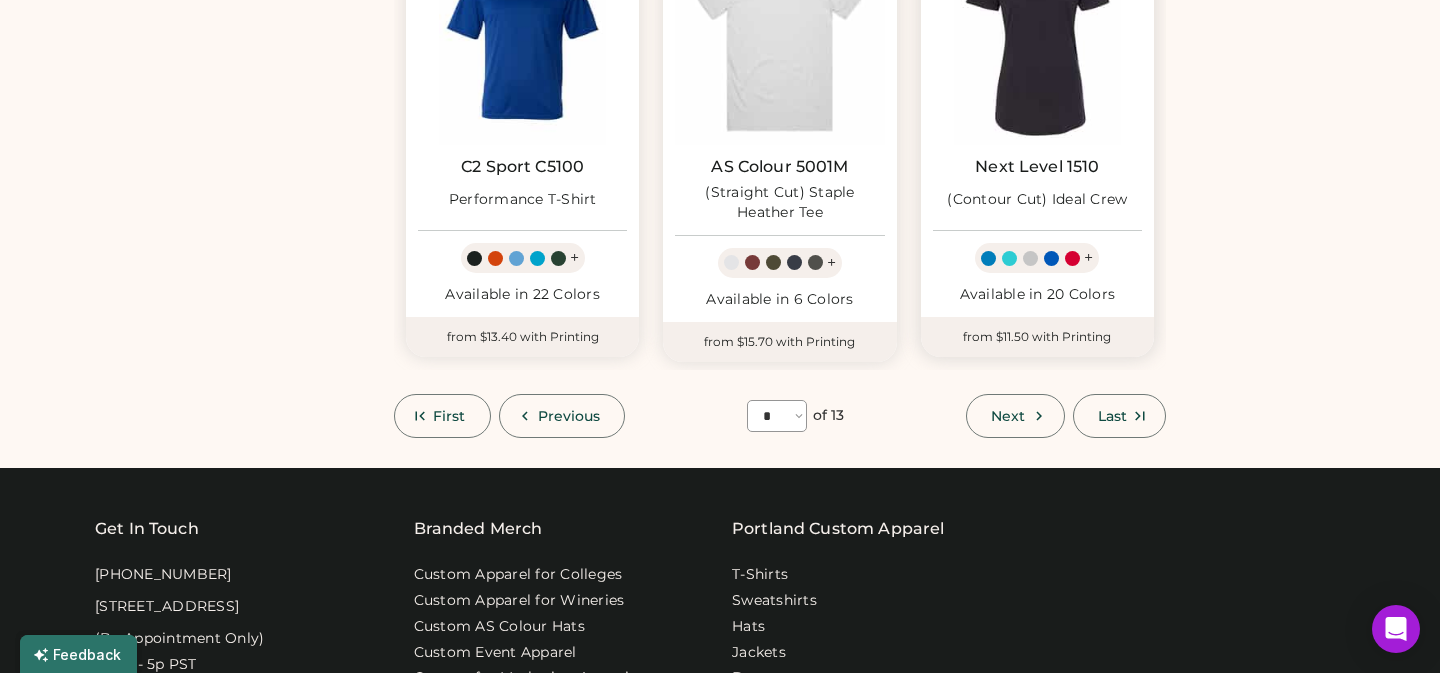 scroll, scrollTop: 1707, scrollLeft: 0, axis: vertical 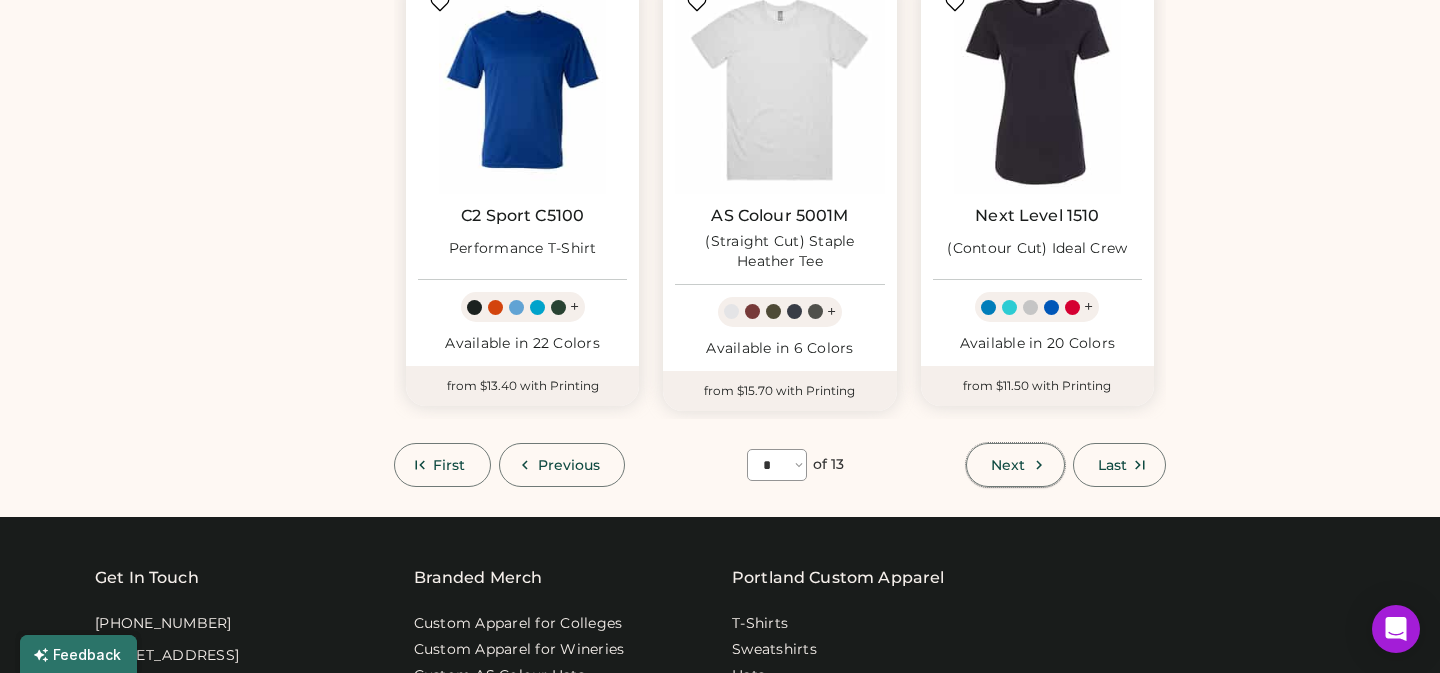click on "Next" at bounding box center [1008, 465] 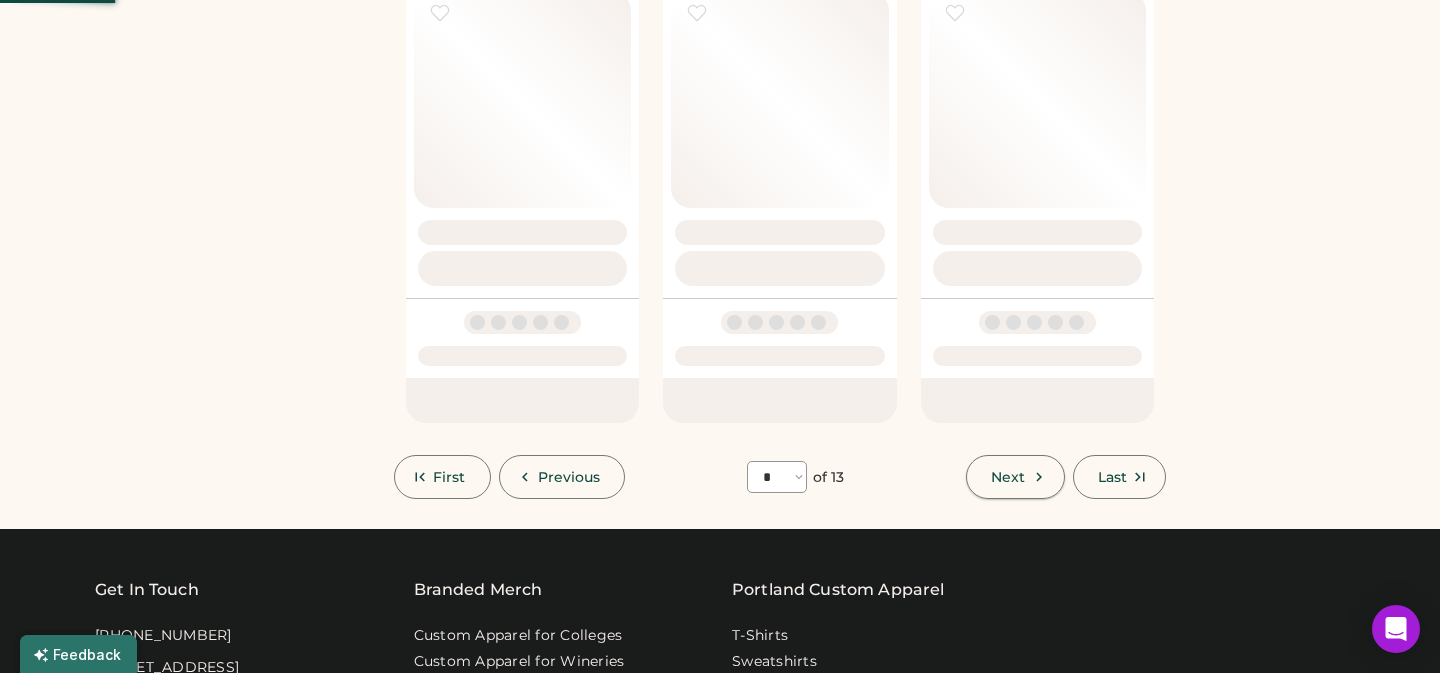 select on "*" 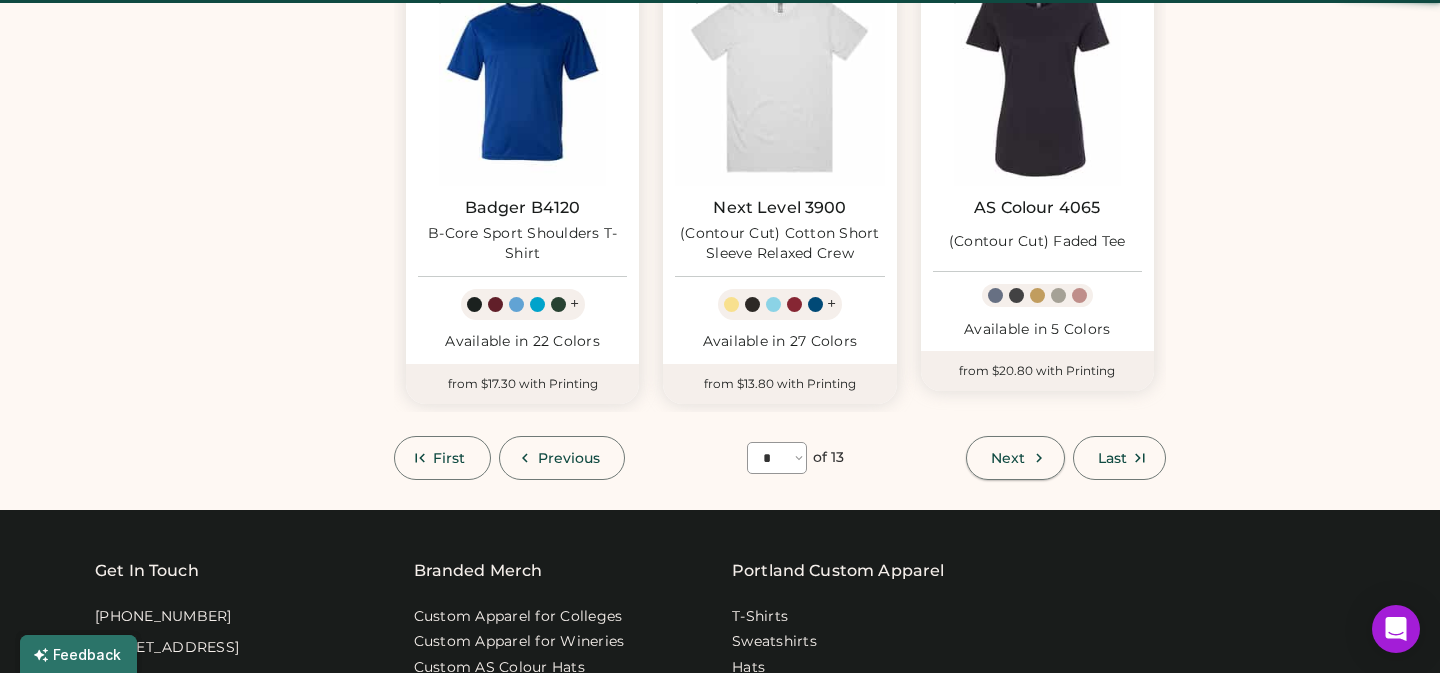 scroll, scrollTop: 87, scrollLeft: 0, axis: vertical 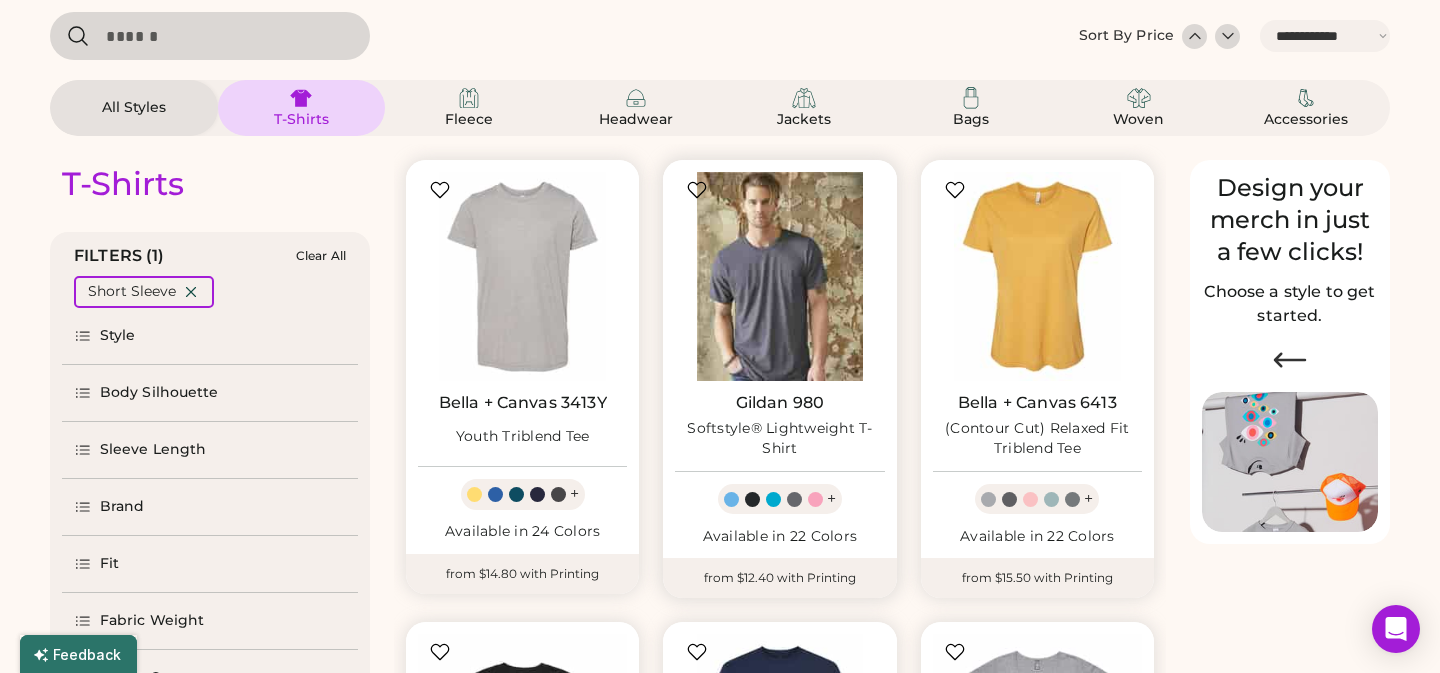 click at bounding box center (779, 276) 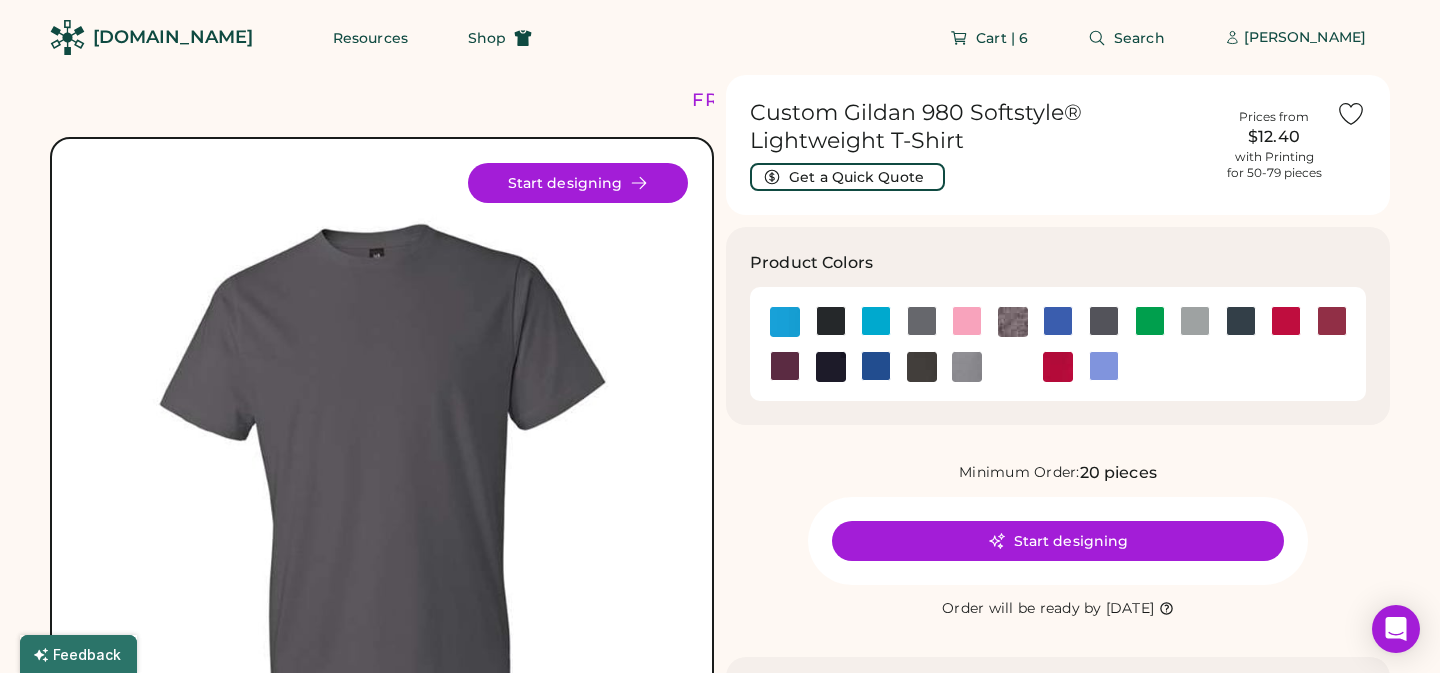 scroll, scrollTop: 226, scrollLeft: 0, axis: vertical 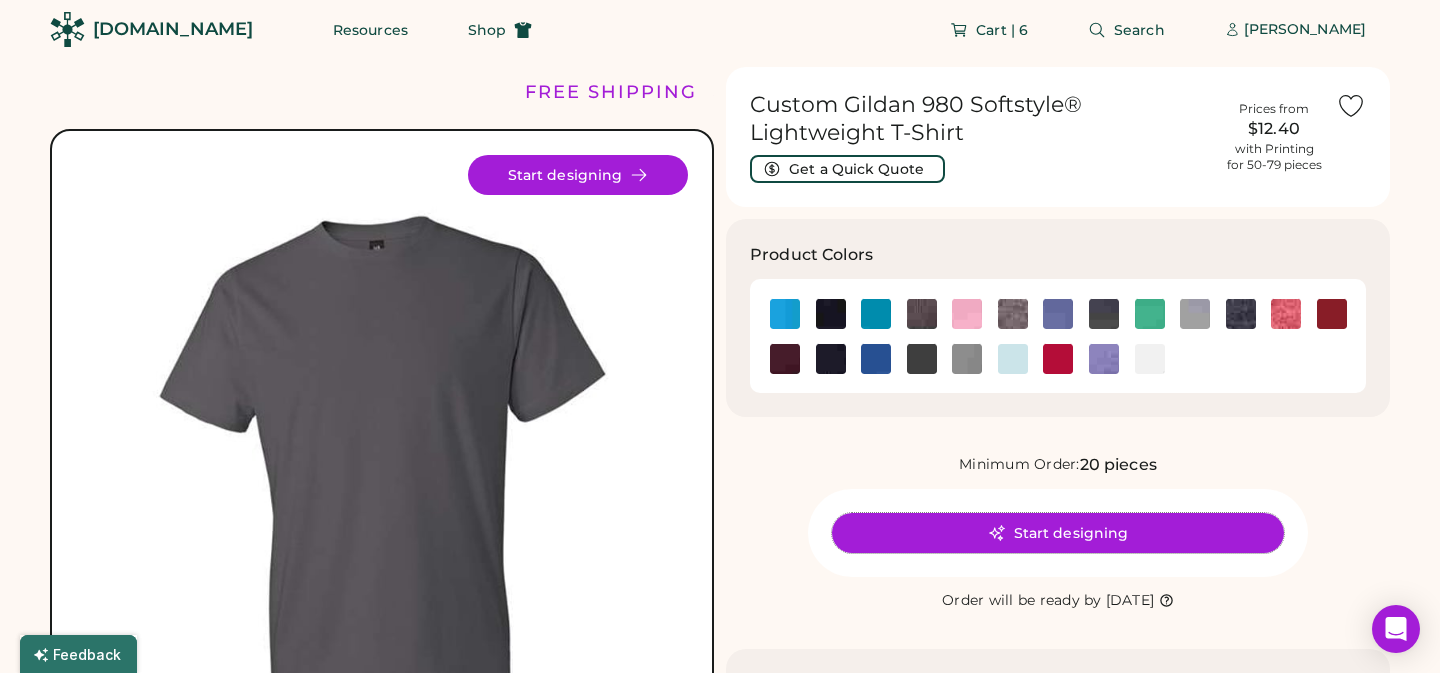 click on "Start designing" at bounding box center (1058, 533) 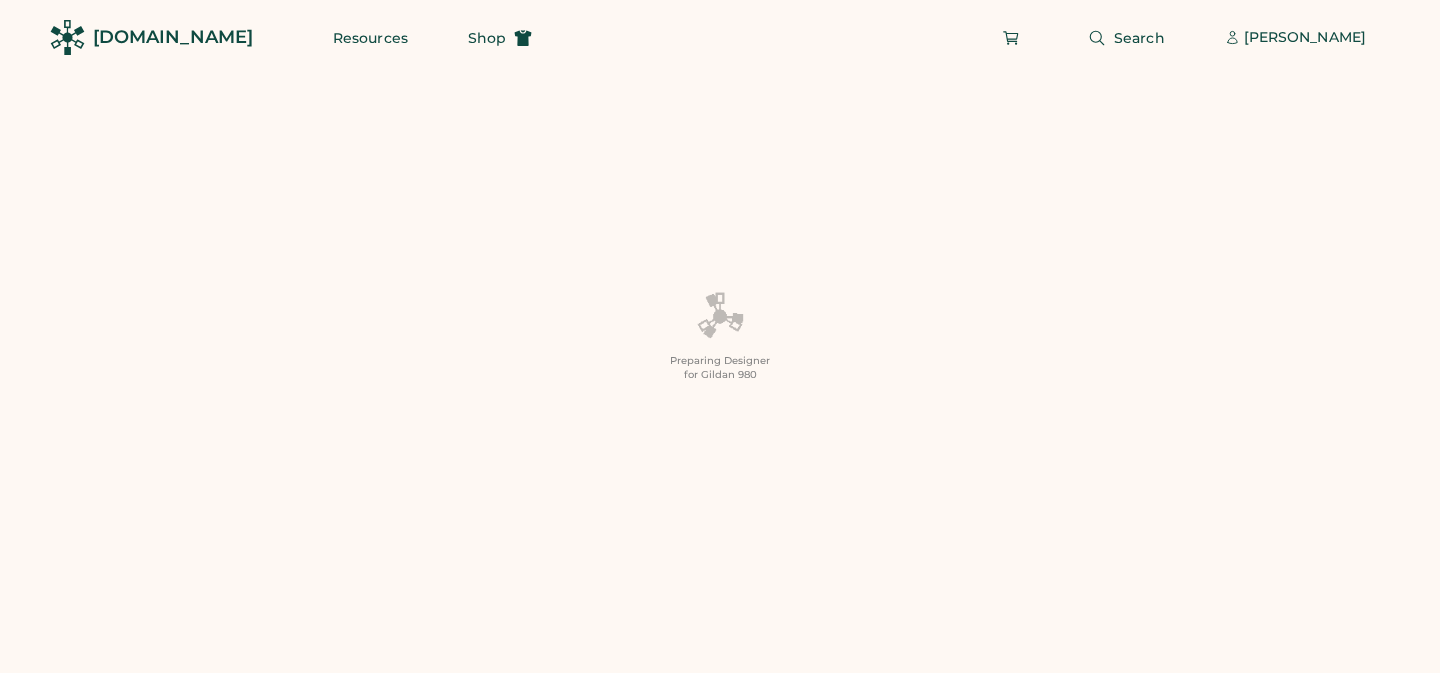 scroll, scrollTop: 0, scrollLeft: 0, axis: both 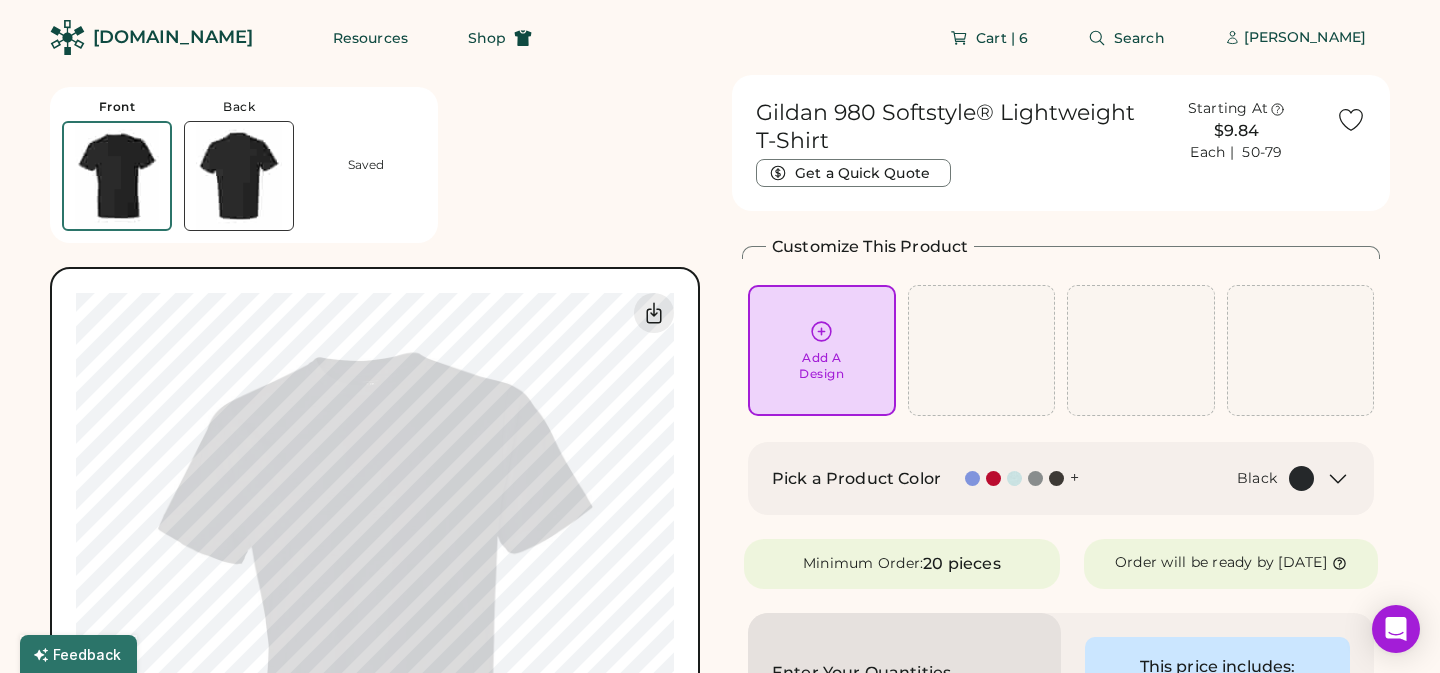 click on "Pick a Product Color" at bounding box center [856, 479] 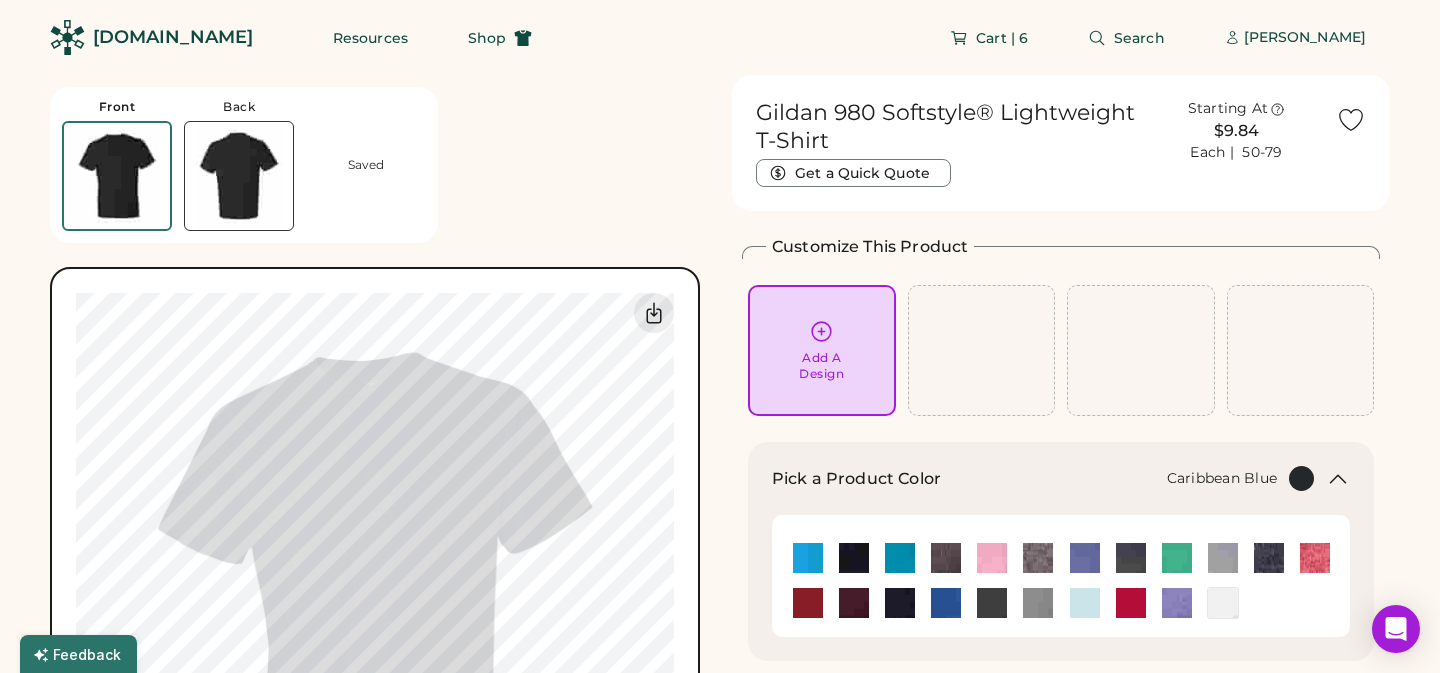 click at bounding box center (900, 558) 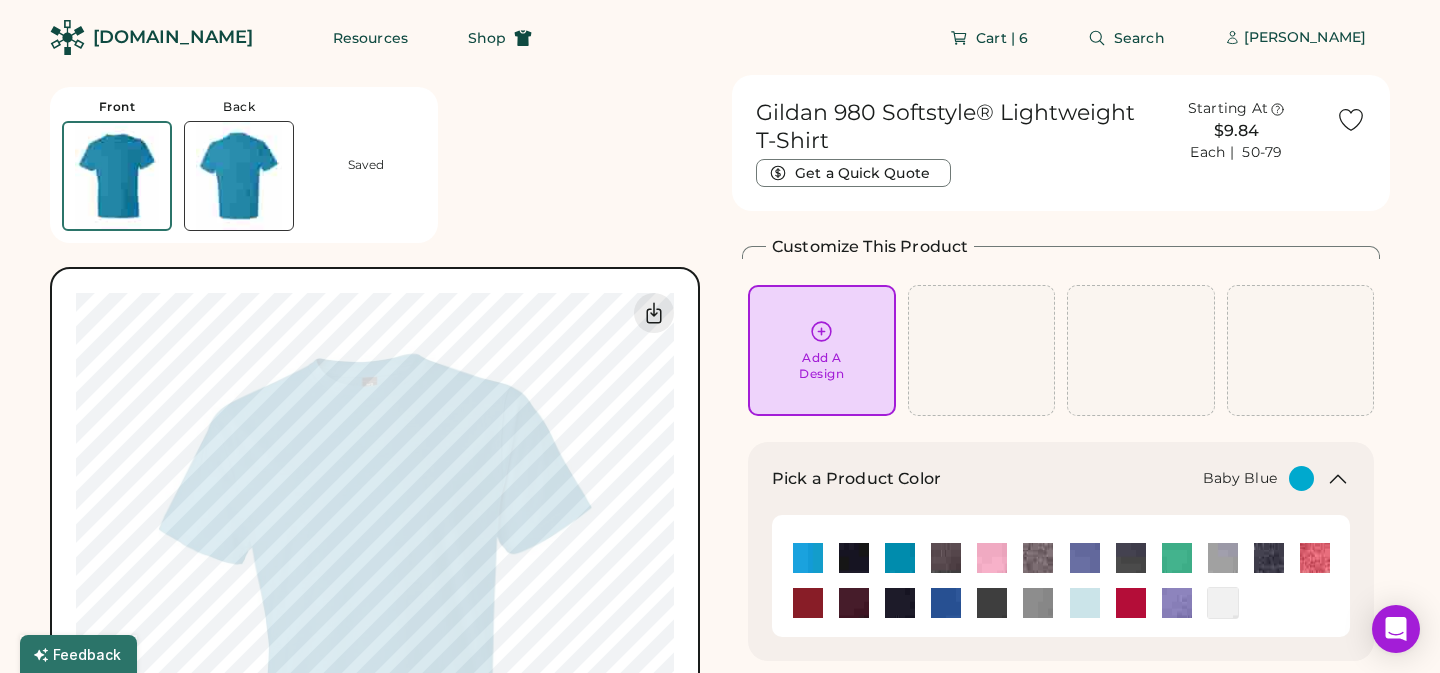 click at bounding box center [808, 558] 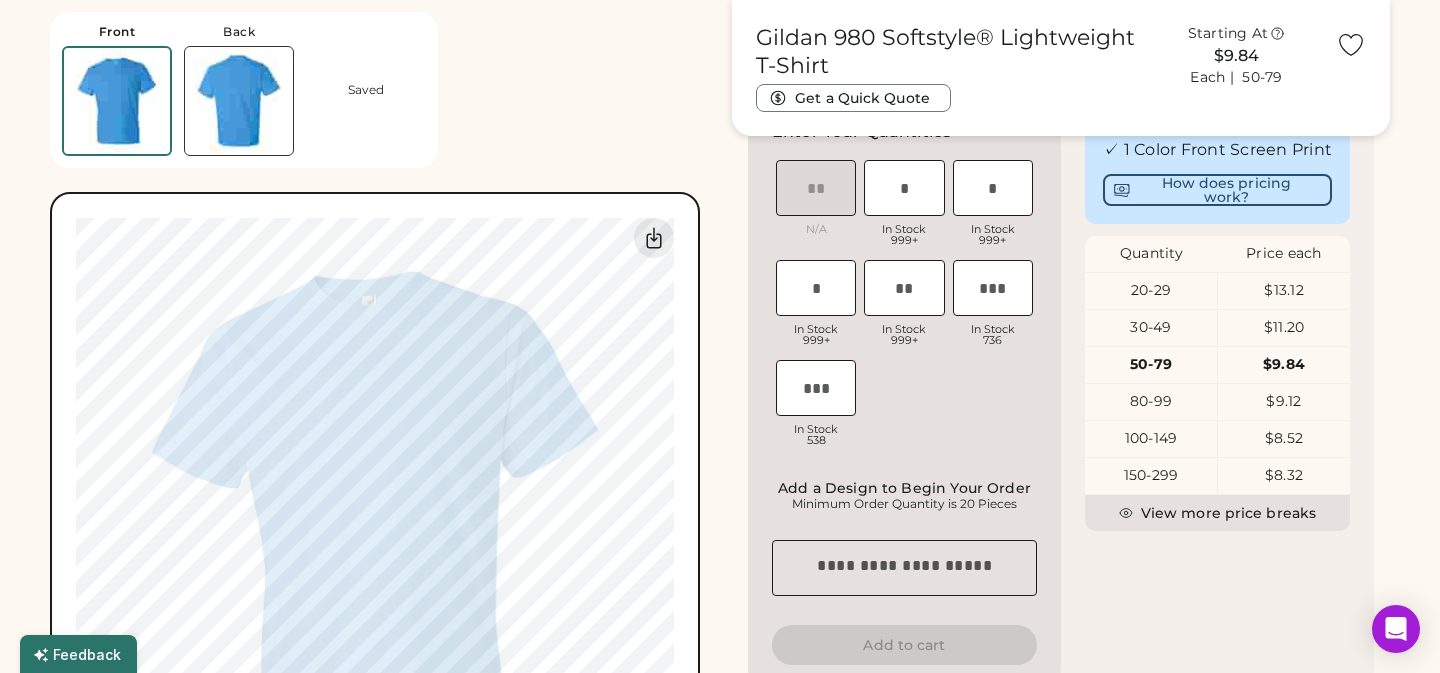 scroll, scrollTop: 678, scrollLeft: 0, axis: vertical 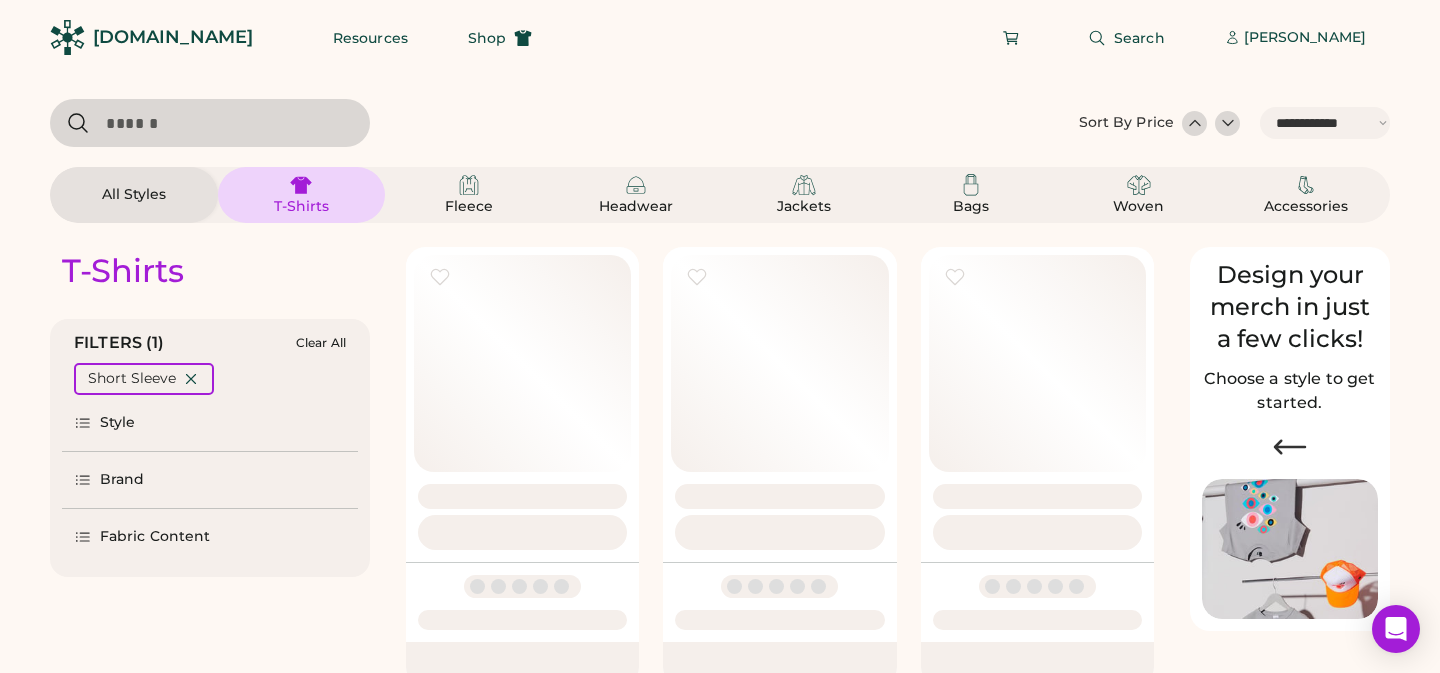 select on "*****" 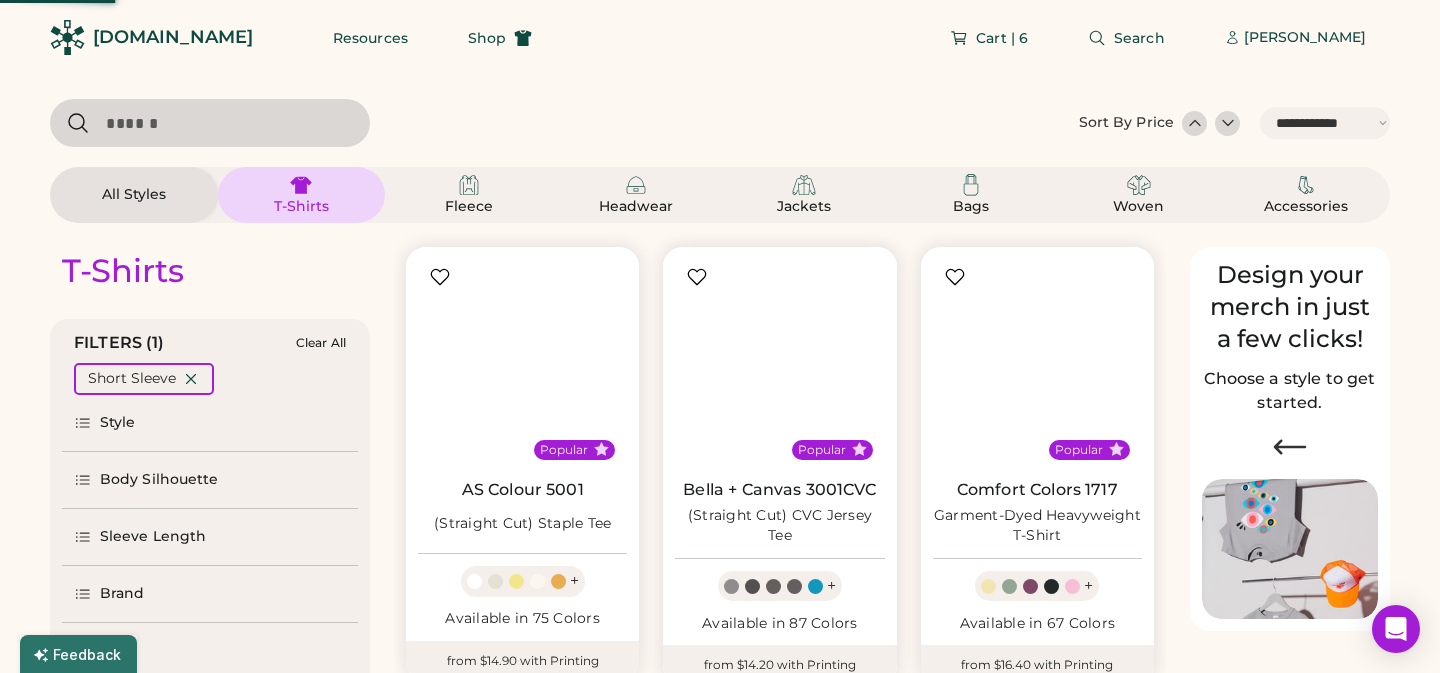 scroll, scrollTop: 0, scrollLeft: 0, axis: both 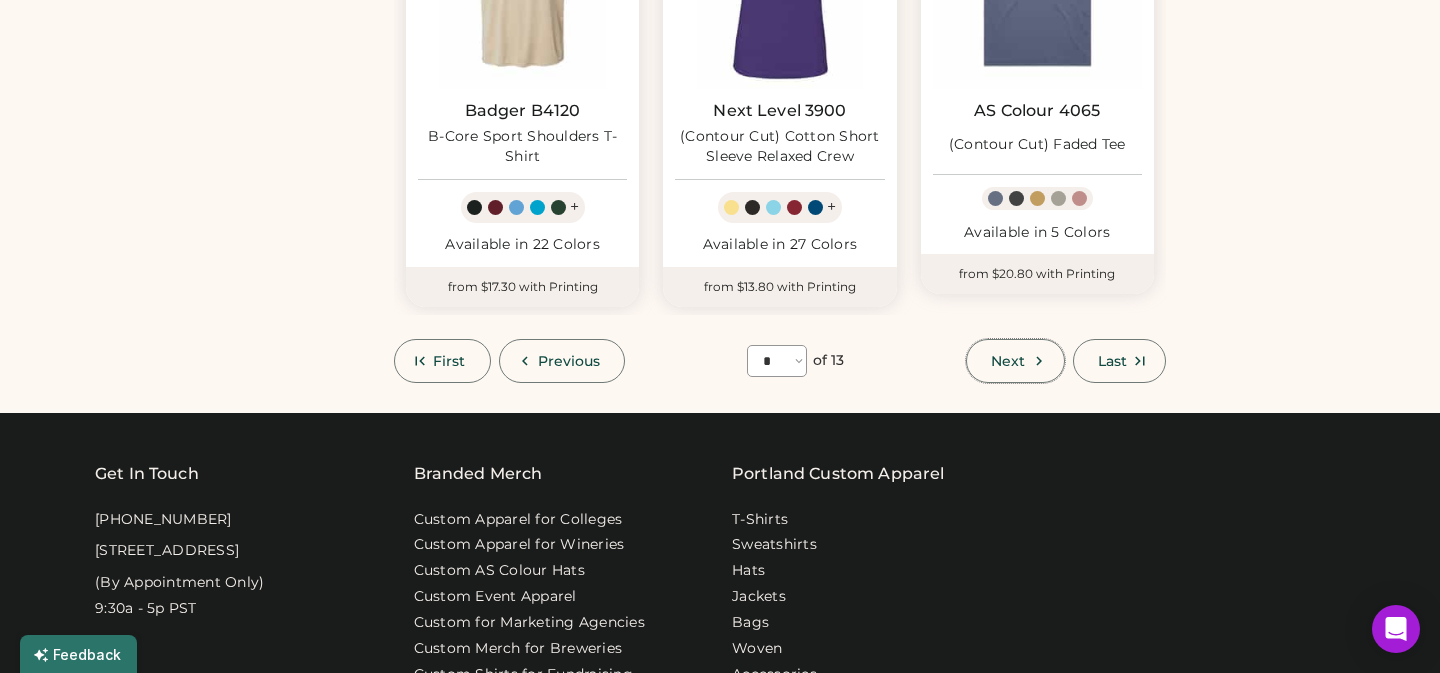 click on "Next" at bounding box center (1008, 361) 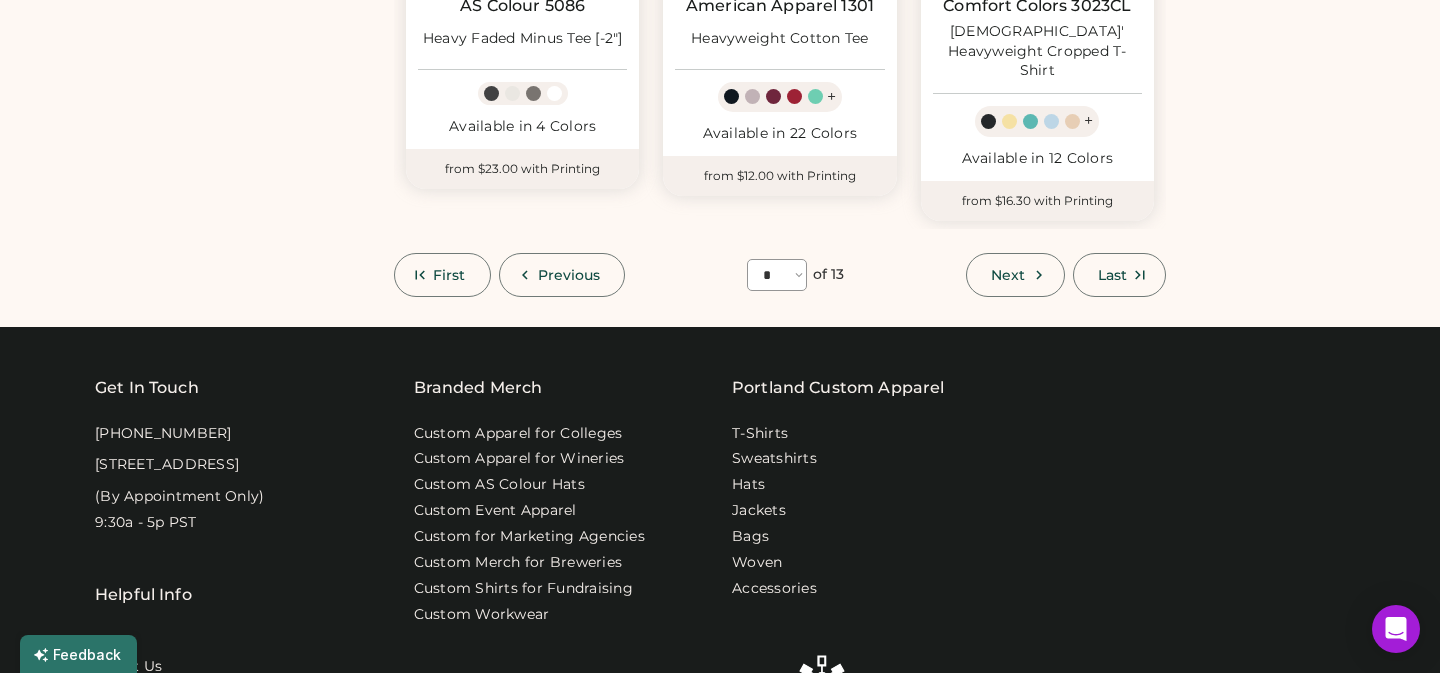 scroll, scrollTop: 1696, scrollLeft: 0, axis: vertical 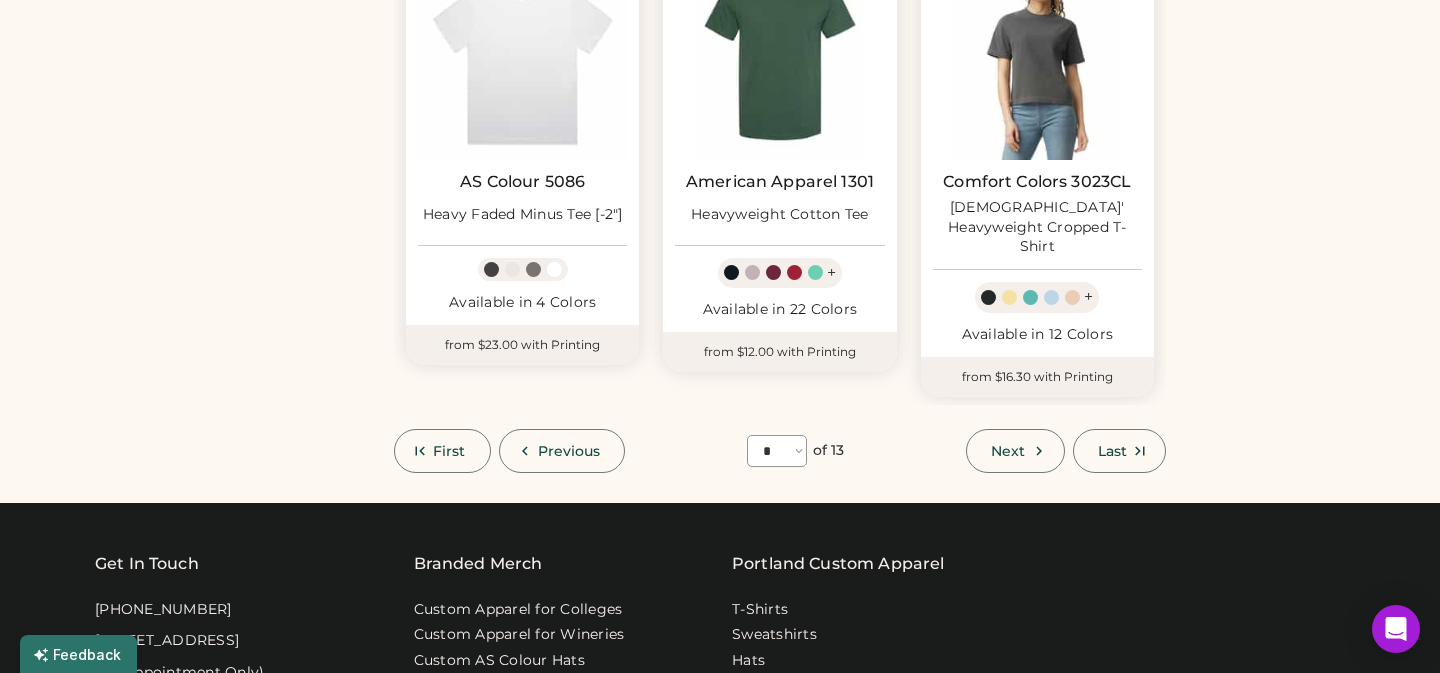 click on "Next" at bounding box center [1008, 451] 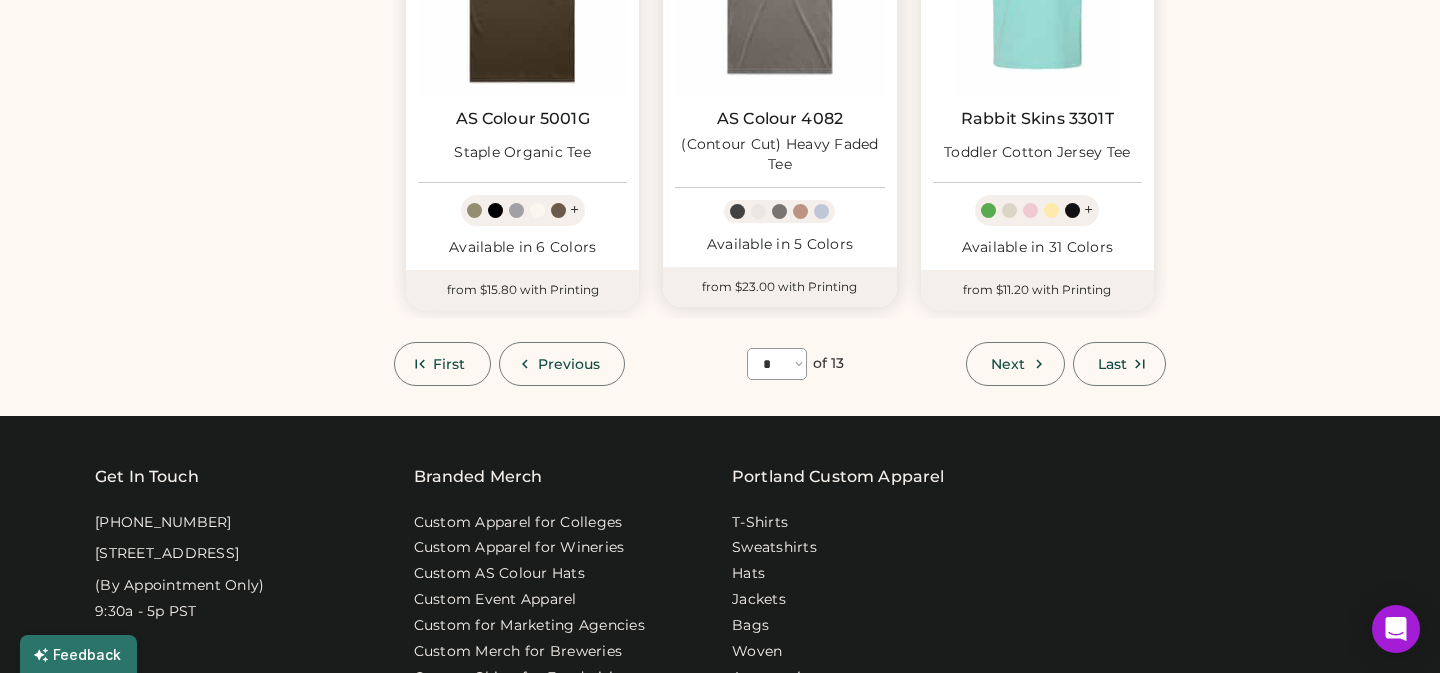 scroll, scrollTop: 1777, scrollLeft: 0, axis: vertical 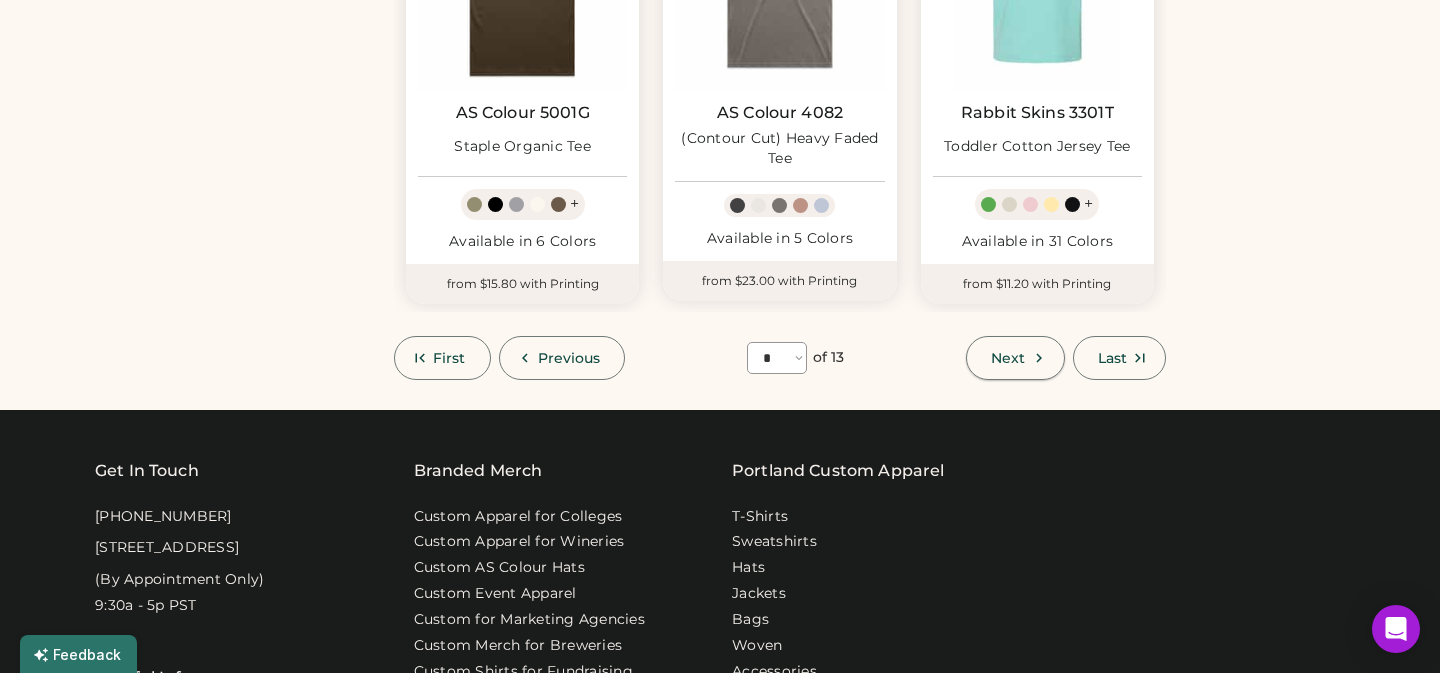 click on "Next" at bounding box center [1008, 358] 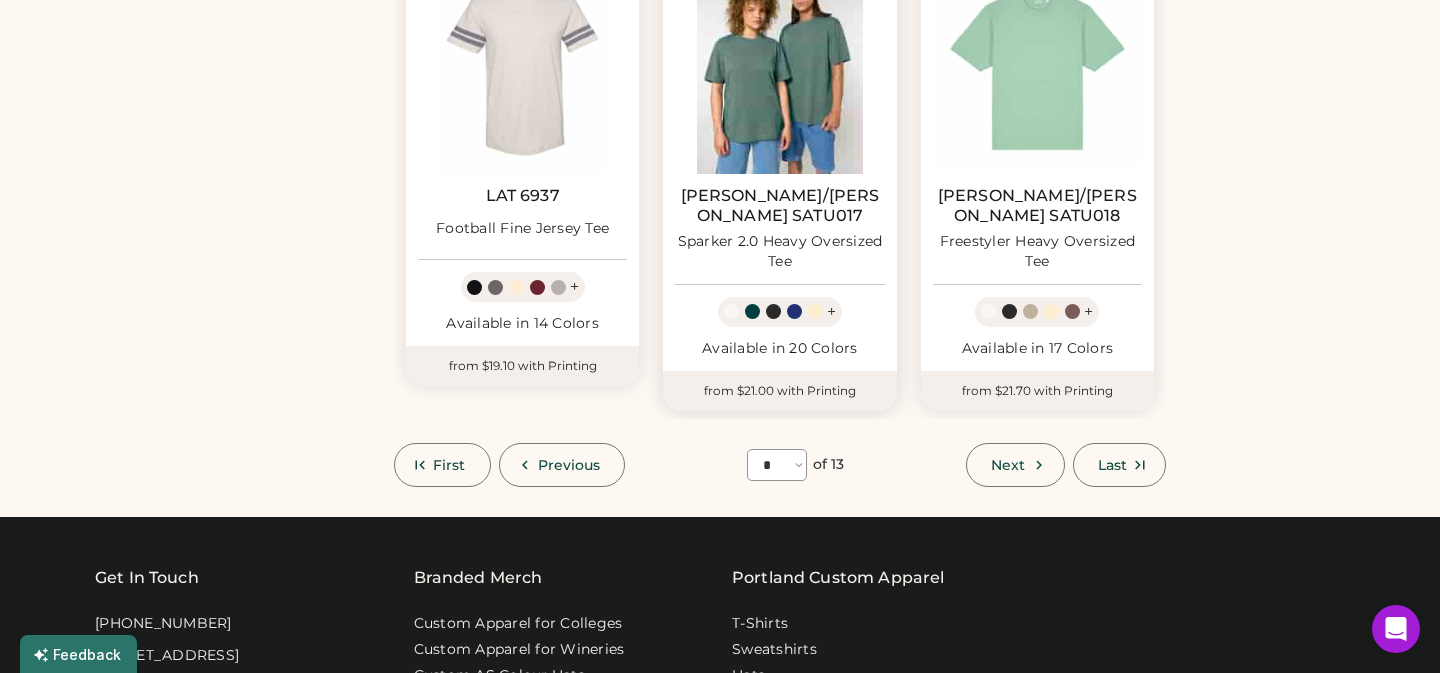 scroll, scrollTop: 1760, scrollLeft: 0, axis: vertical 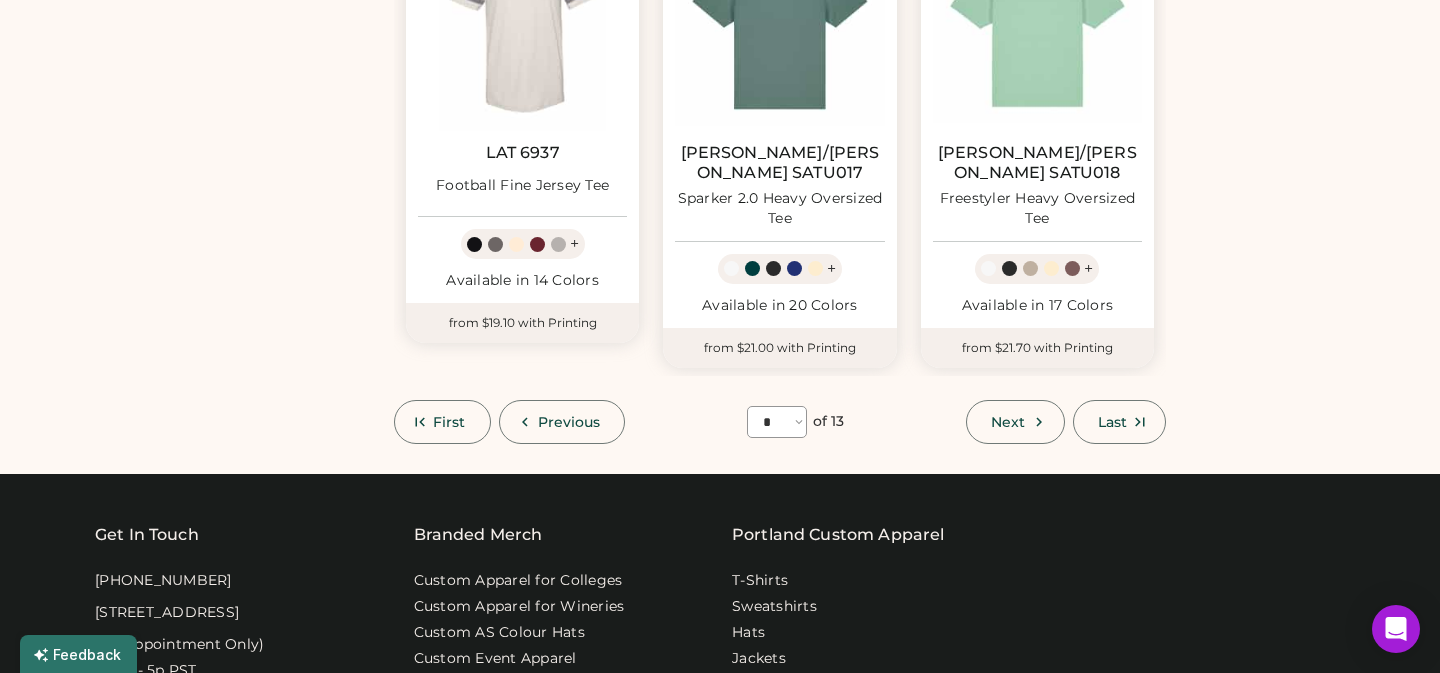 click on "Next" at bounding box center [1008, 422] 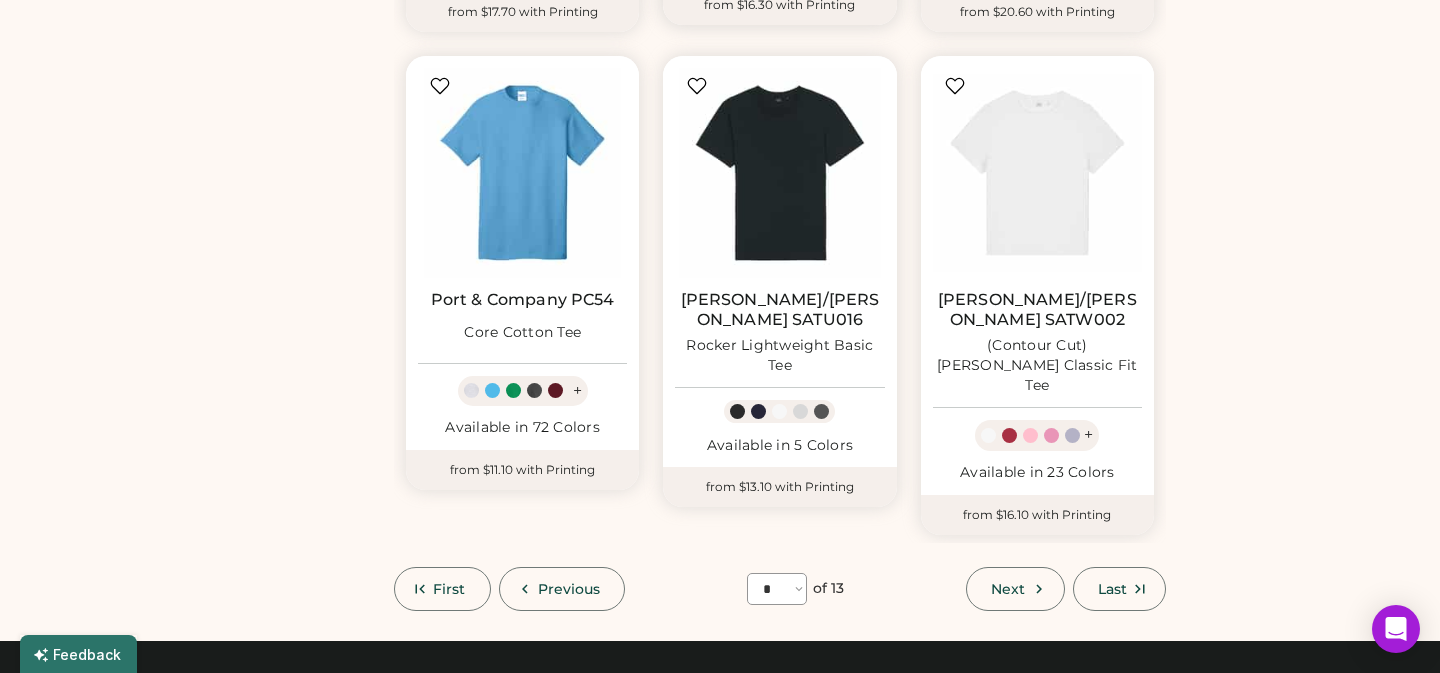 scroll, scrollTop: 1584, scrollLeft: 0, axis: vertical 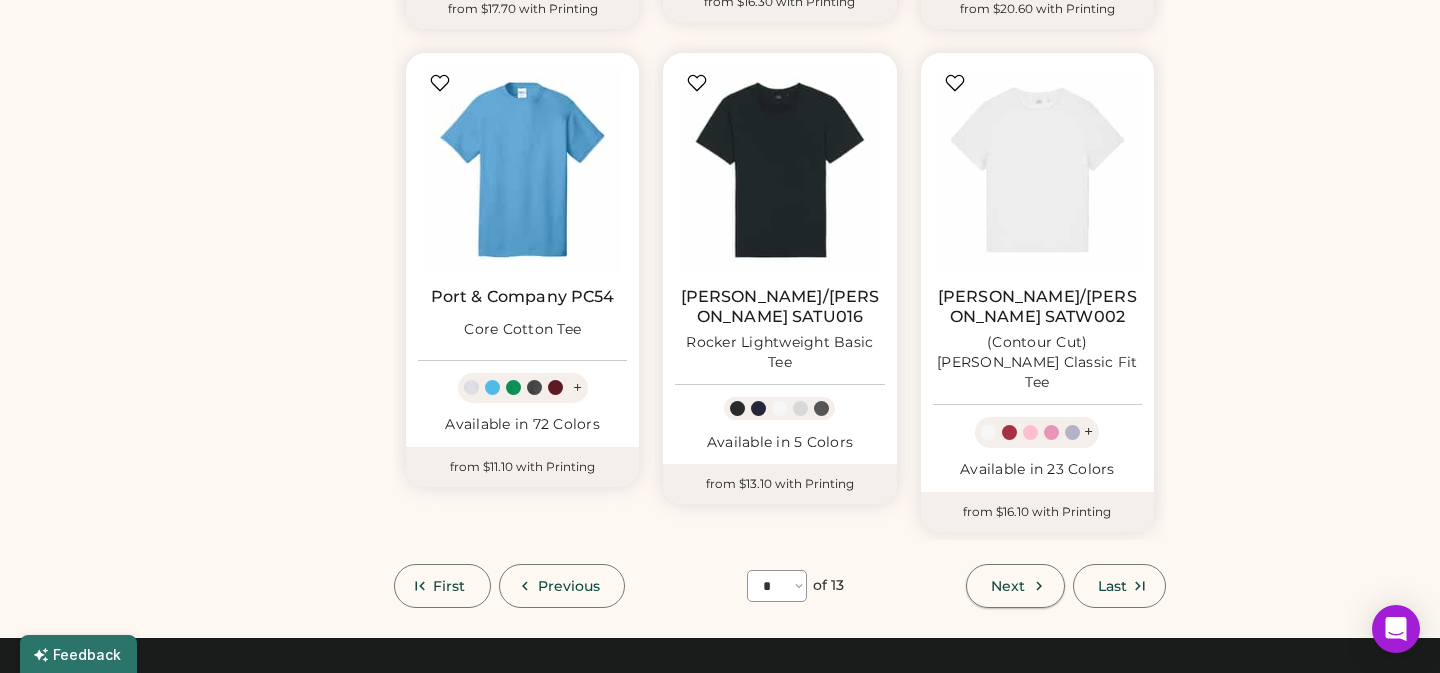 click on "Next" at bounding box center [1008, 586] 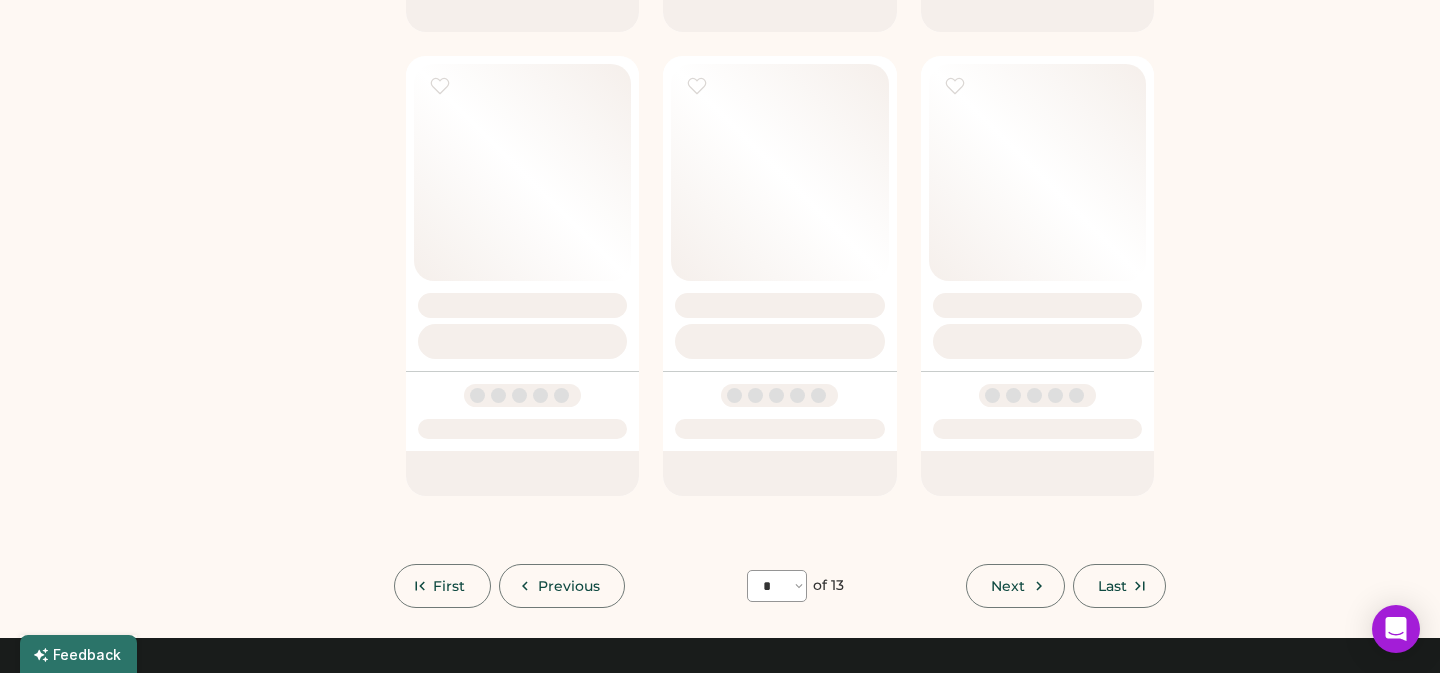select on "**" 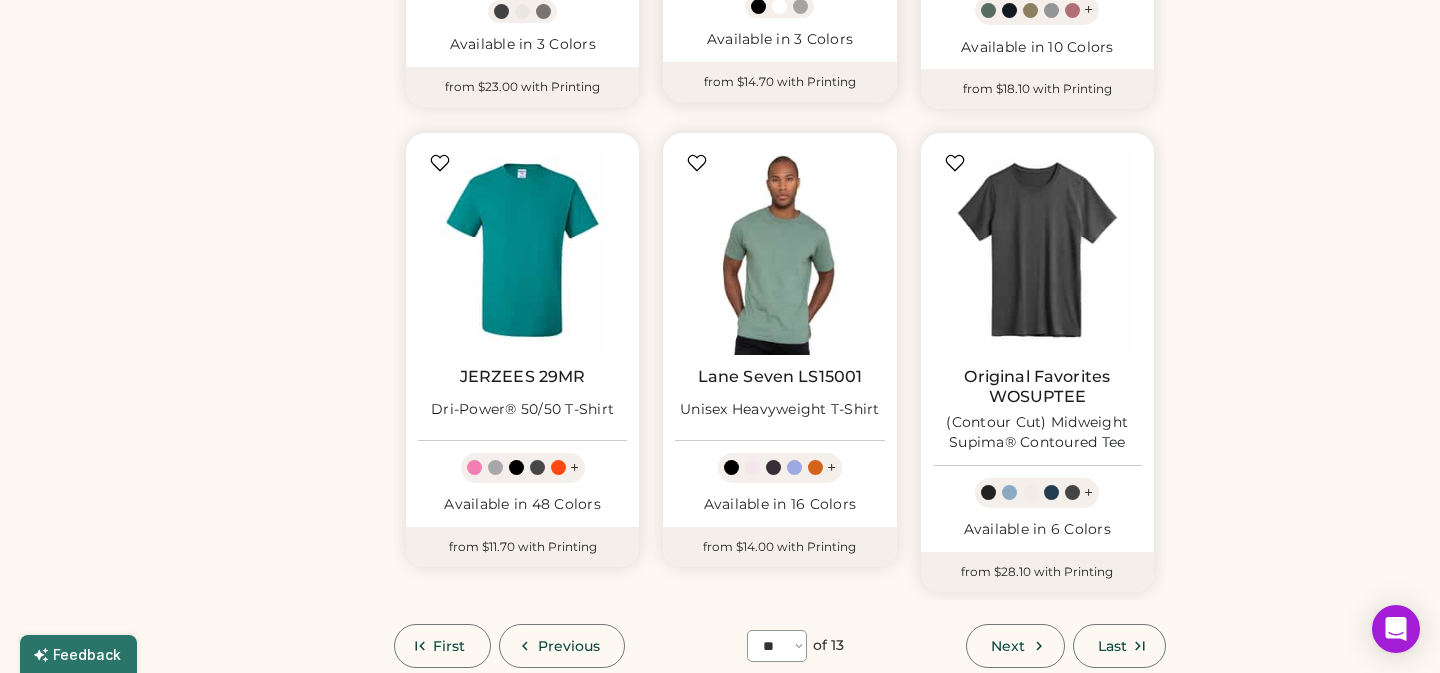 scroll, scrollTop: 1539, scrollLeft: 0, axis: vertical 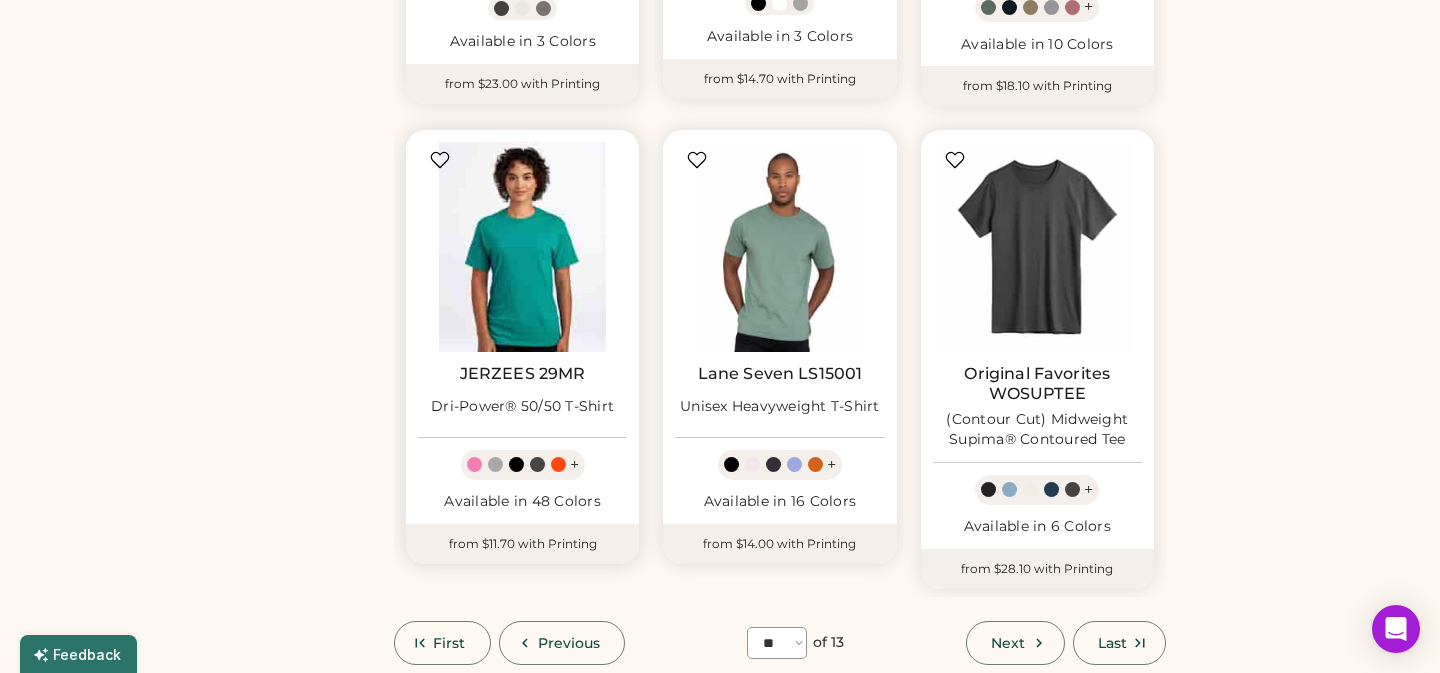 click at bounding box center [522, 246] 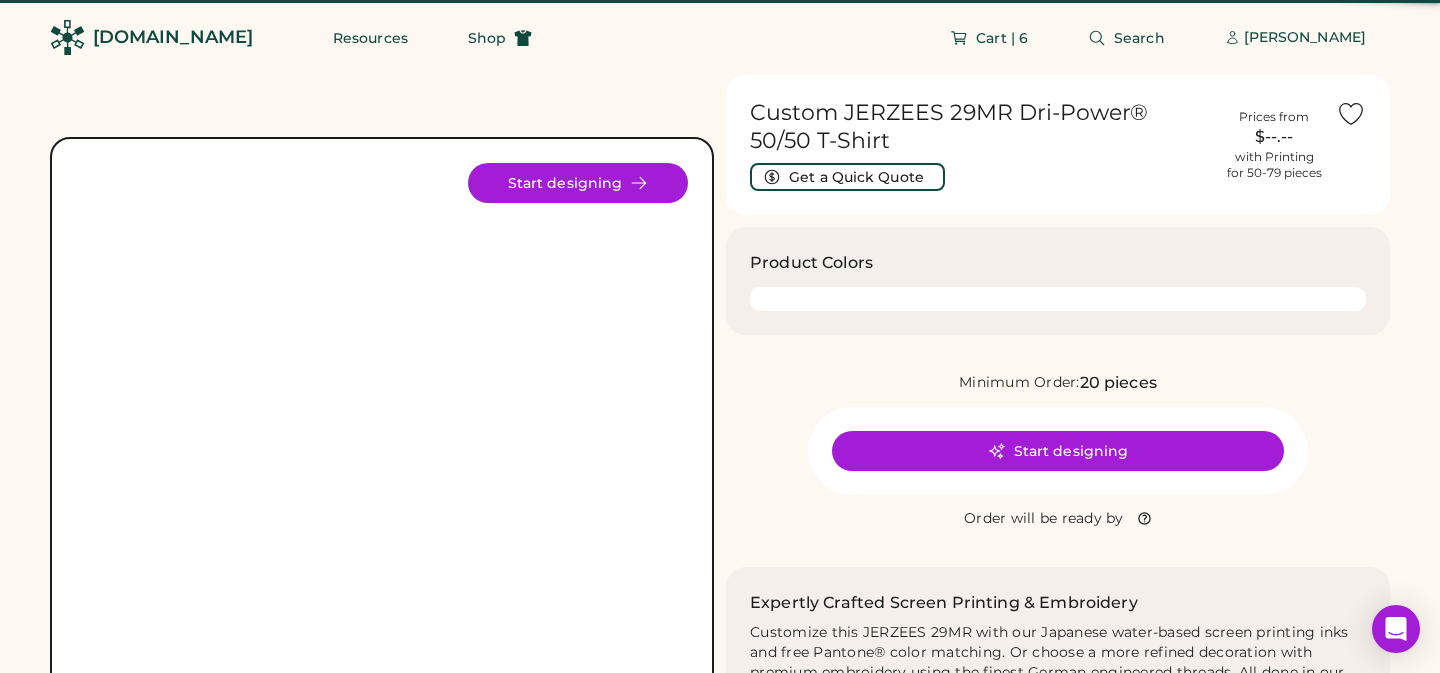 scroll, scrollTop: 0, scrollLeft: 0, axis: both 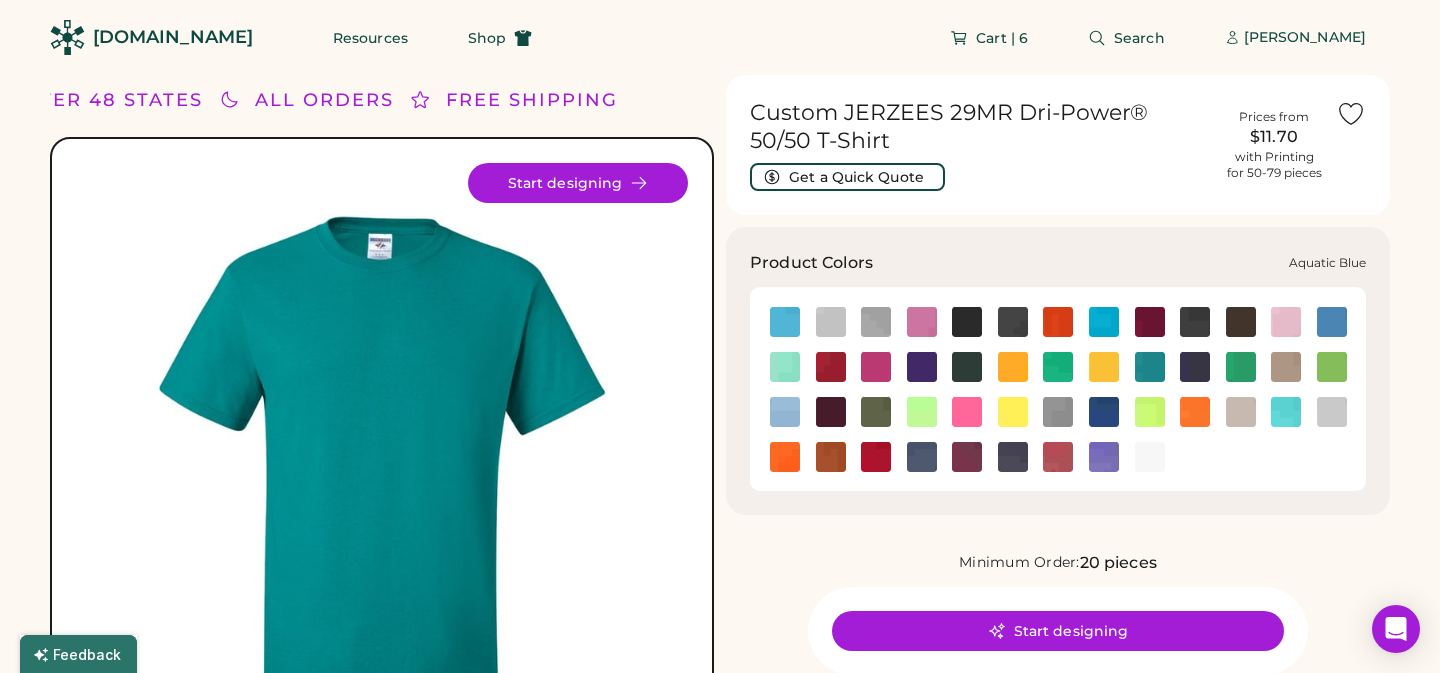 click 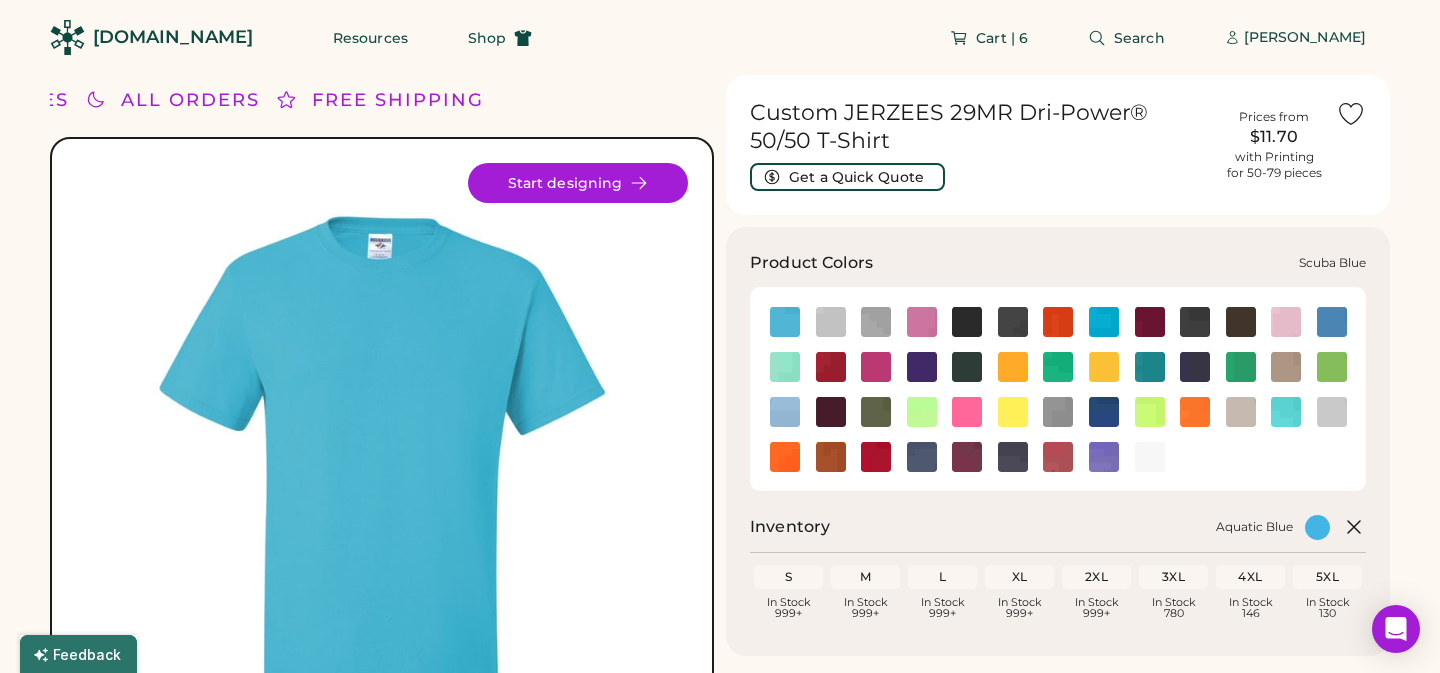 click 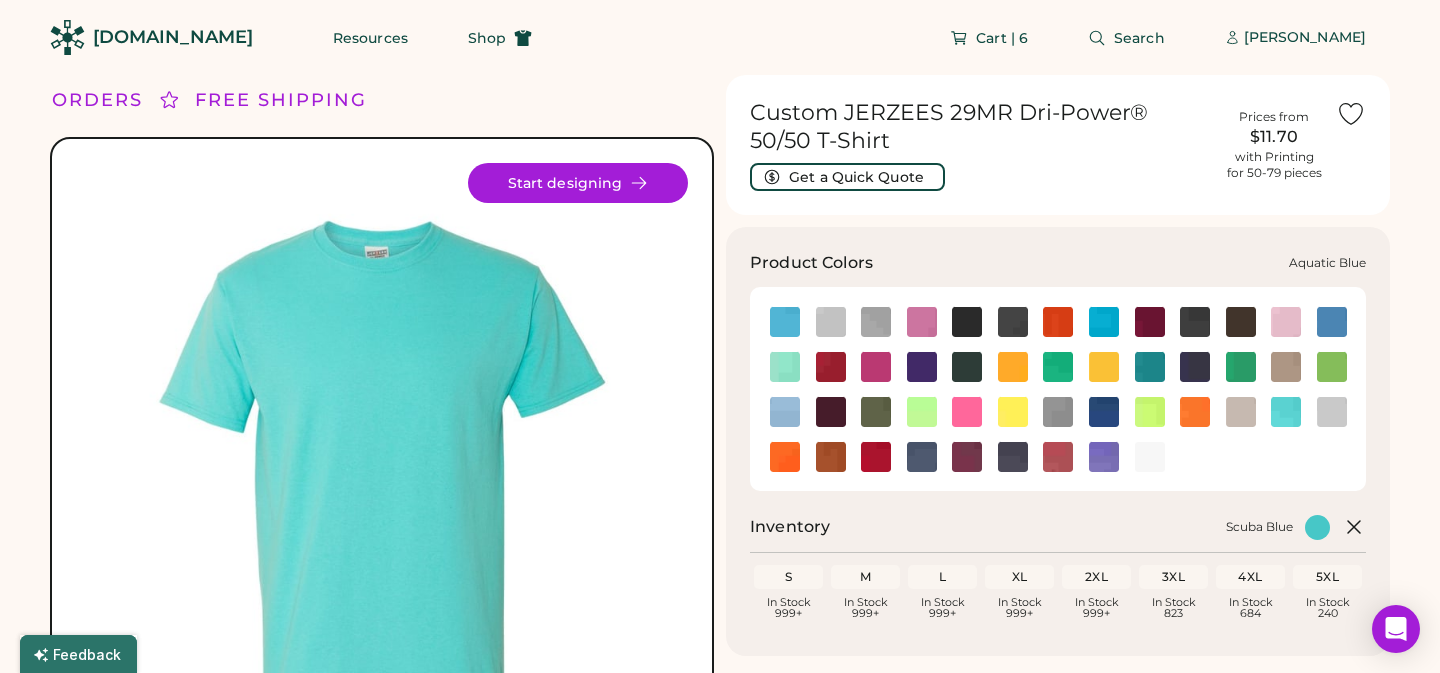 click 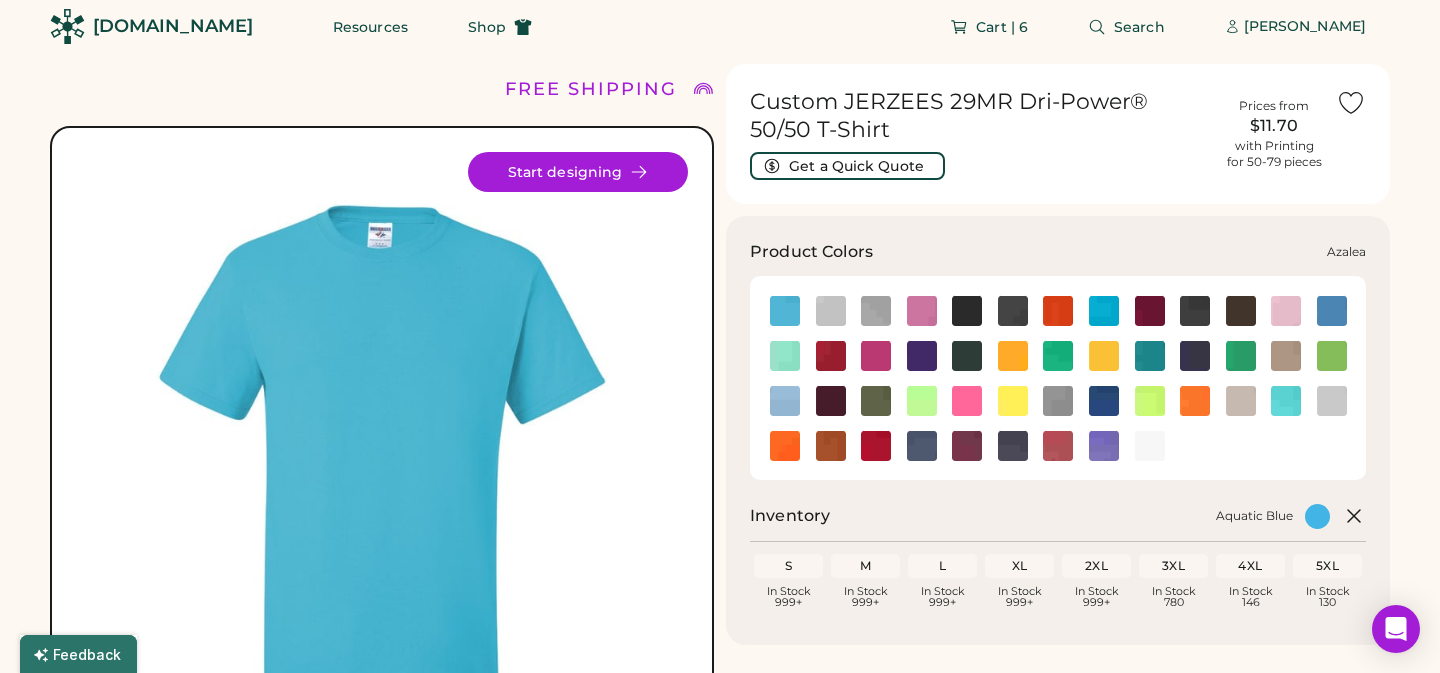 scroll, scrollTop: 6, scrollLeft: 0, axis: vertical 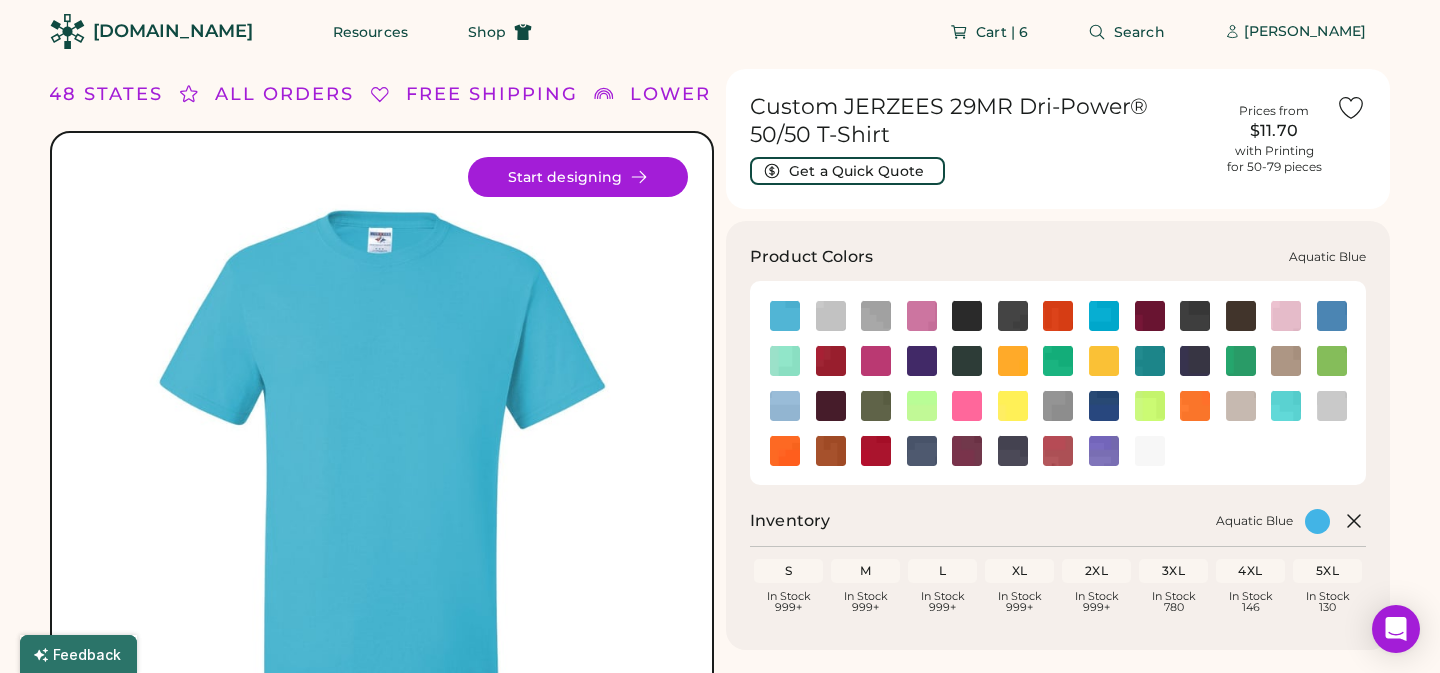 click 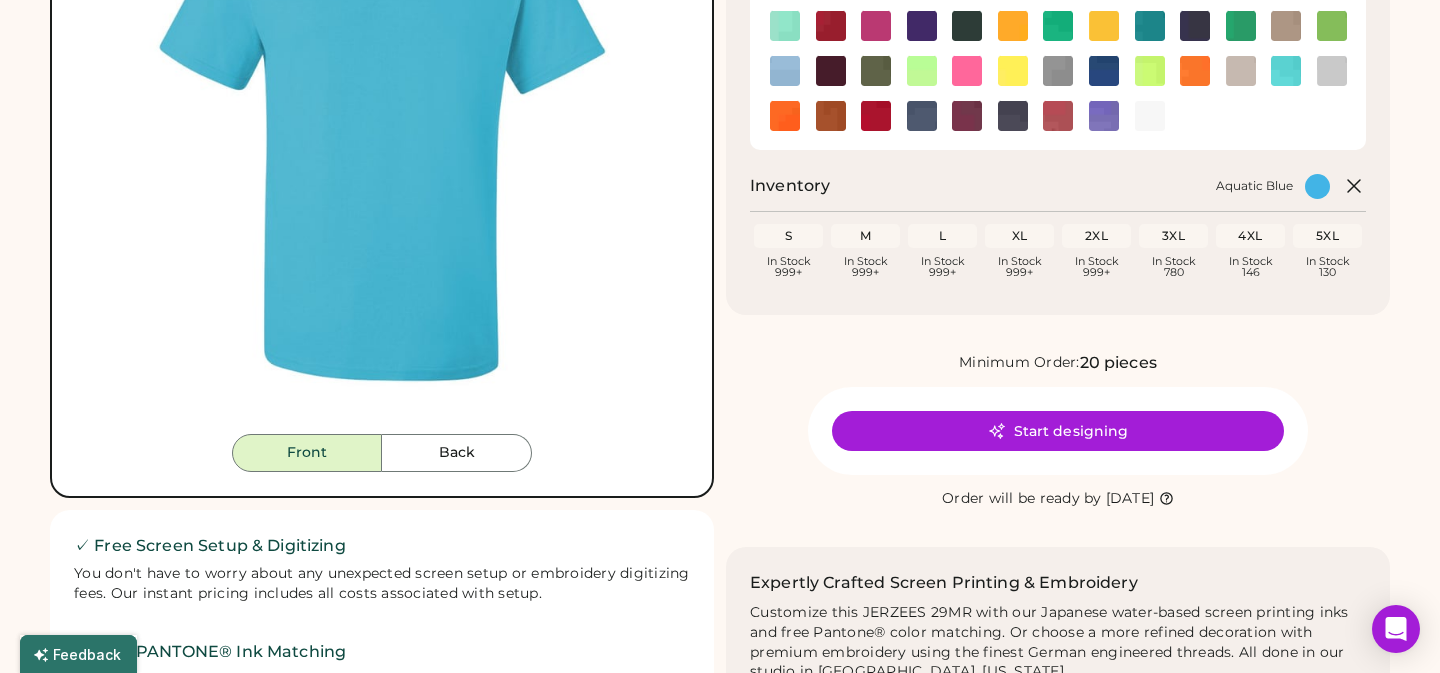 scroll, scrollTop: 407, scrollLeft: 0, axis: vertical 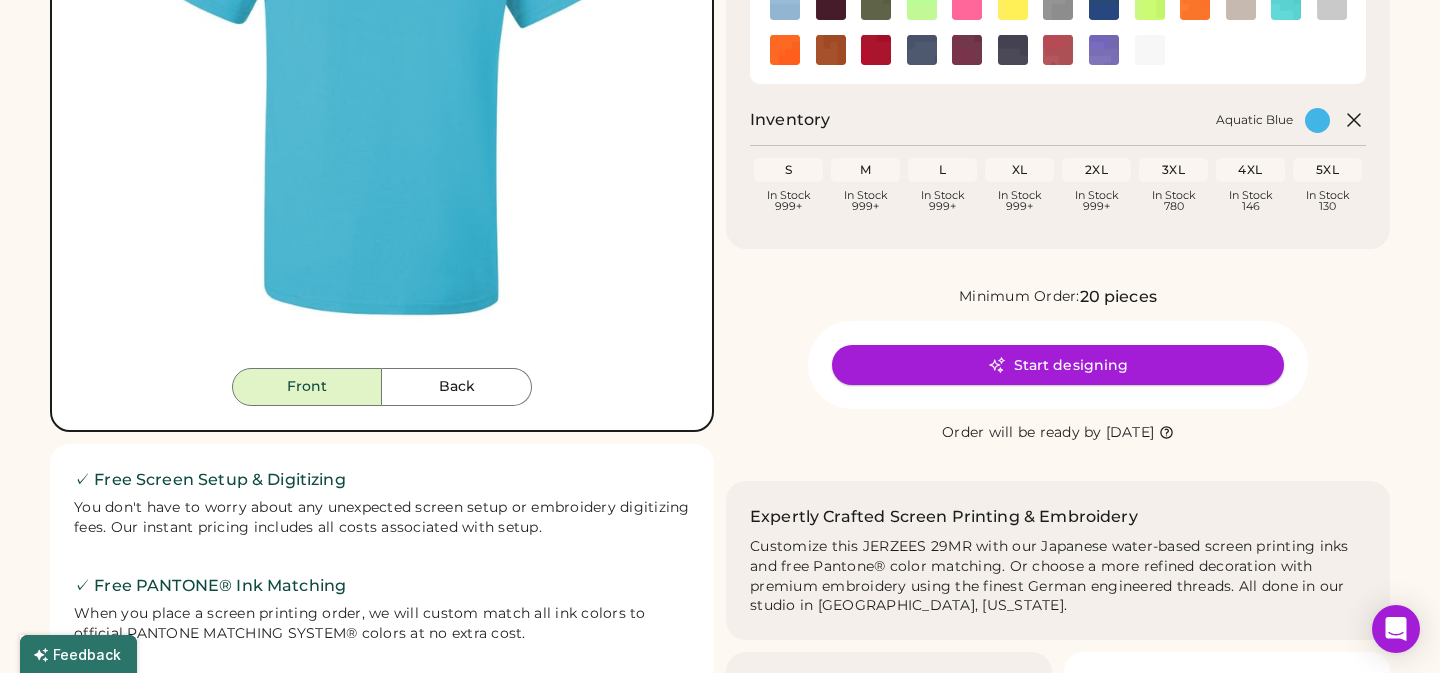 click on "Start designing" at bounding box center (1058, 365) 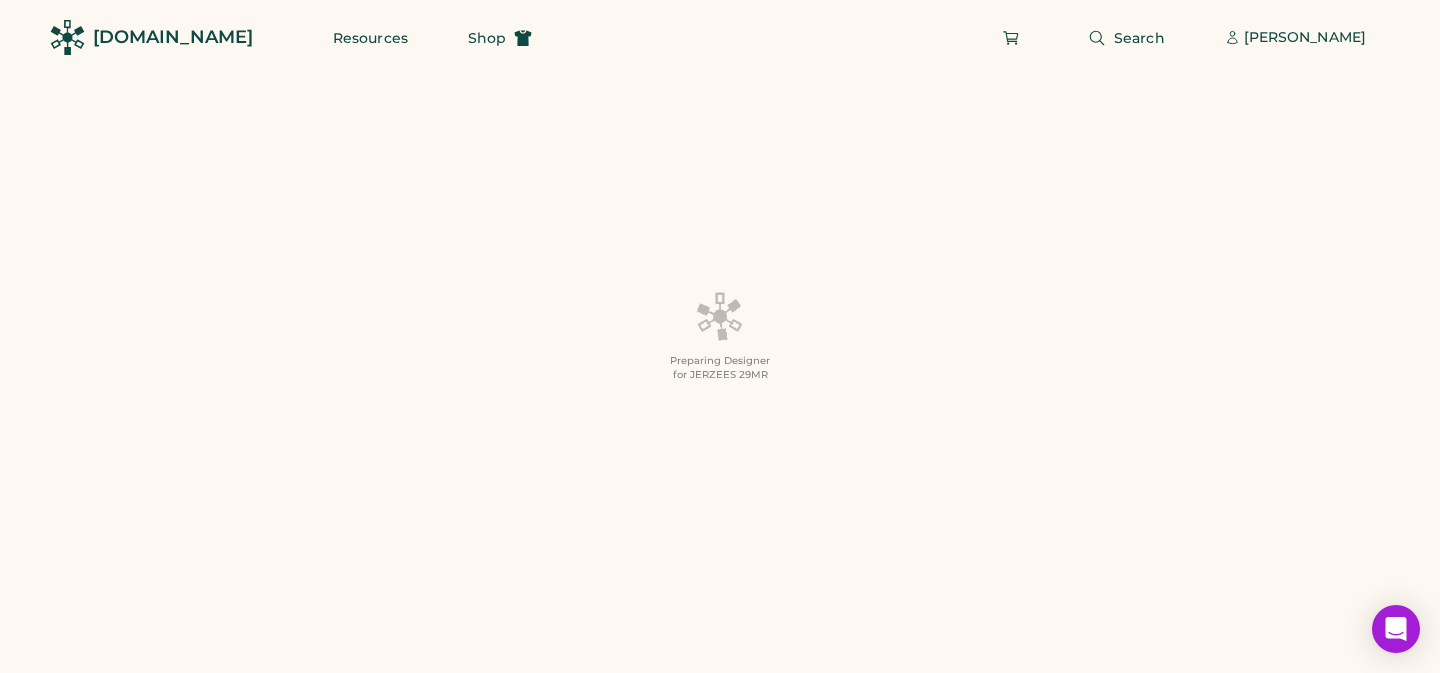 scroll, scrollTop: 0, scrollLeft: 0, axis: both 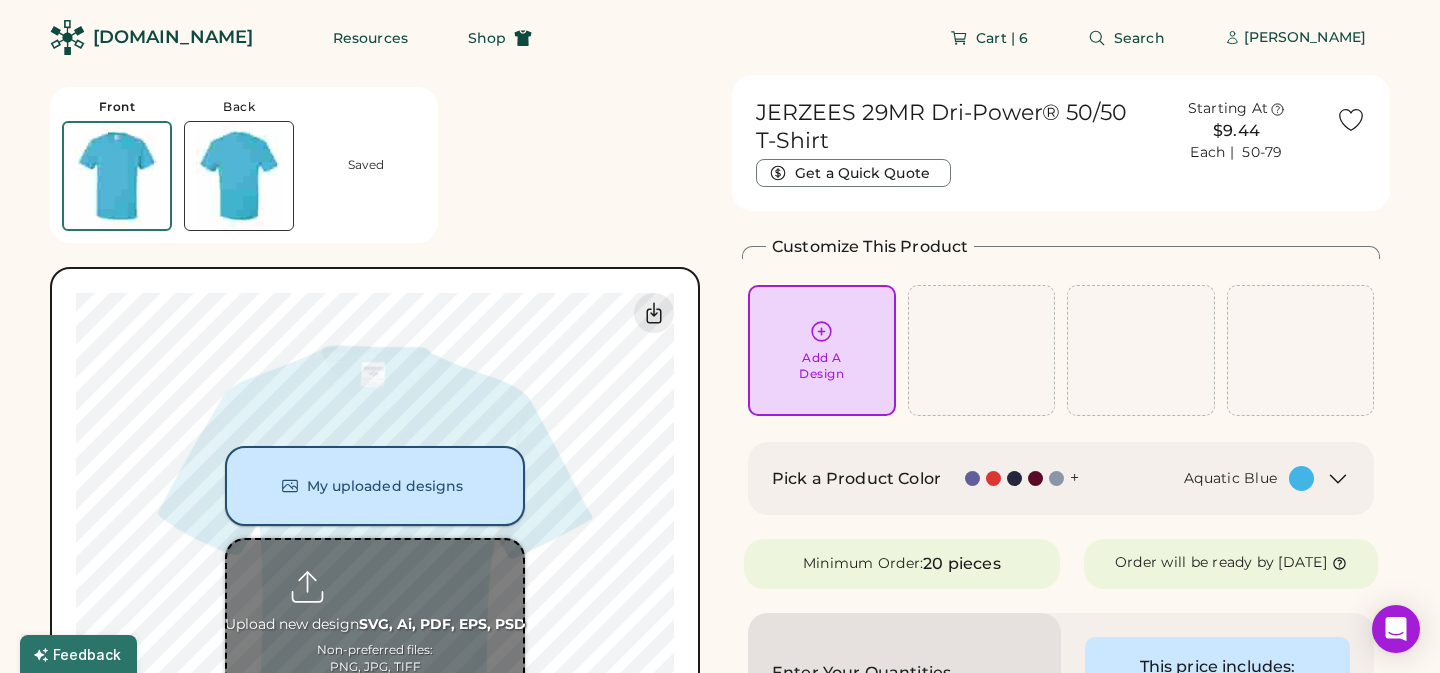 click on "My uploaded designs" at bounding box center [375, 486] 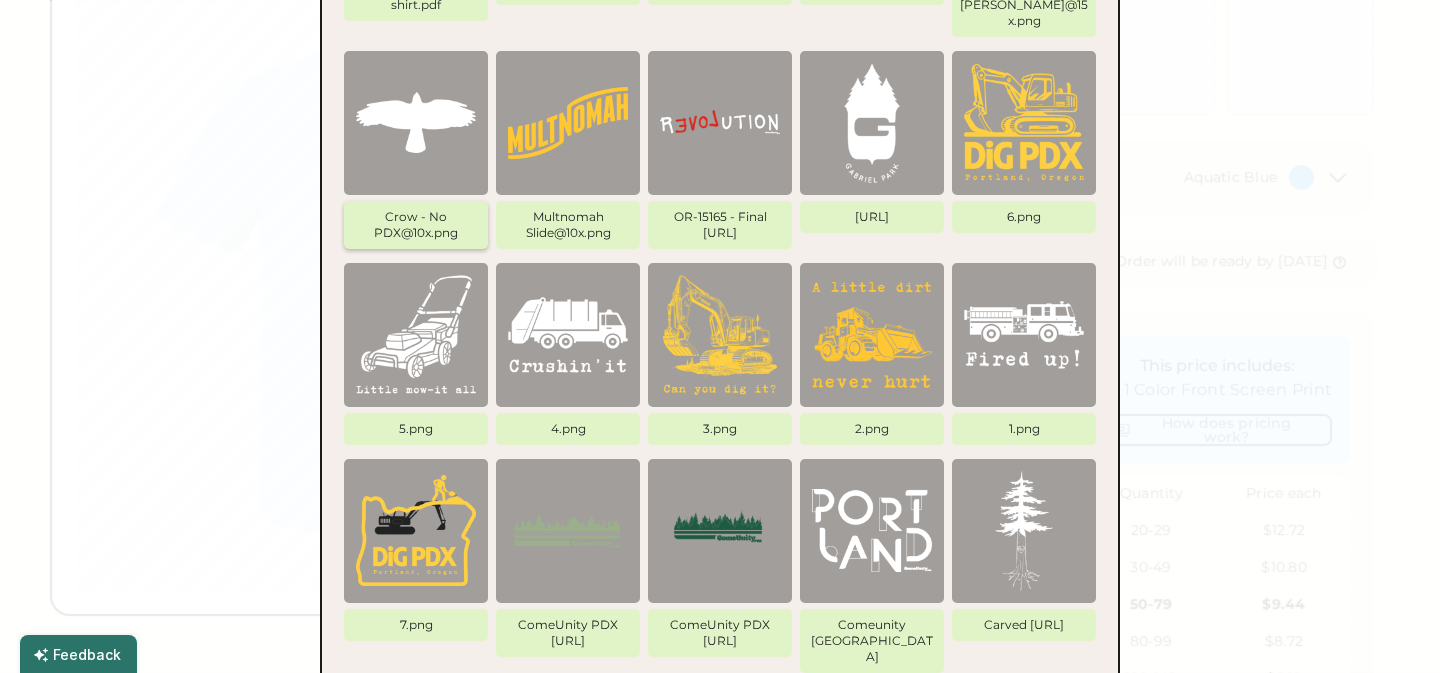 scroll, scrollTop: 0, scrollLeft: 0, axis: both 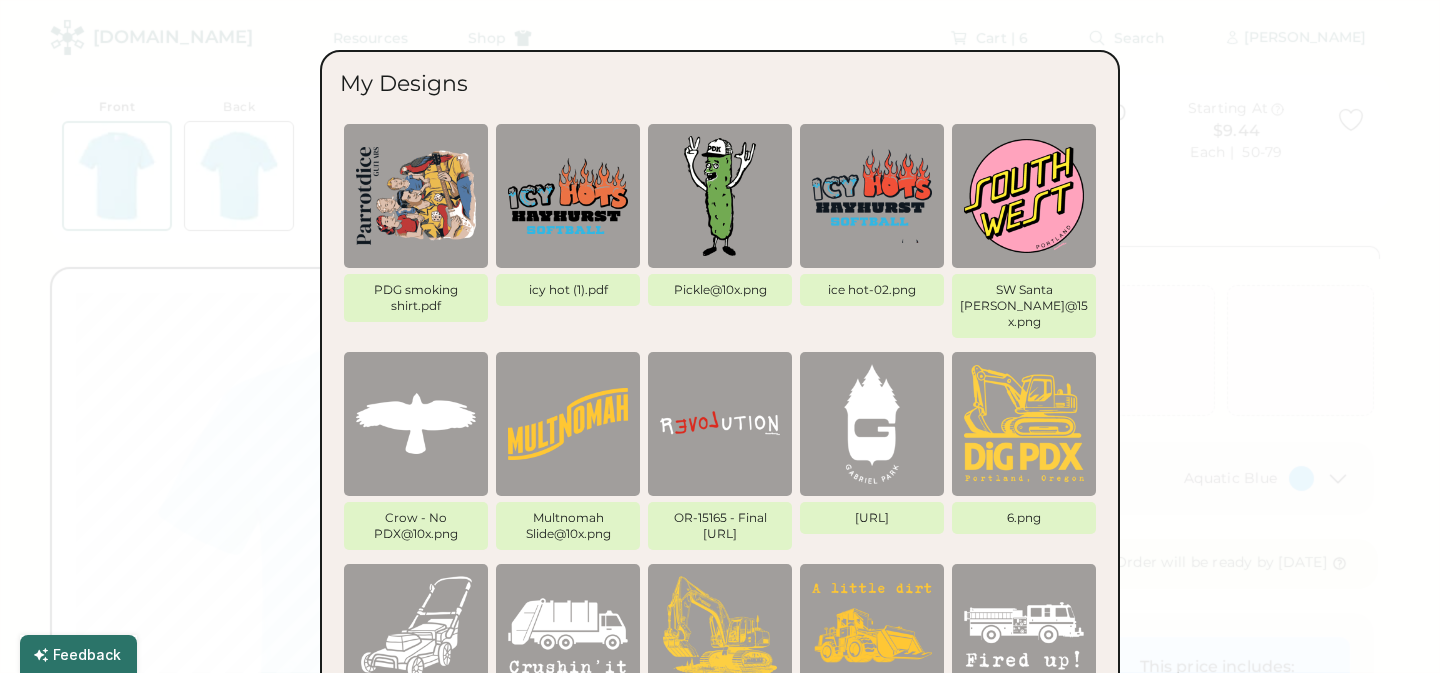 click at bounding box center (720, 336) 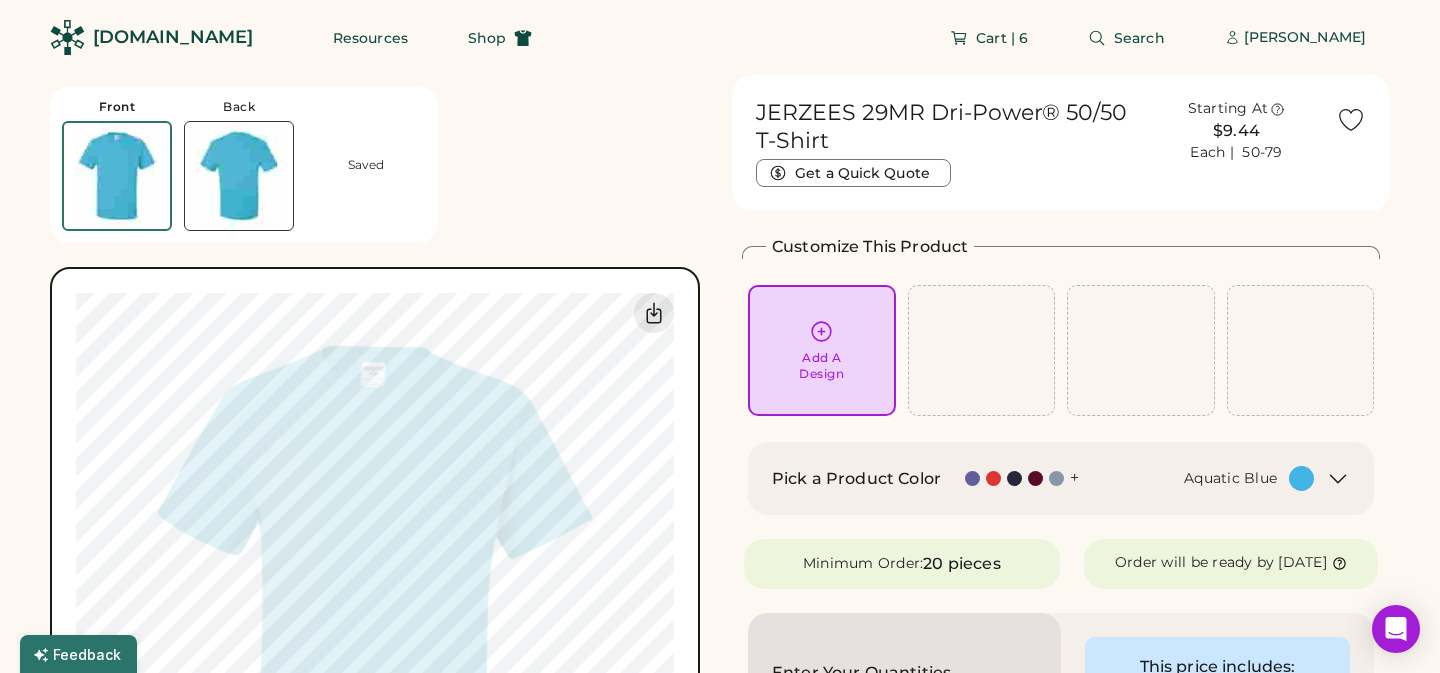 click 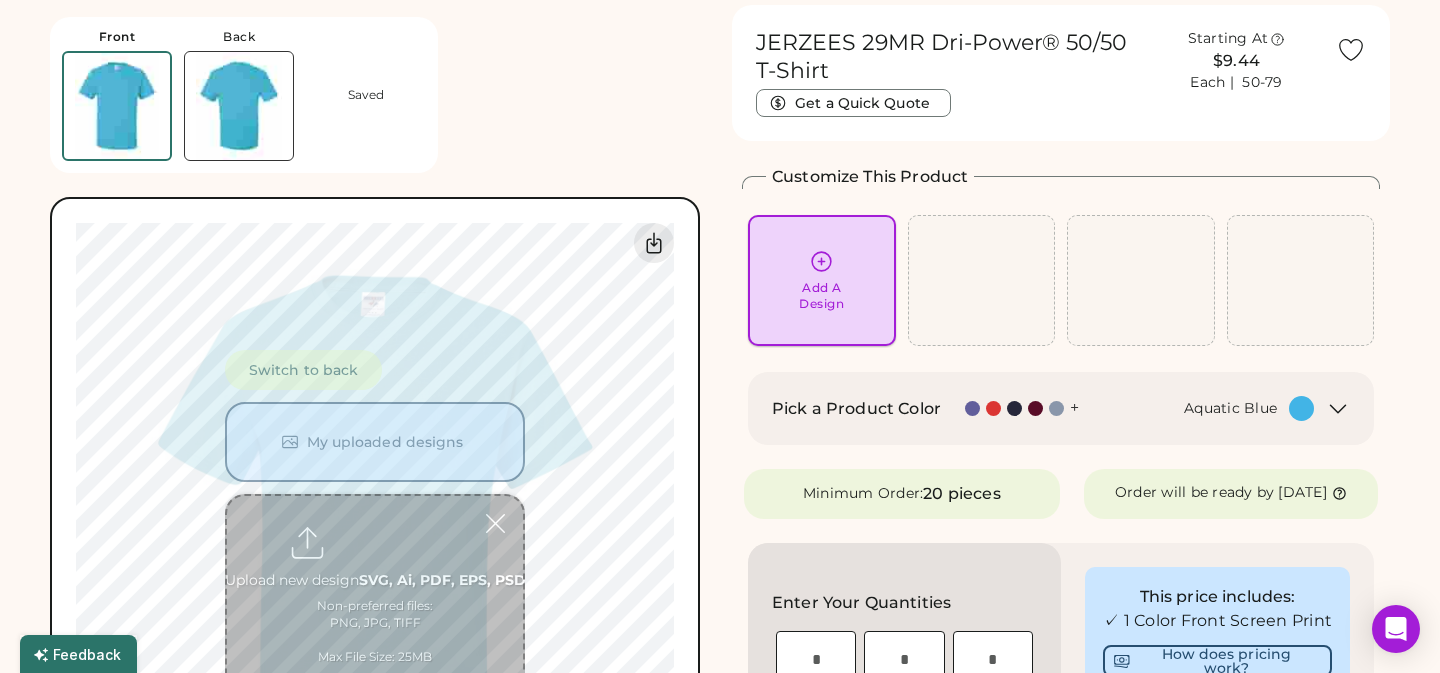 scroll, scrollTop: 75, scrollLeft: 0, axis: vertical 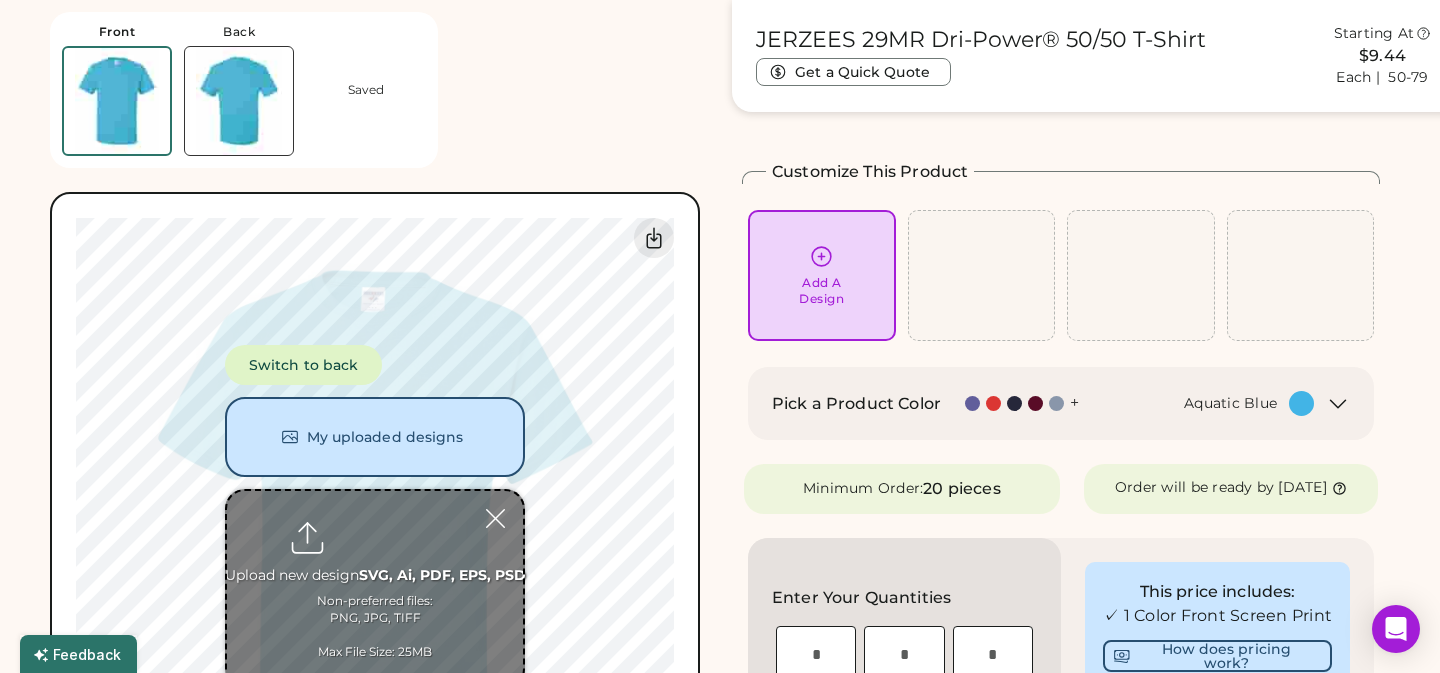 click at bounding box center (375, 589) 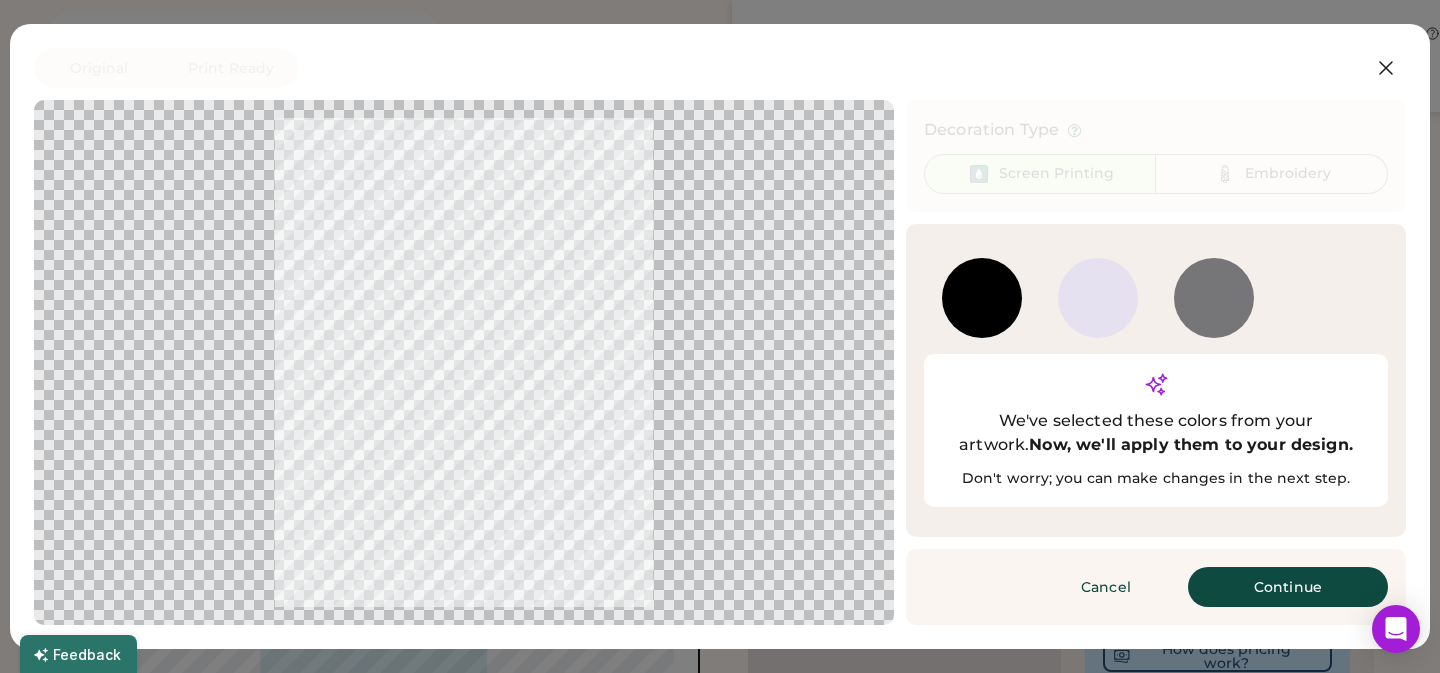 click at bounding box center (982, 298) 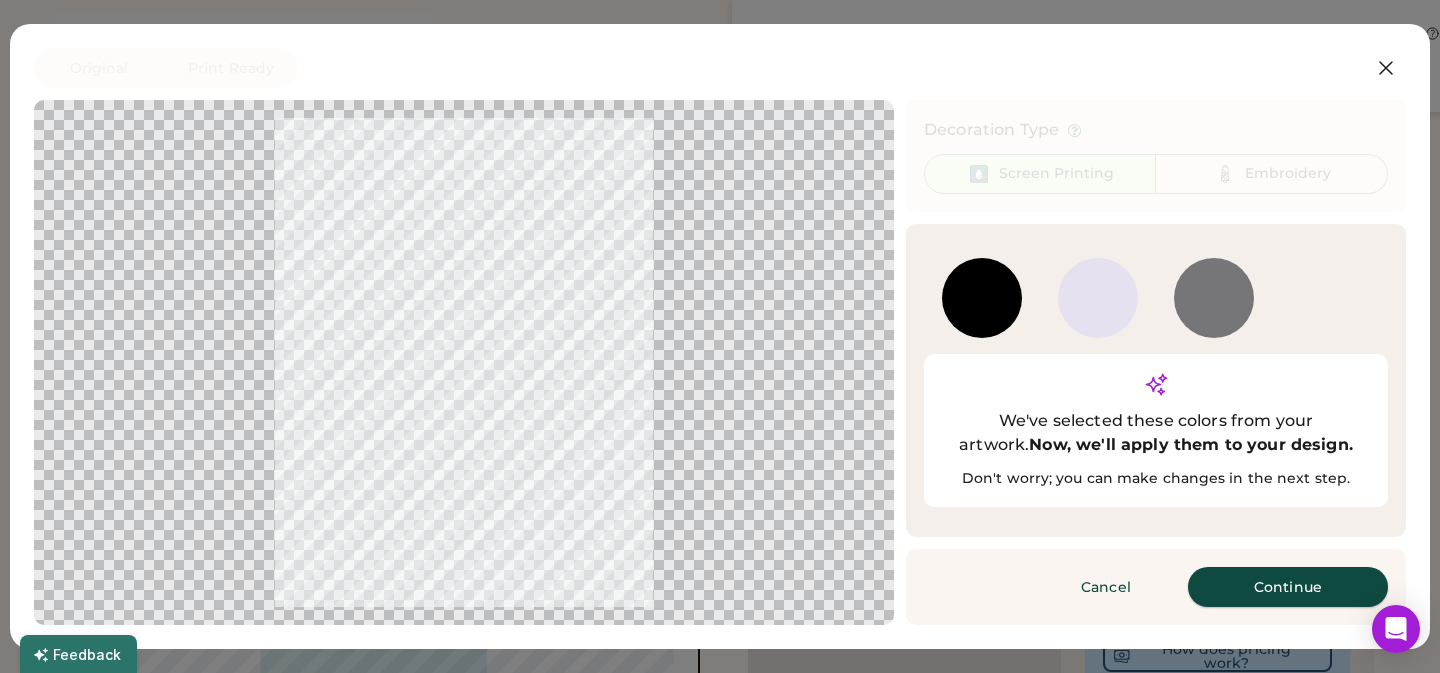 click on "Continue" at bounding box center [1288, 587] 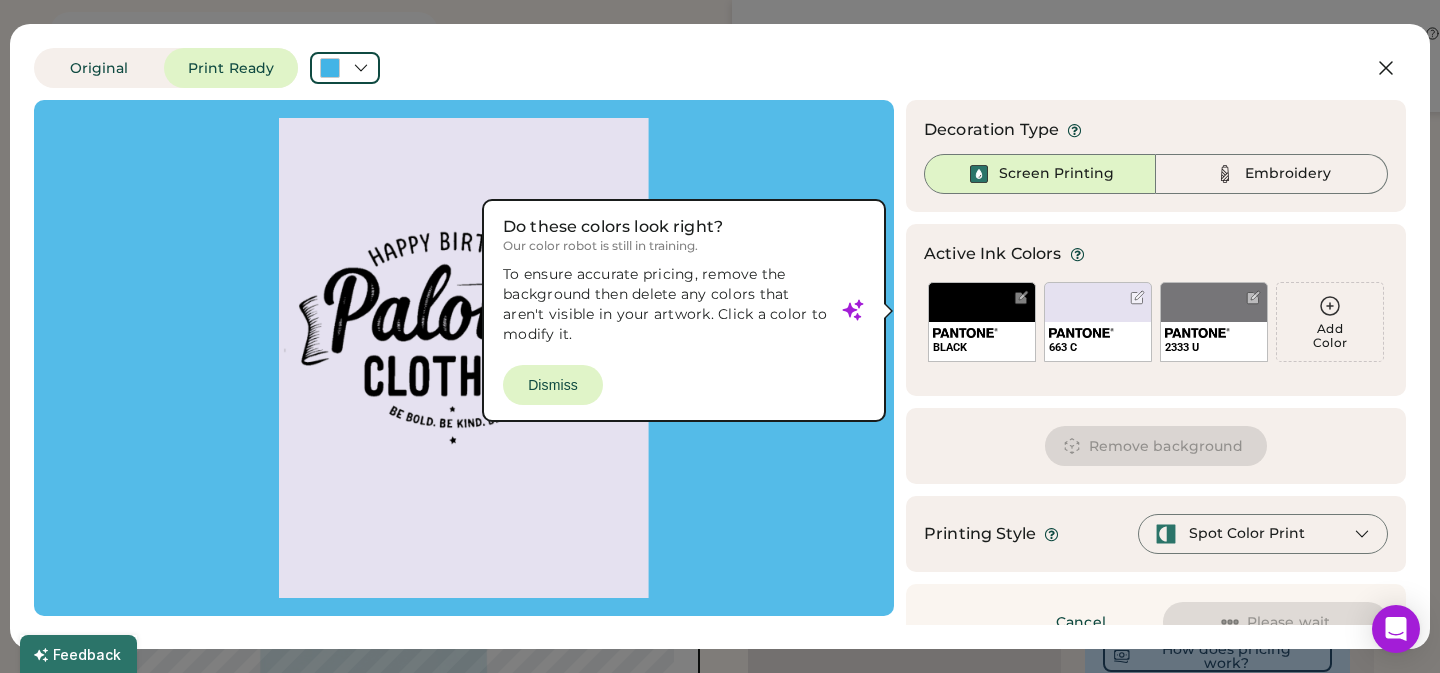 click at bounding box center (464, 358) 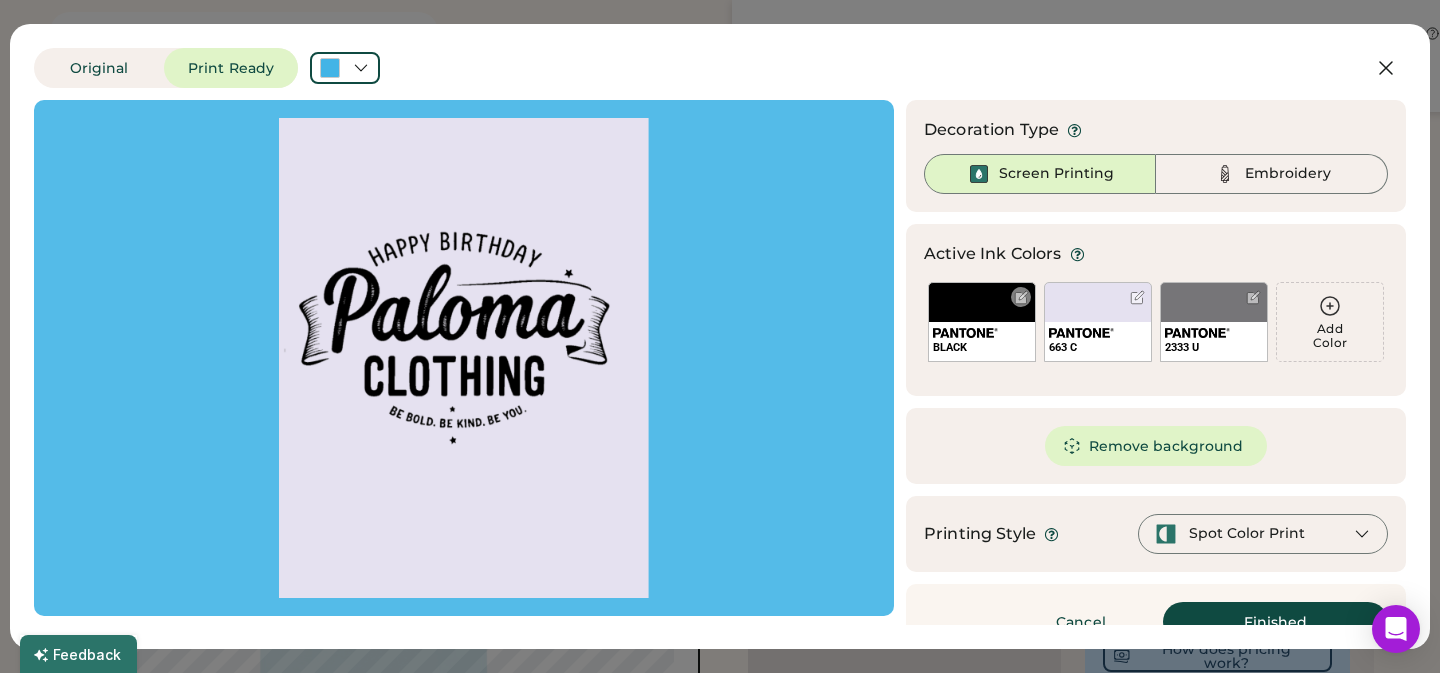 click on "BLACK" at bounding box center (982, 322) 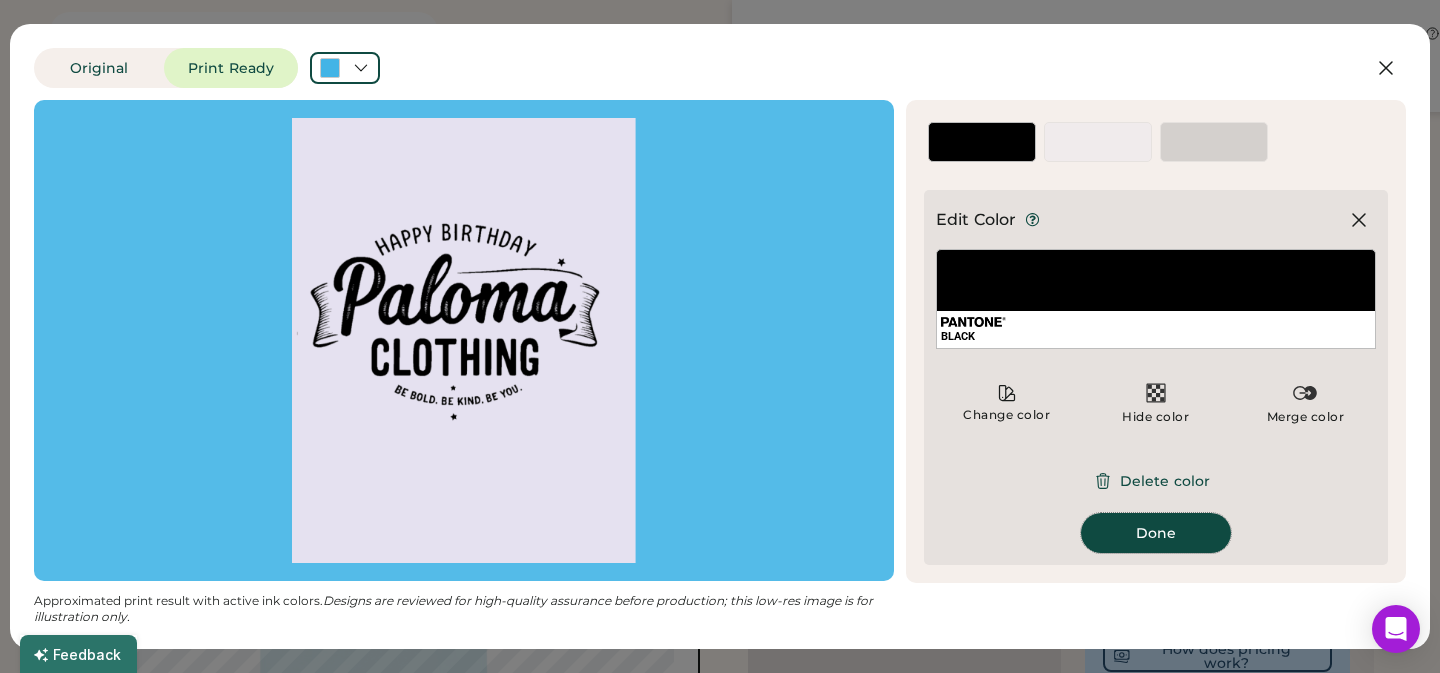 click on "Done" at bounding box center (1156, 533) 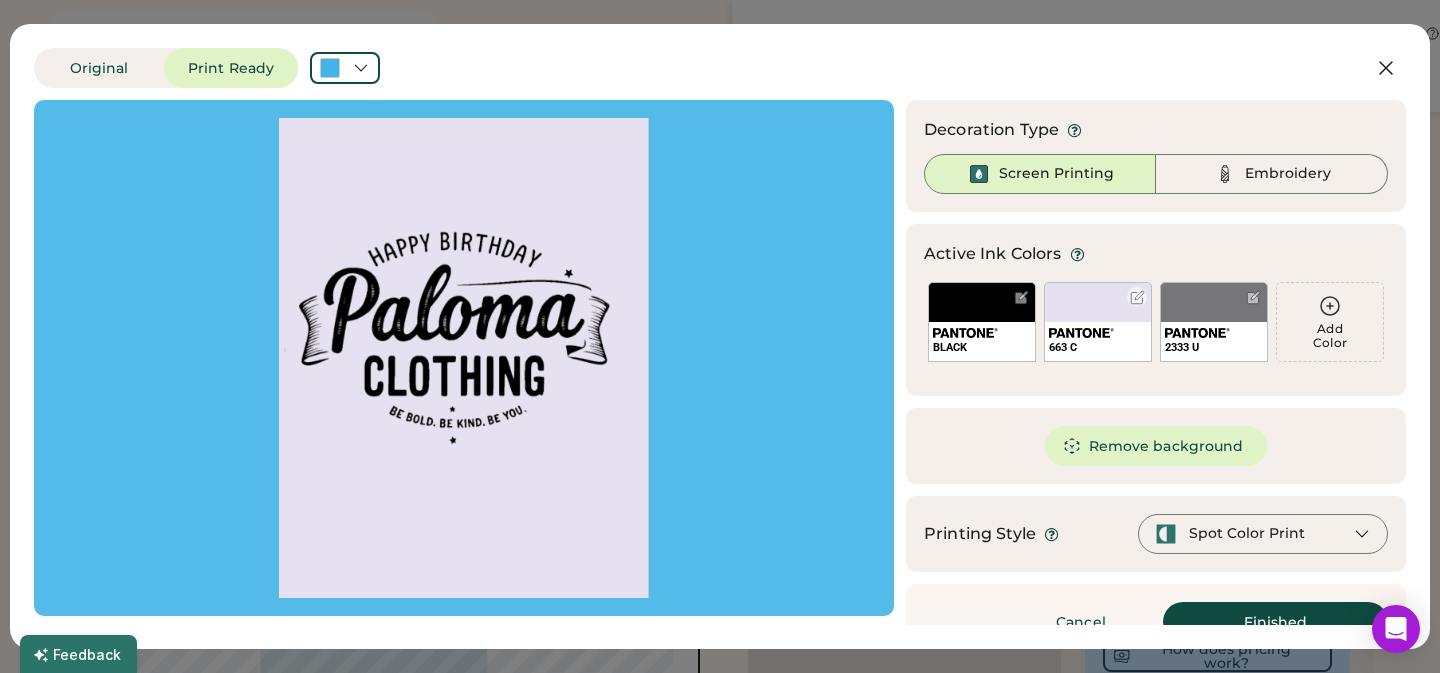 click on "663 C" at bounding box center (1098, 322) 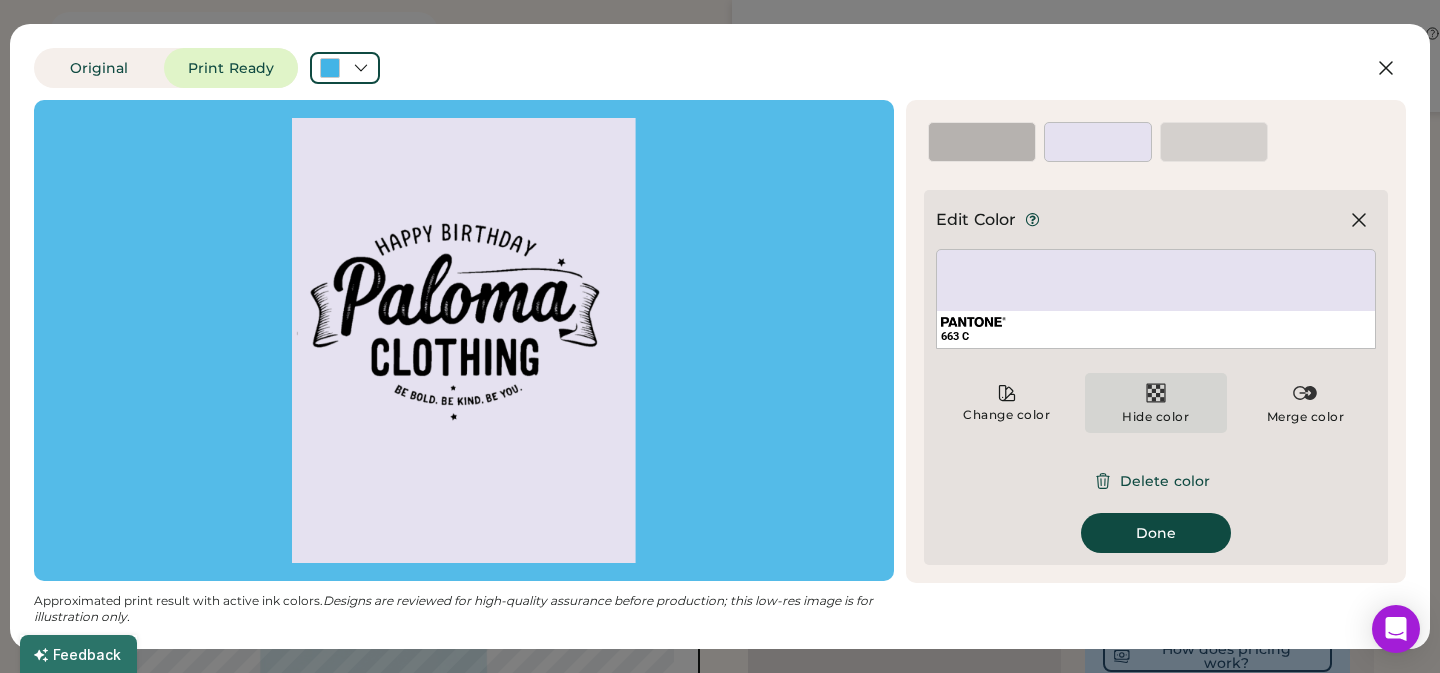 click at bounding box center [1156, 393] 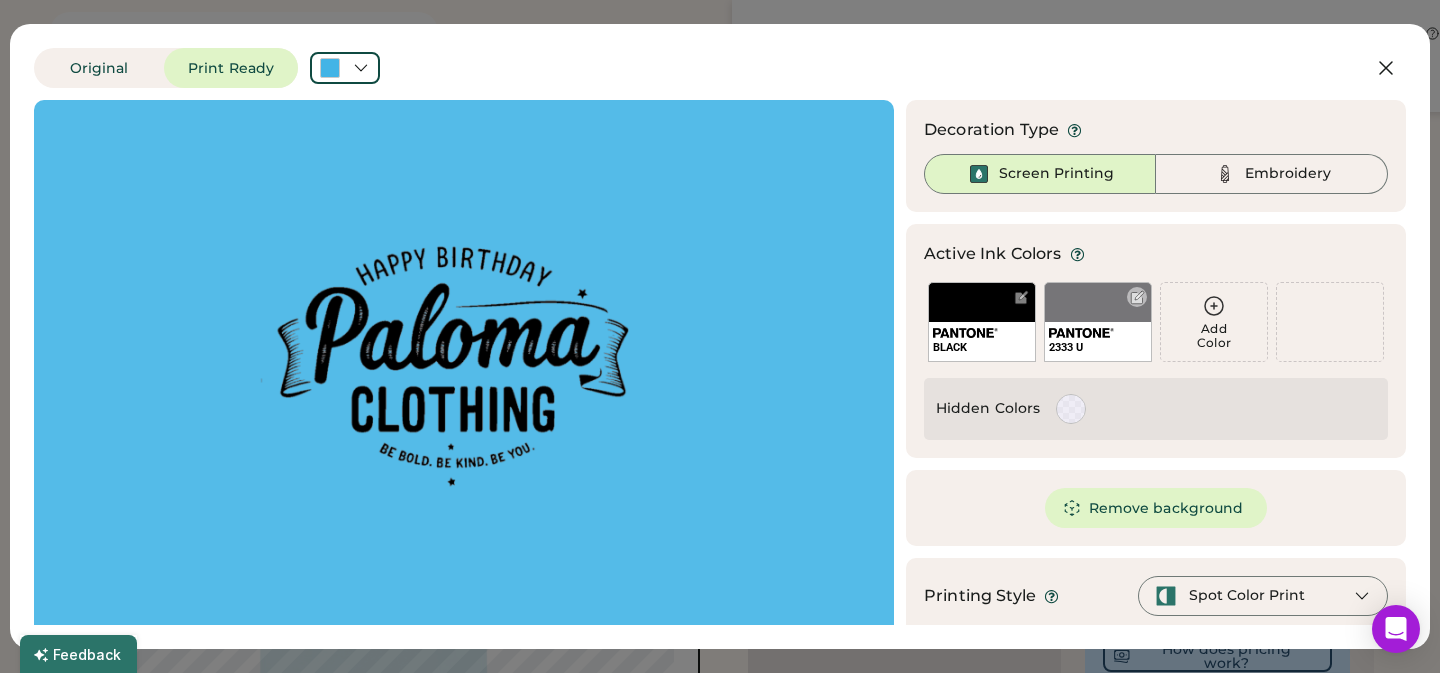 click on "2333 U" at bounding box center (1098, 322) 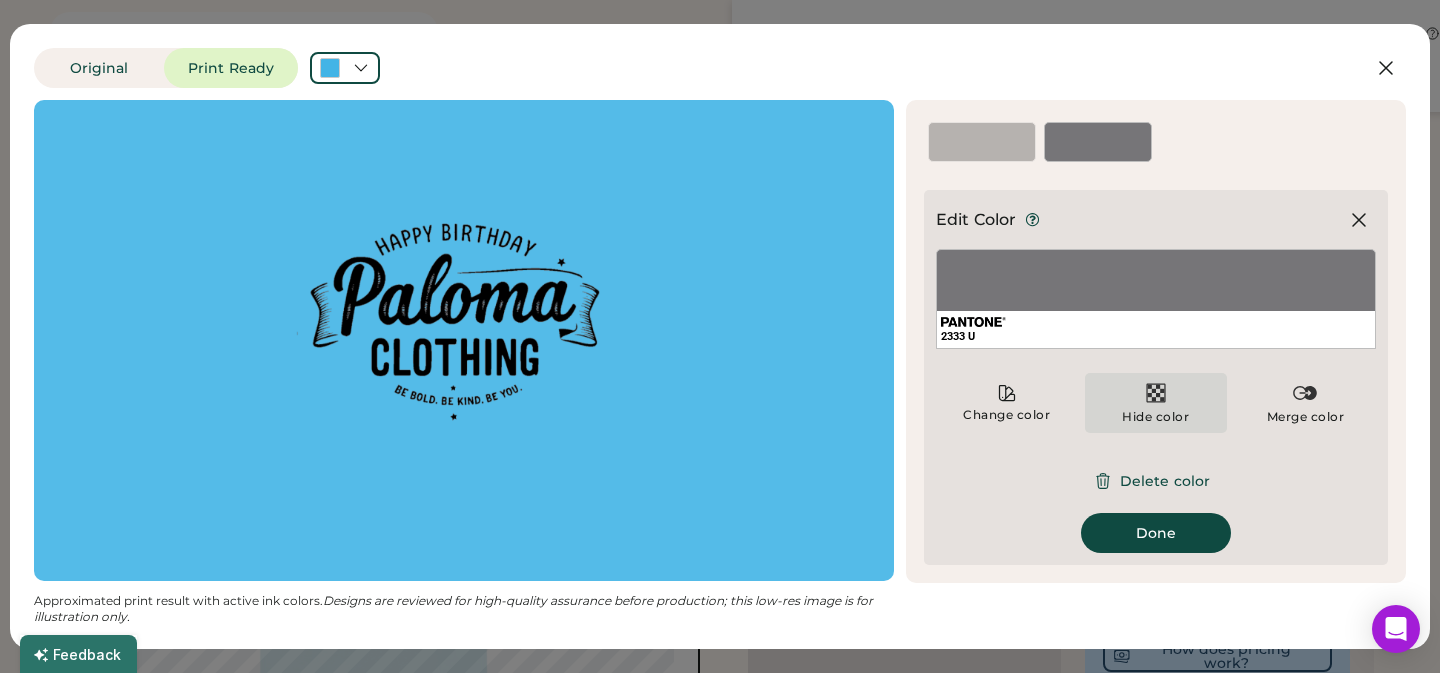 click at bounding box center (1156, 393) 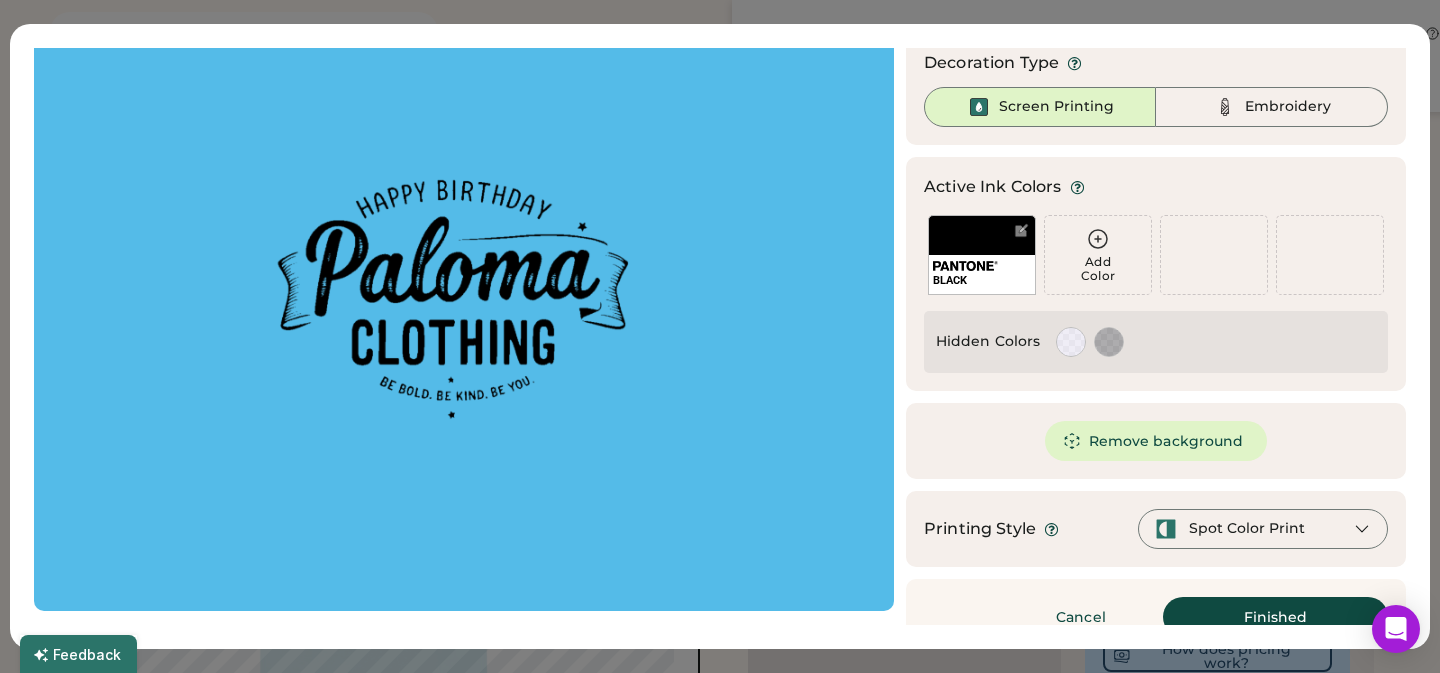 scroll, scrollTop: 97, scrollLeft: 0, axis: vertical 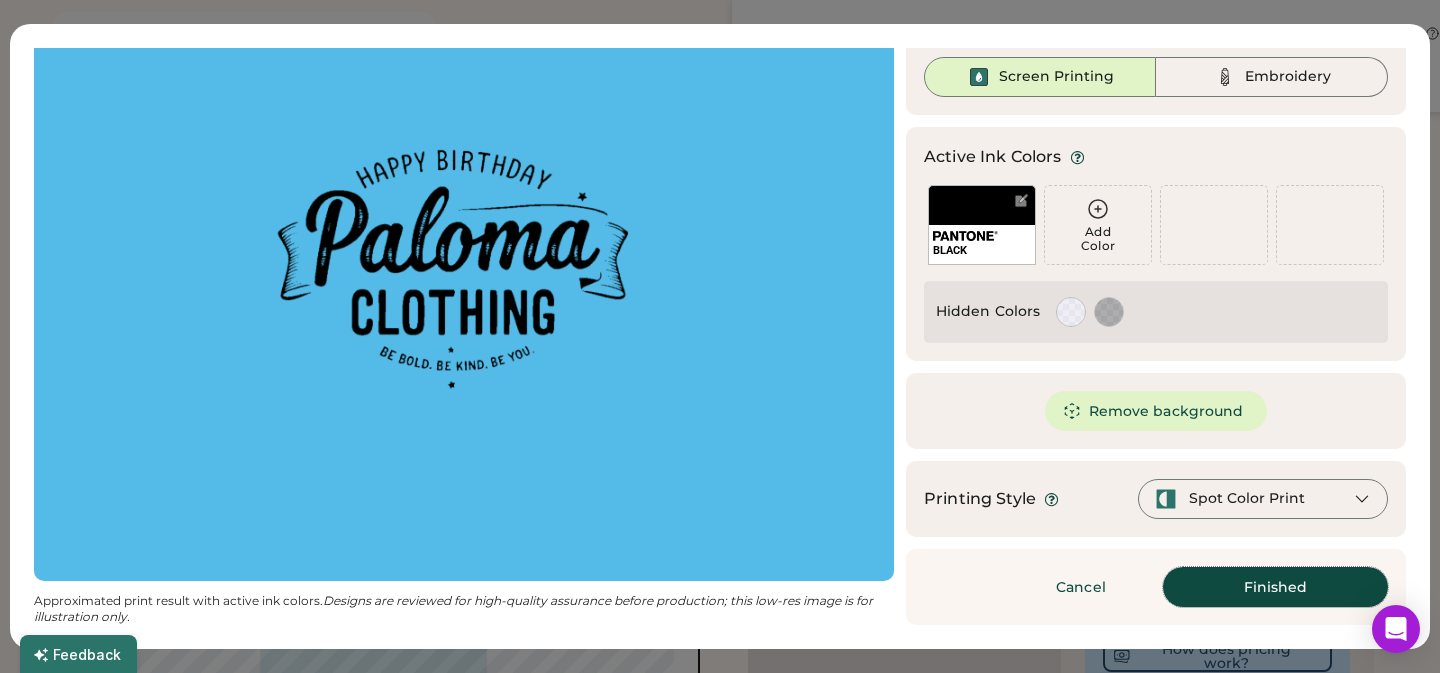 click on "Finished" at bounding box center [1275, 587] 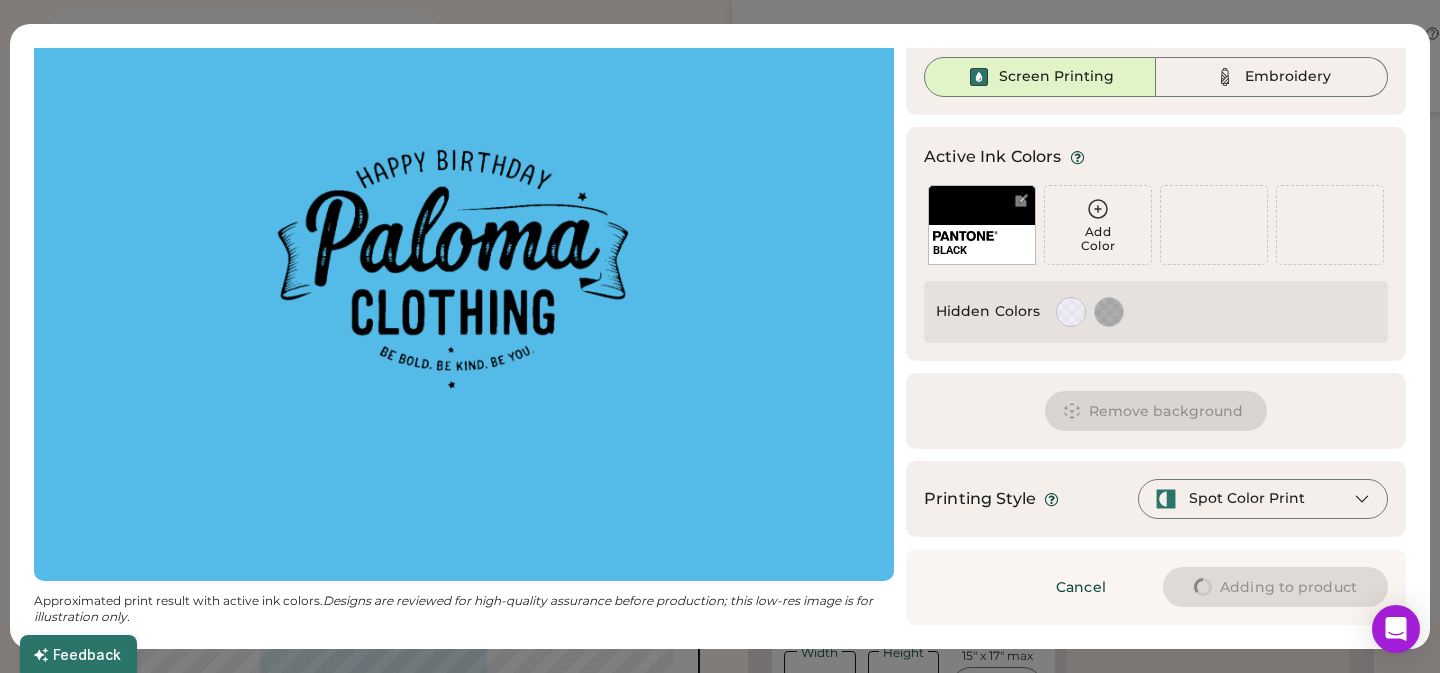 type on "****" 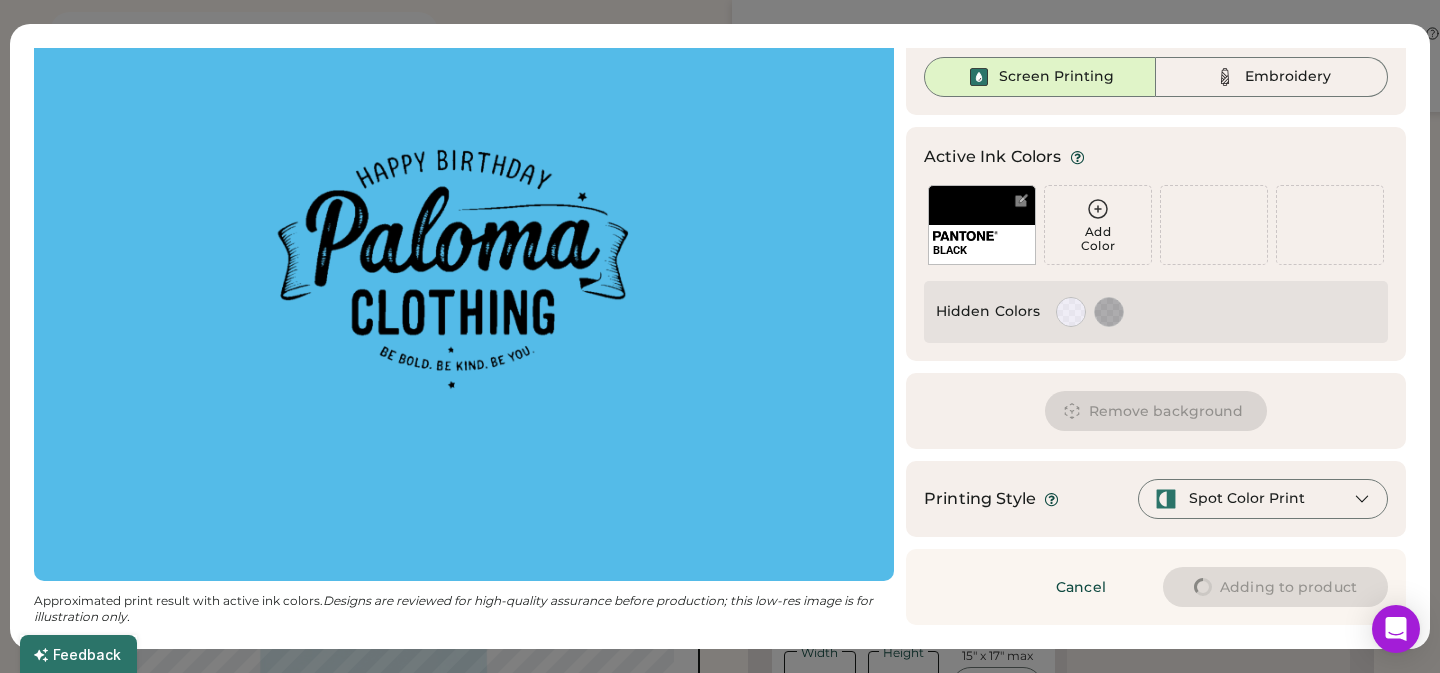type on "****" 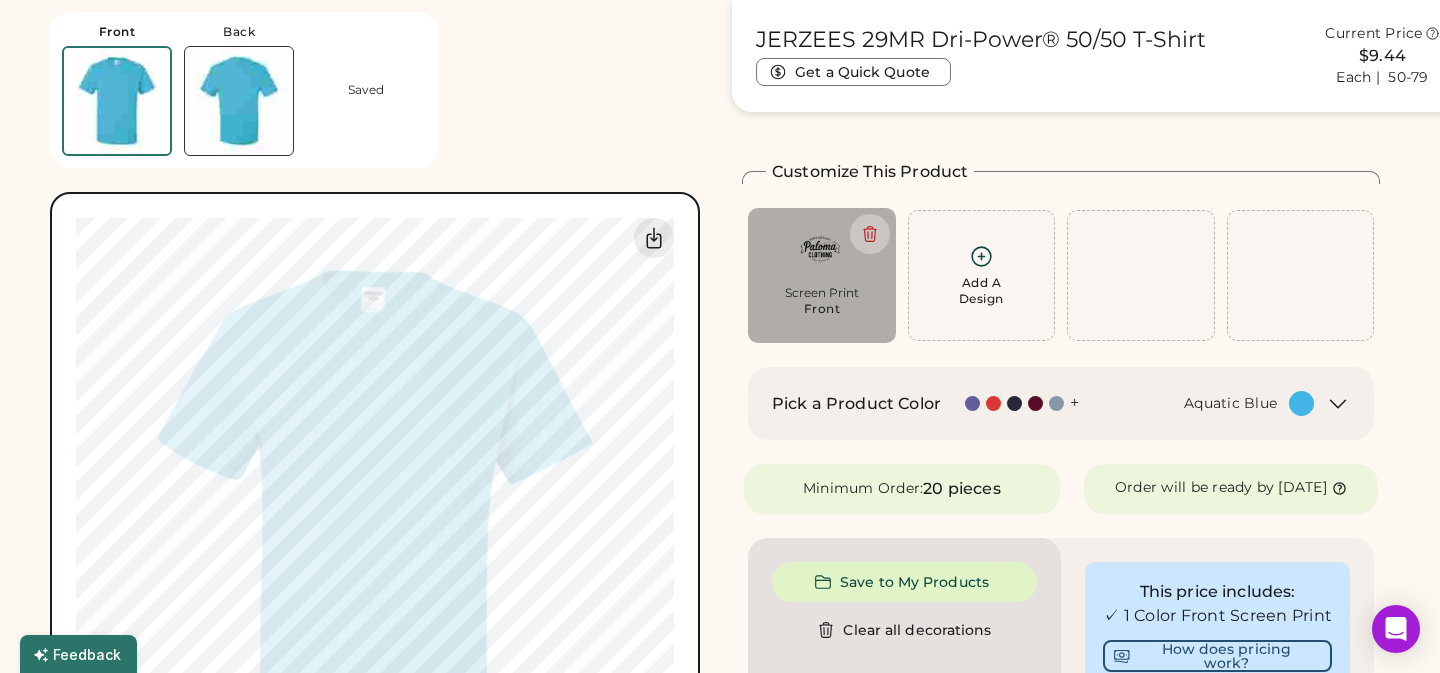 type on "****" 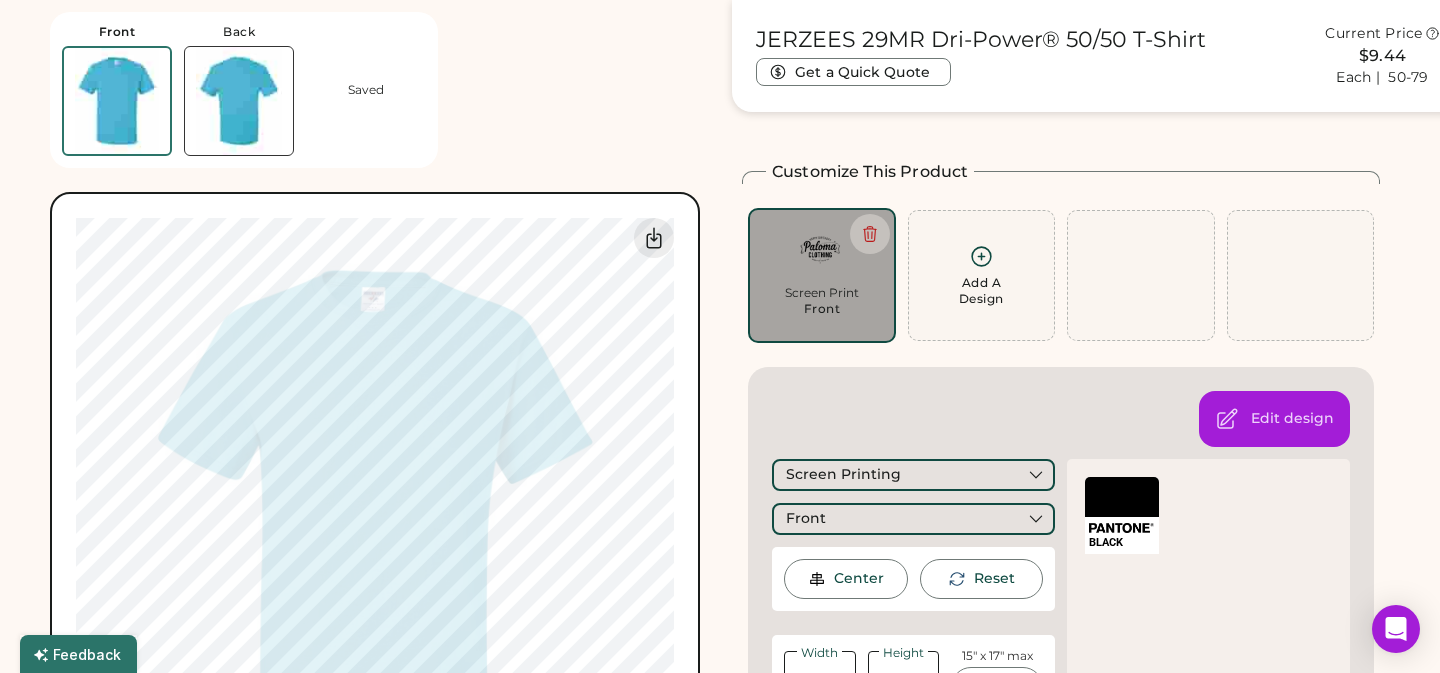 type on "****" 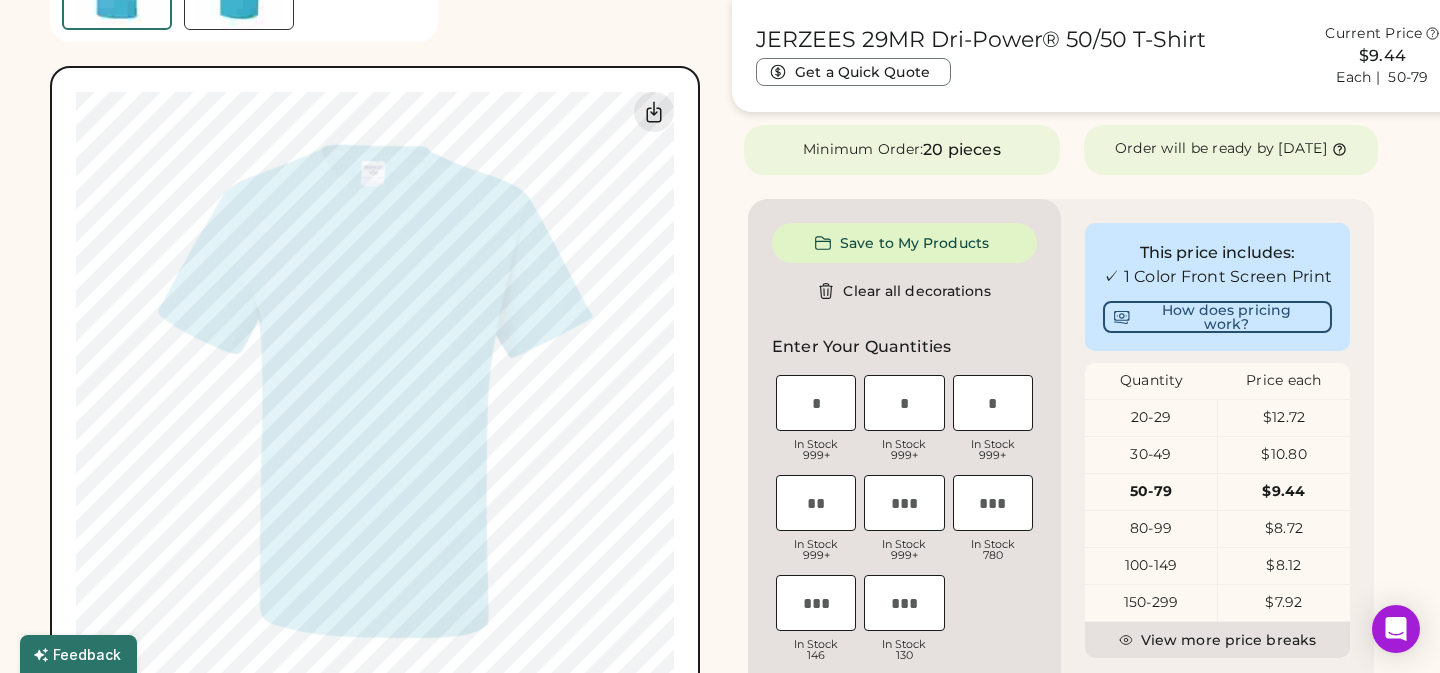 scroll, scrollTop: 417, scrollLeft: 0, axis: vertical 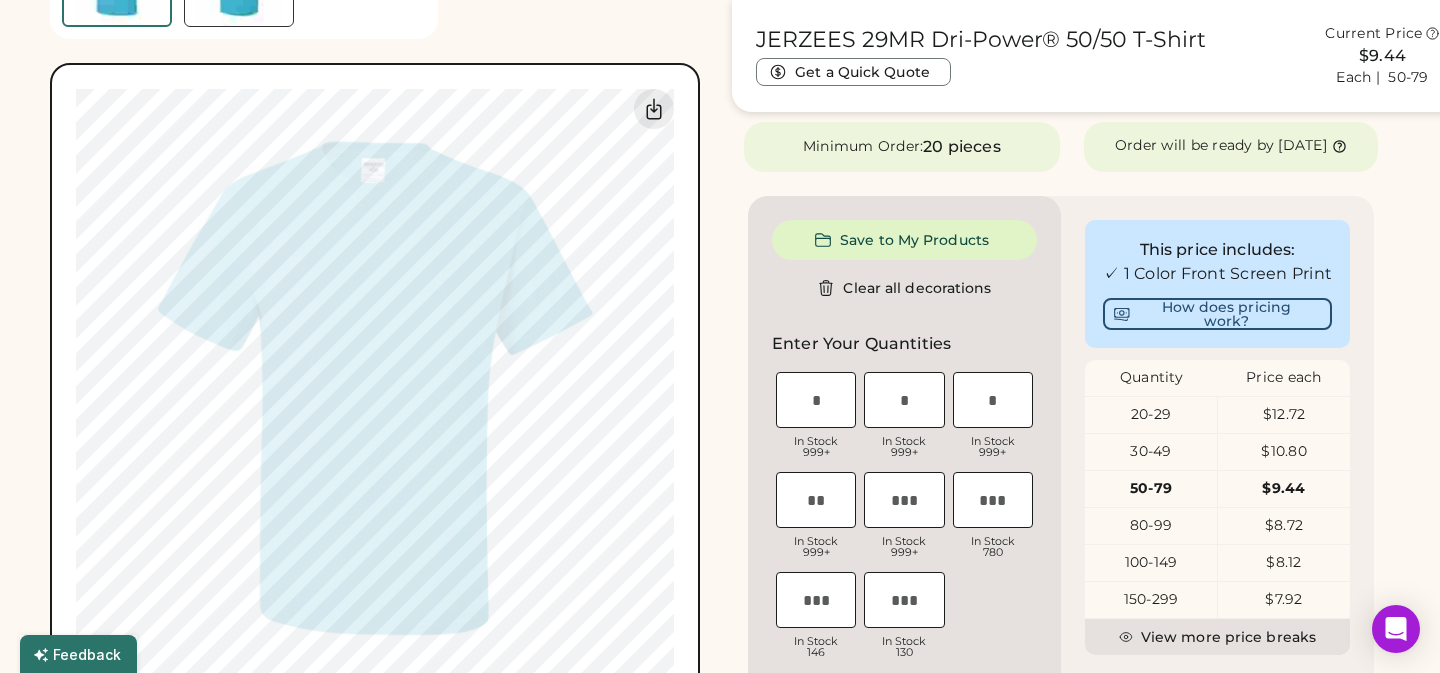 type on "****" 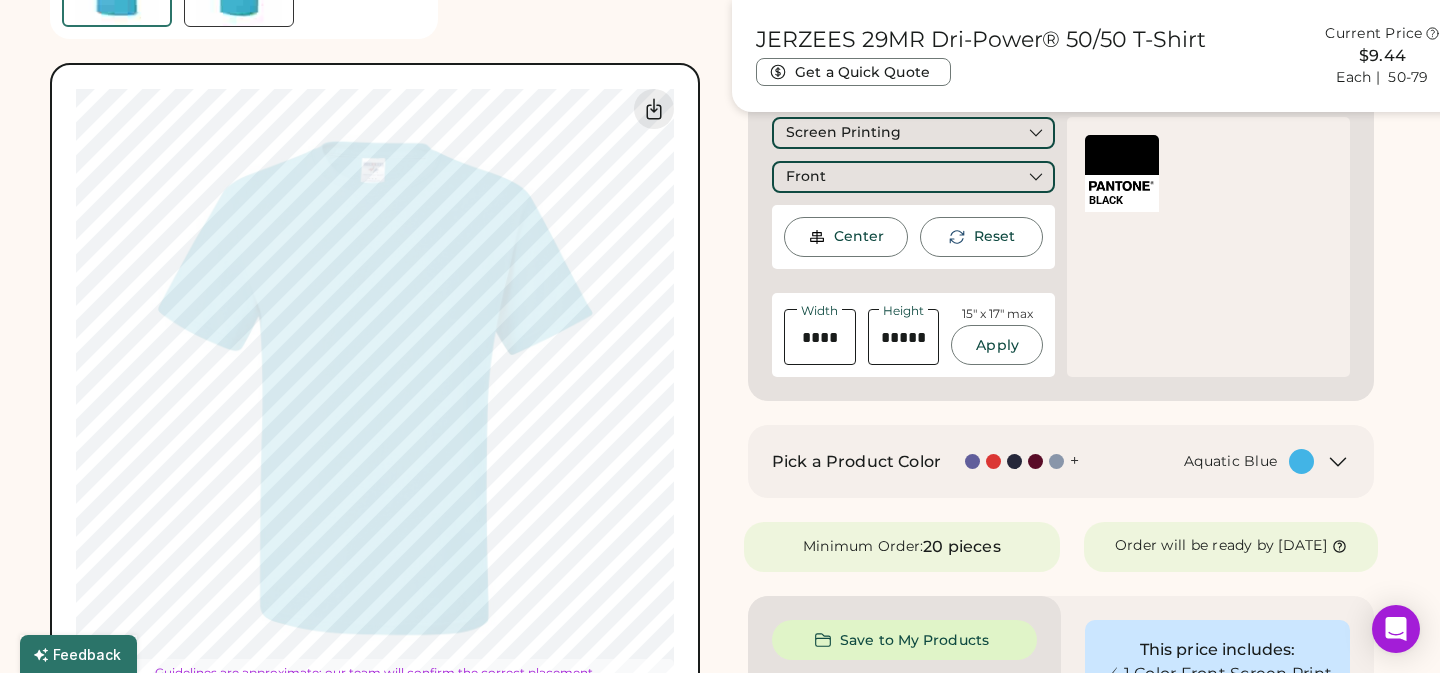 type on "*****" 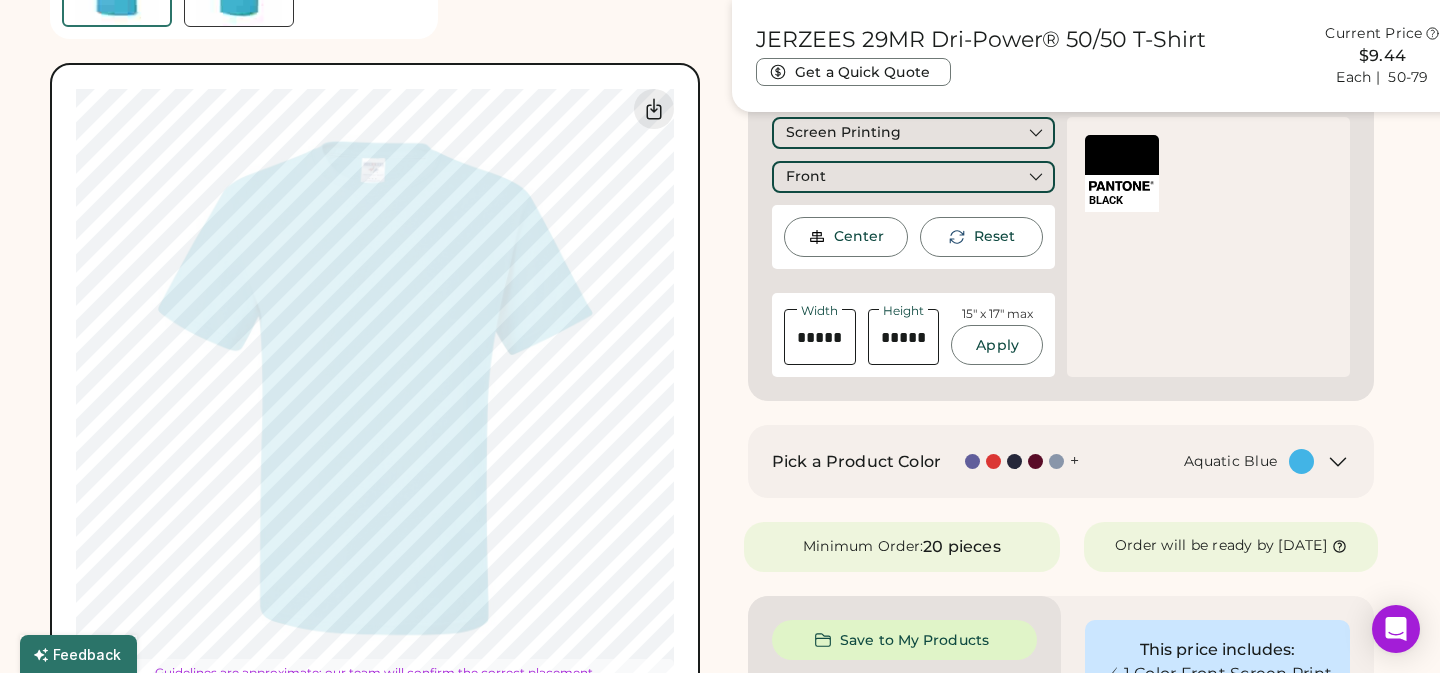 type on "*****" 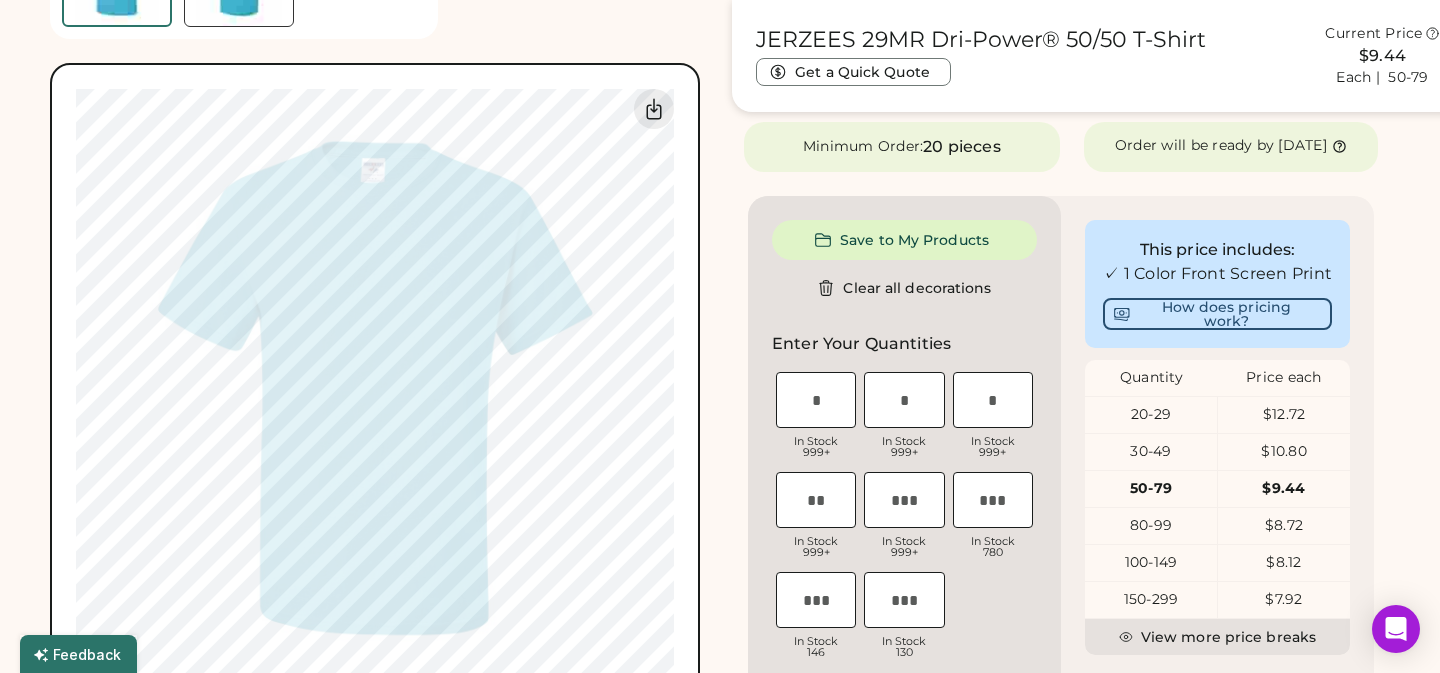 click at bounding box center [904, 400] 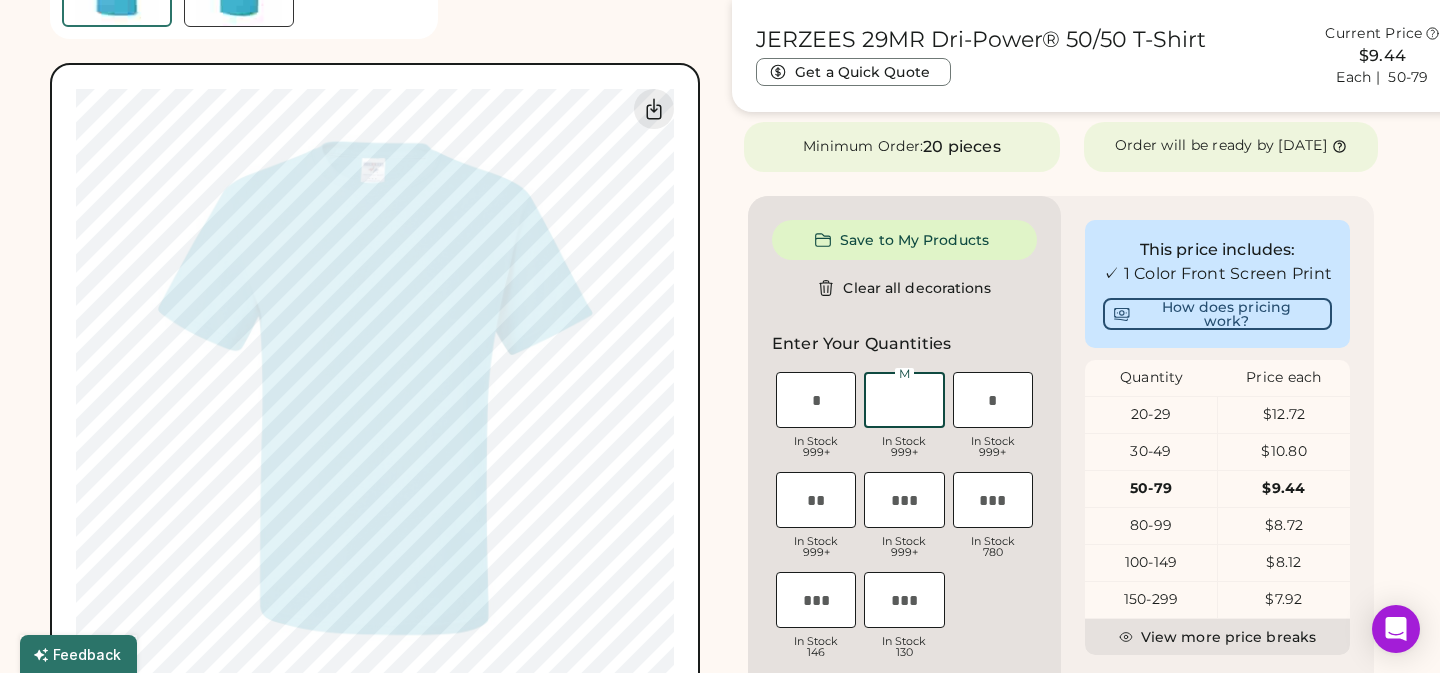 click at bounding box center [816, 400] 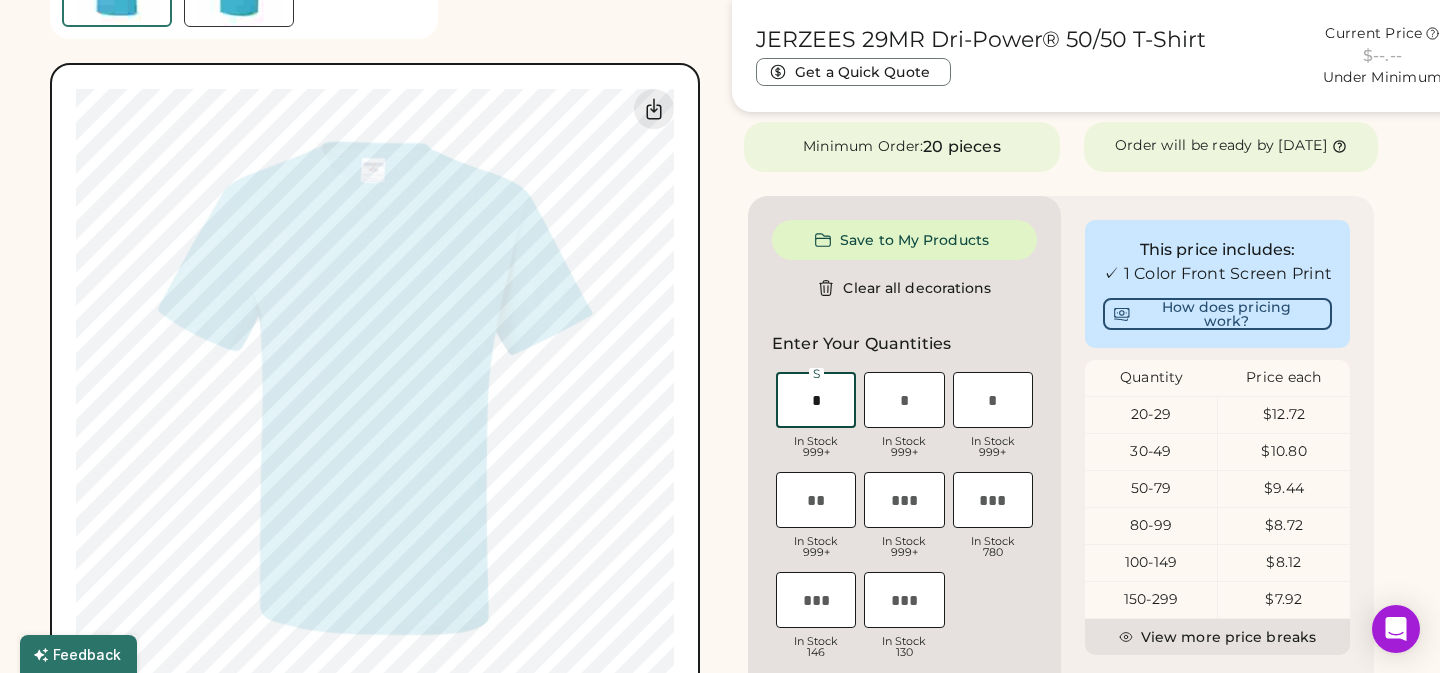 type on "*" 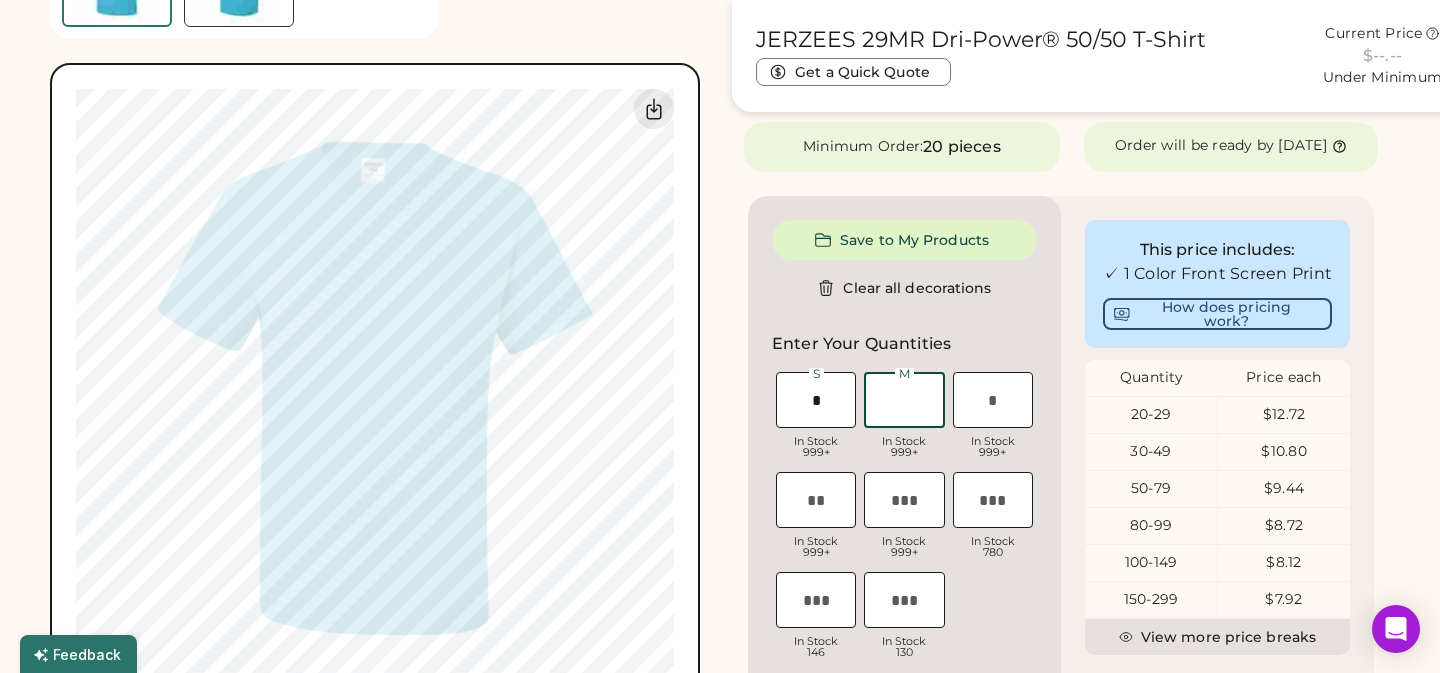 type on "*" 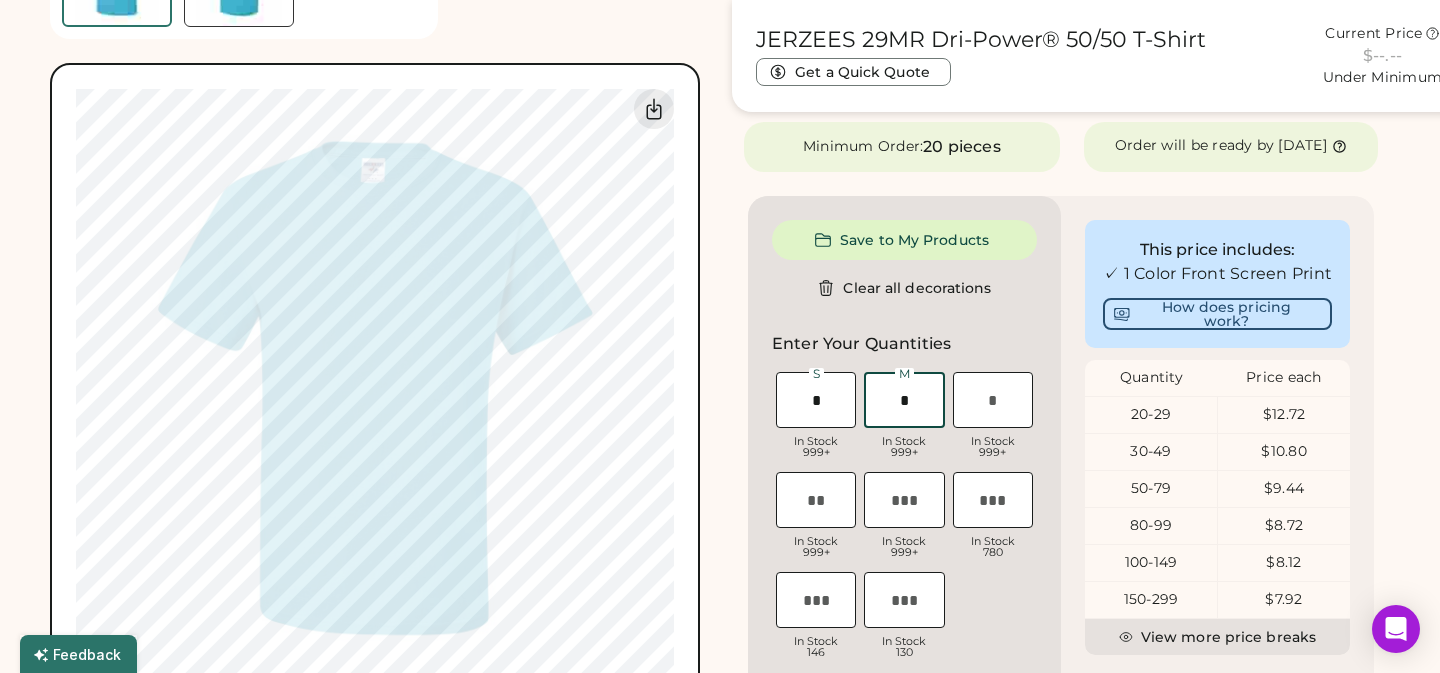 type on "*" 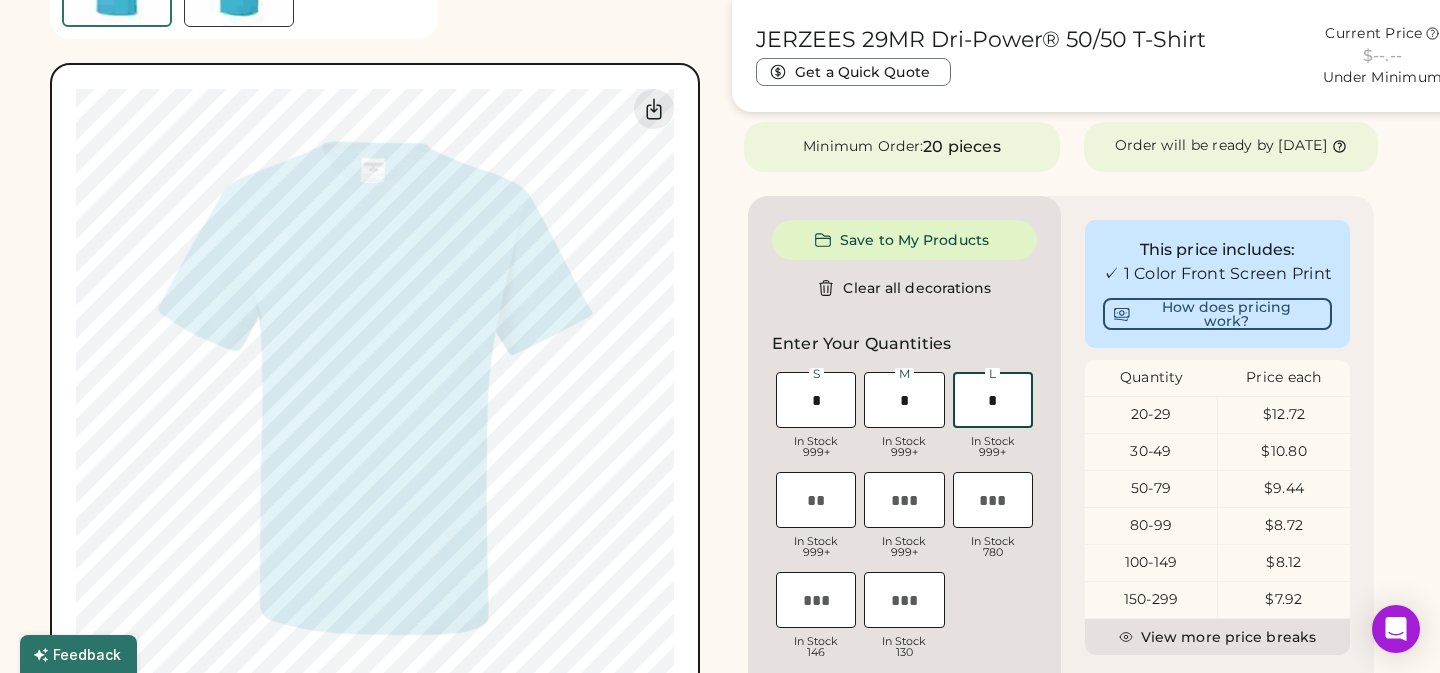 type on "*" 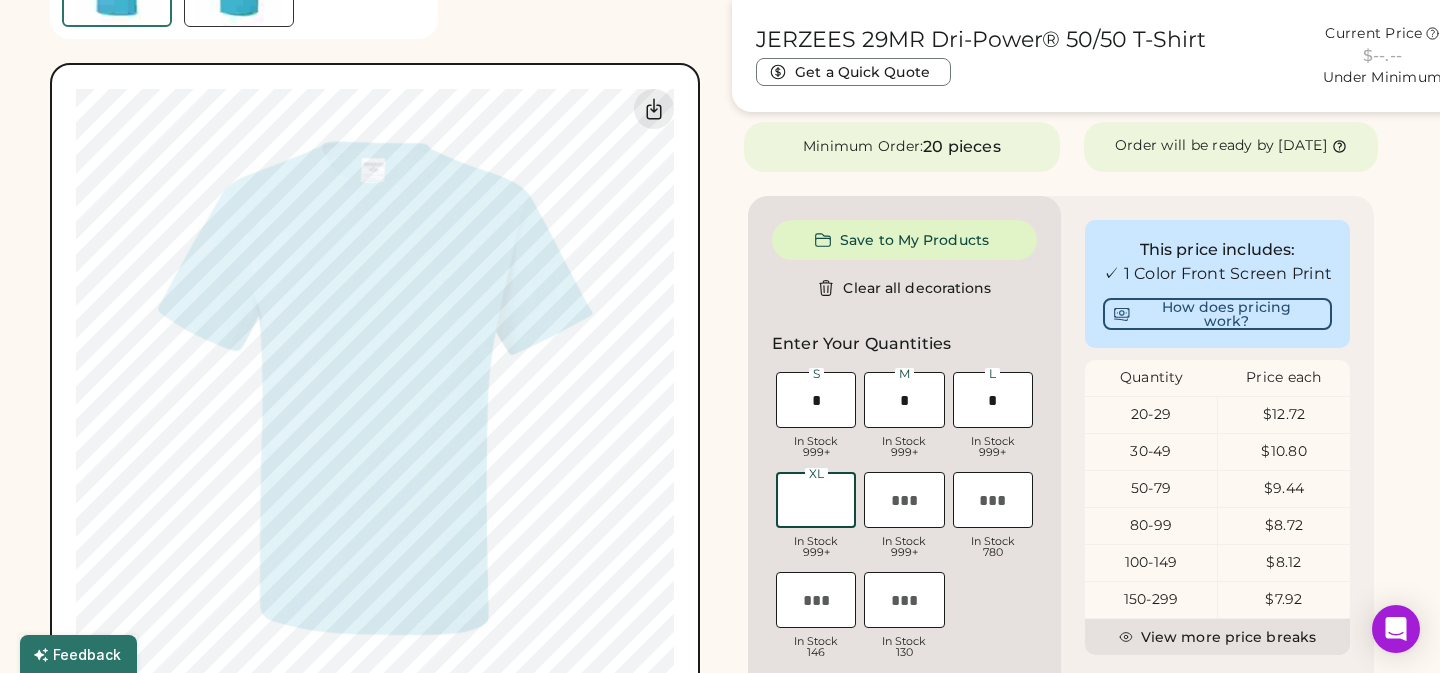 type on "*" 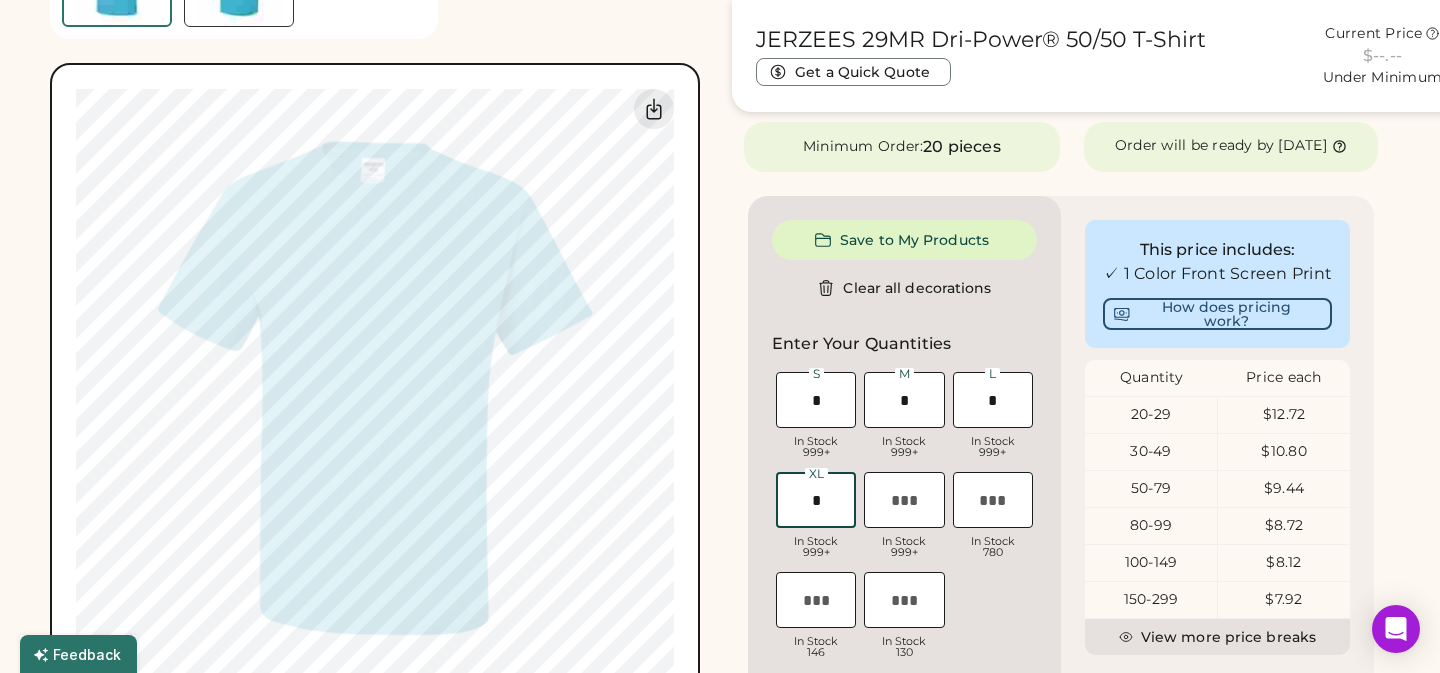 type on "**" 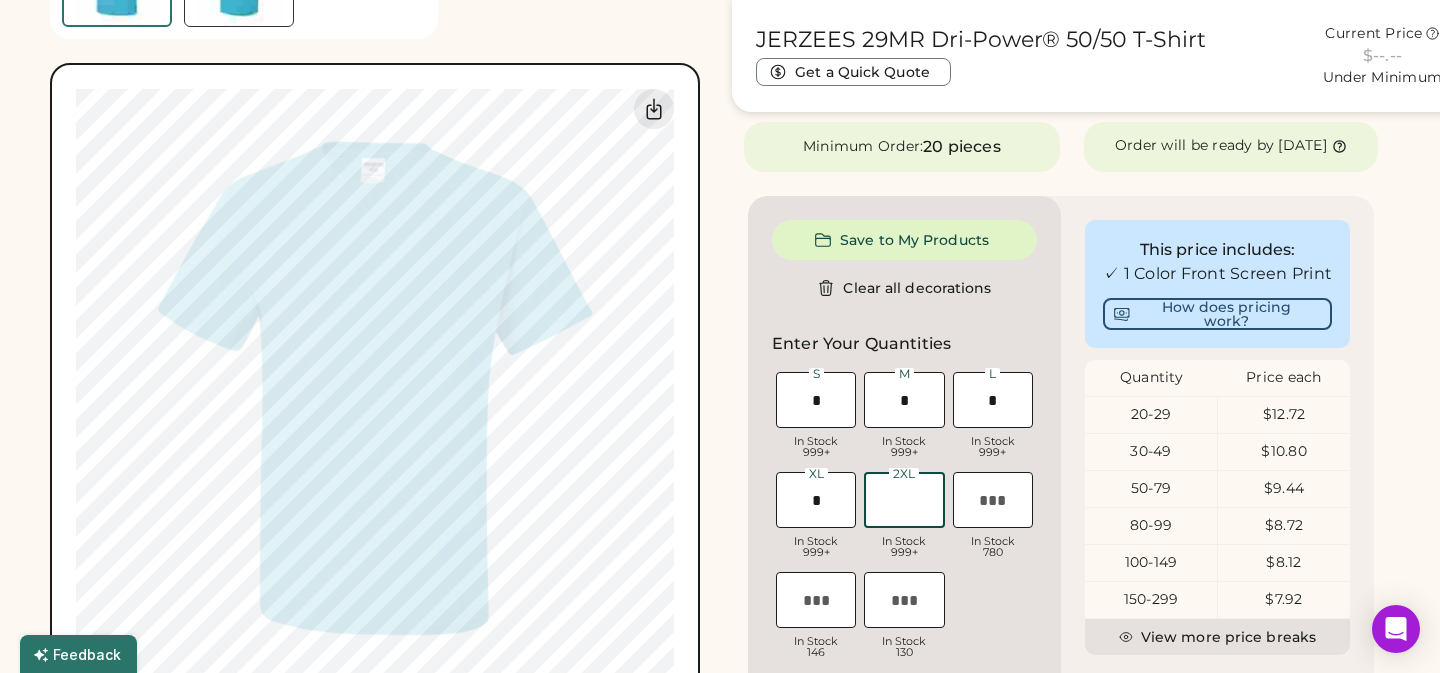 type on "*" 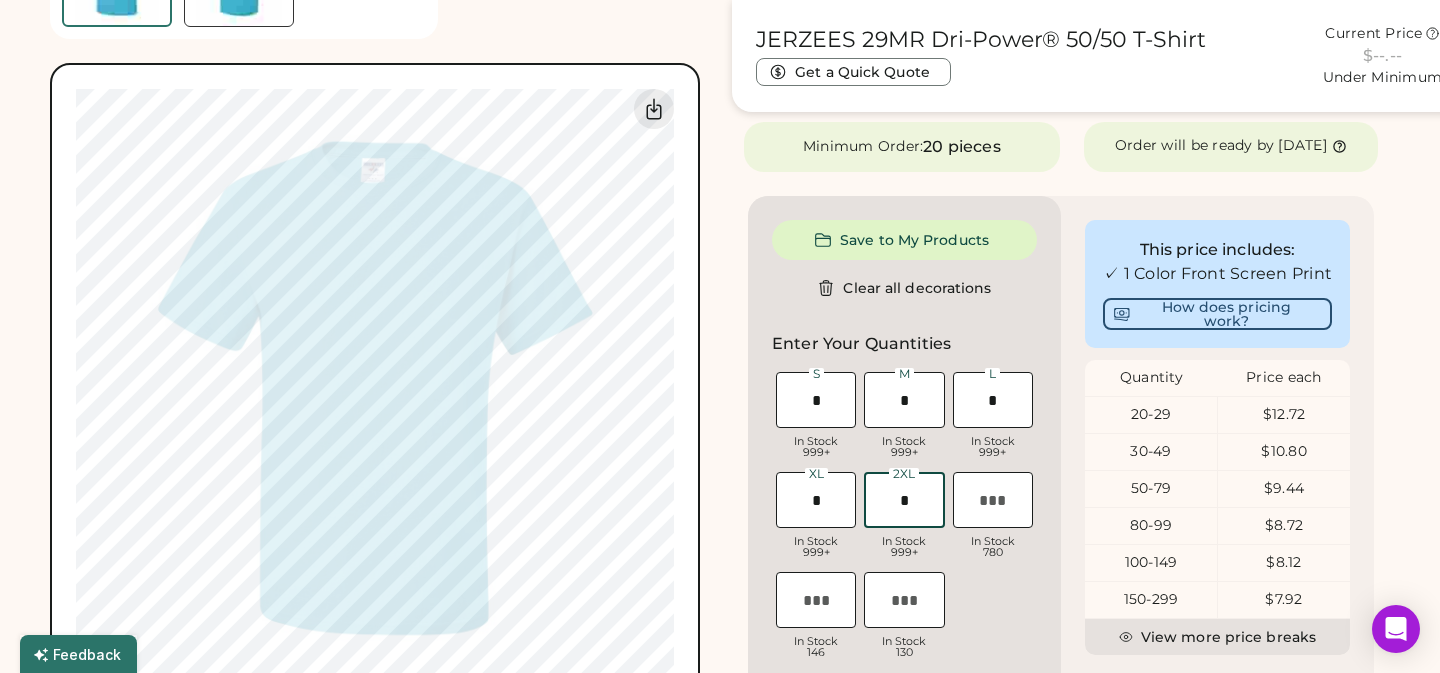 type on "**" 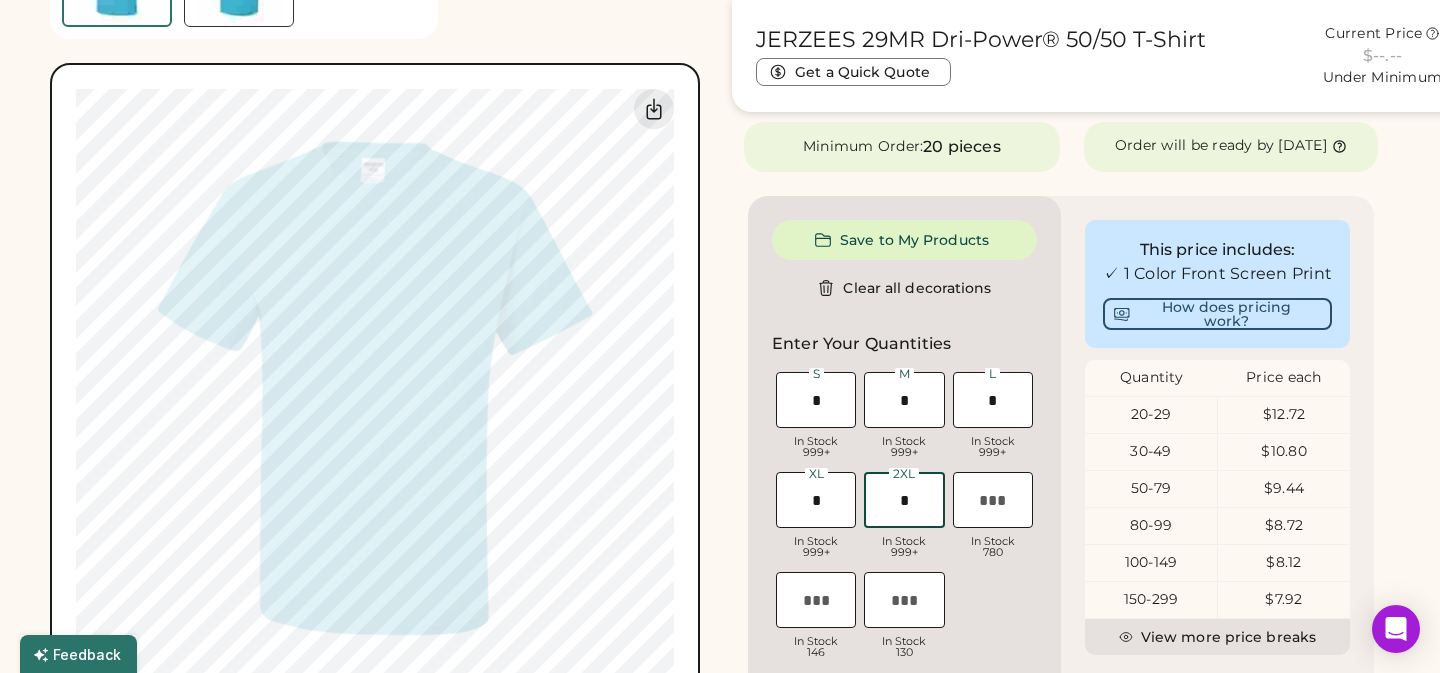 type on "*" 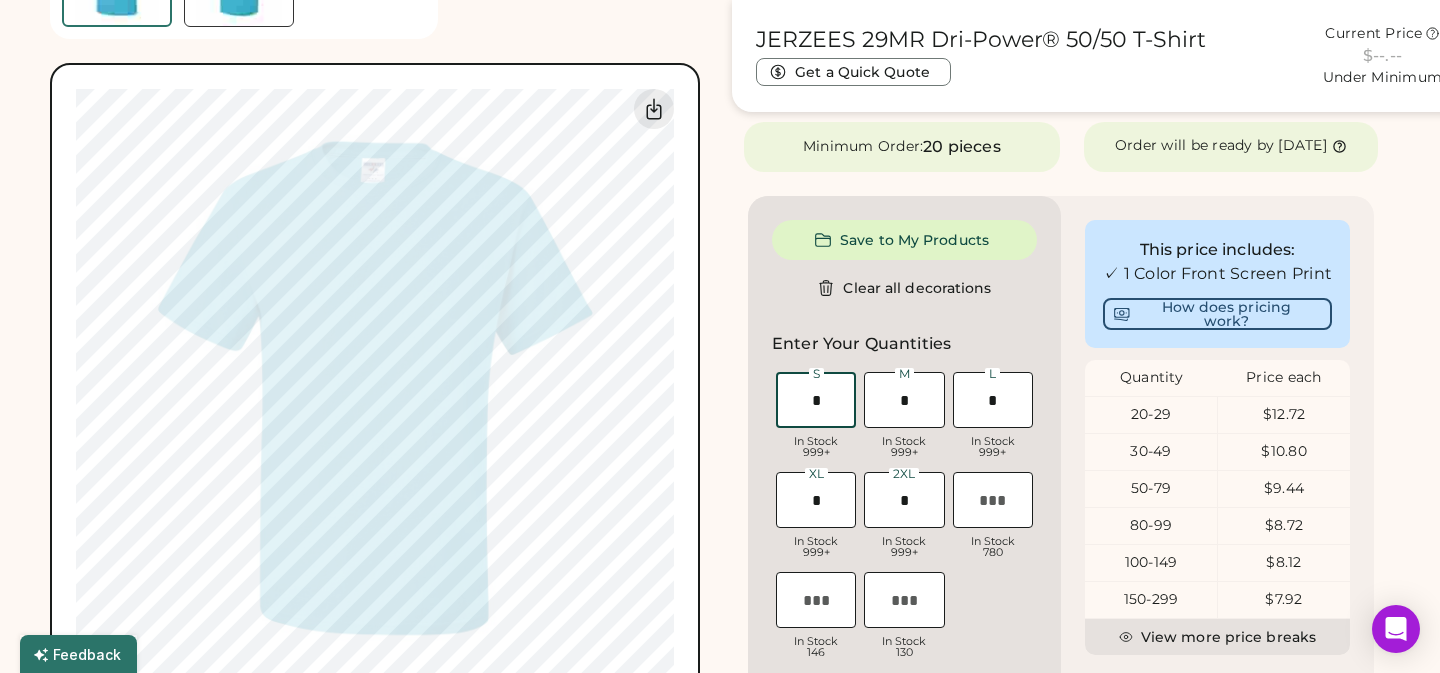 click at bounding box center (816, 400) 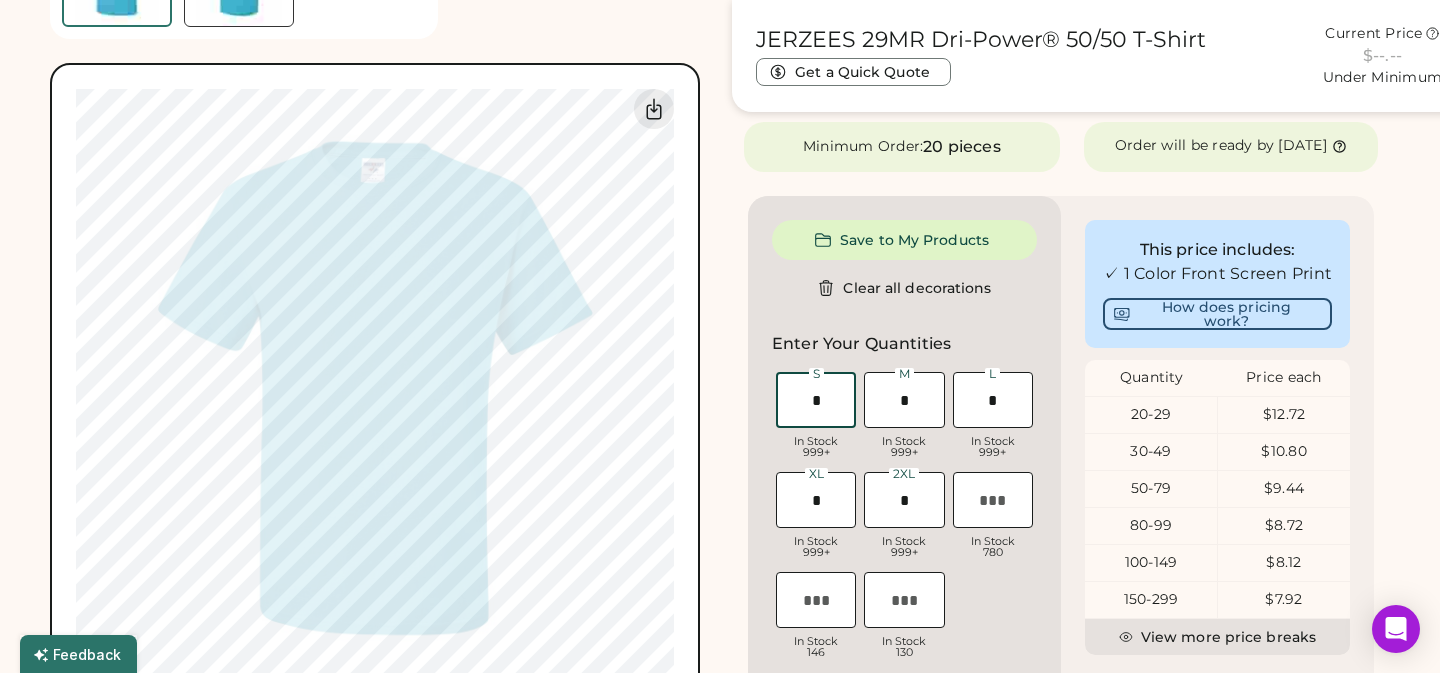 click at bounding box center [816, 500] 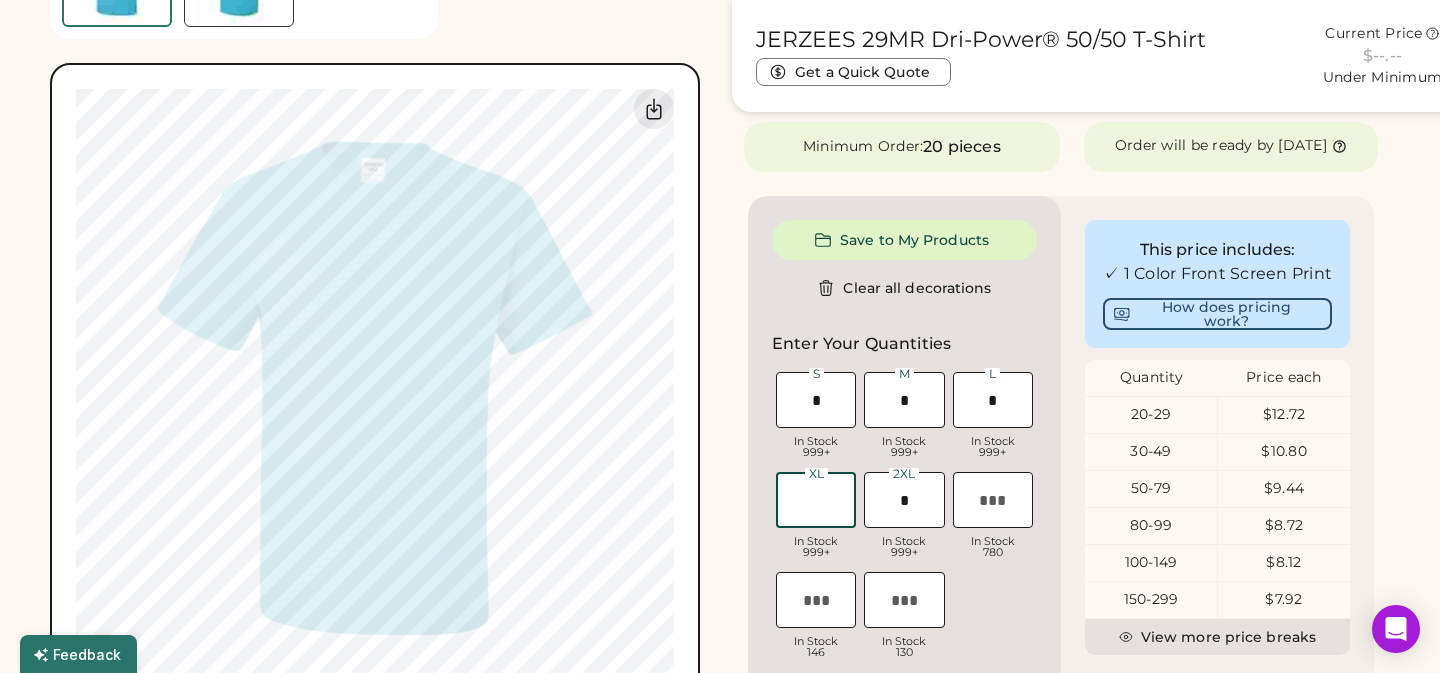 type on "*" 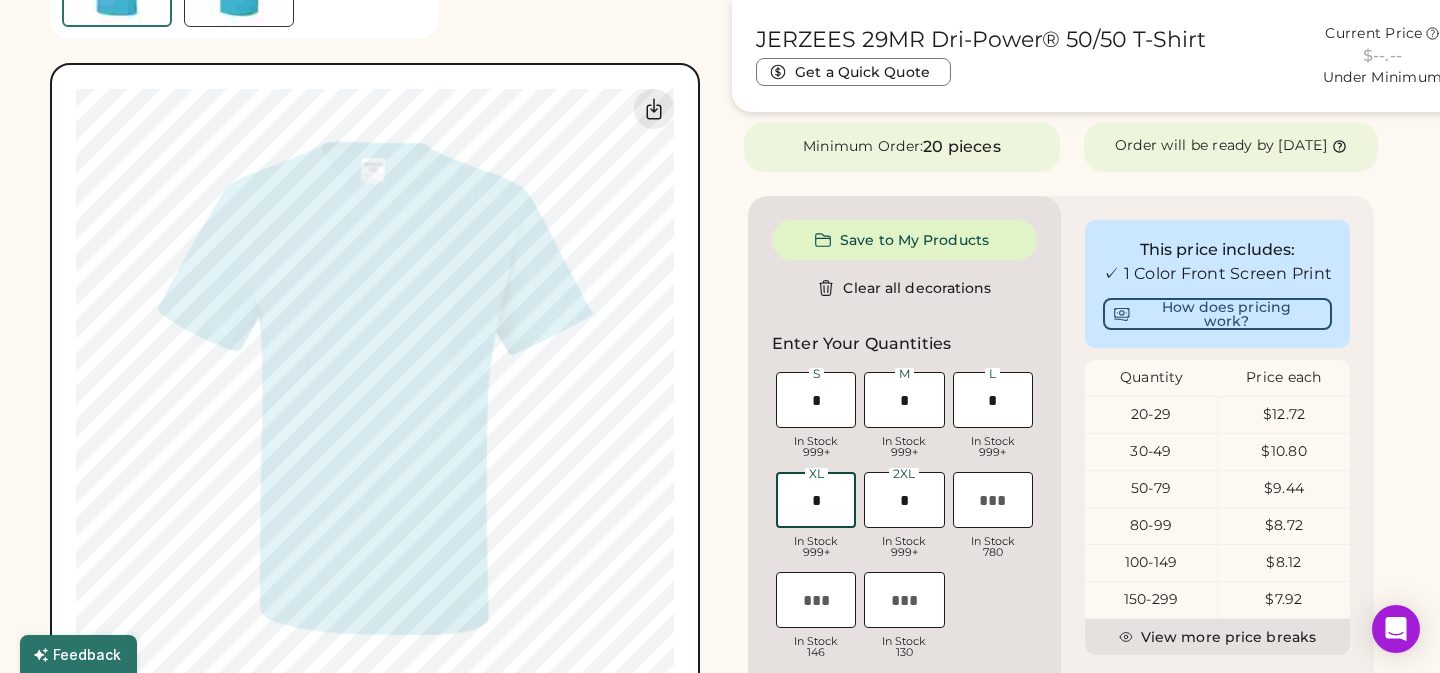 type 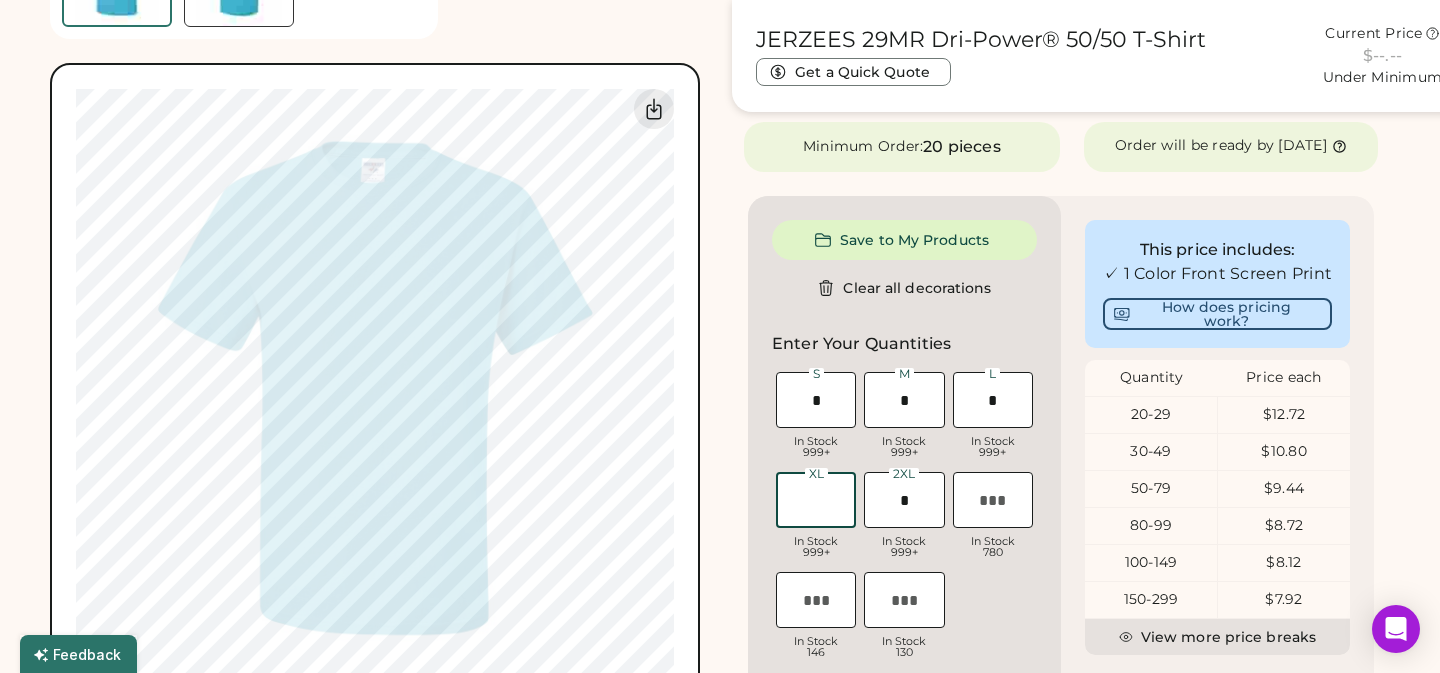 type on "**" 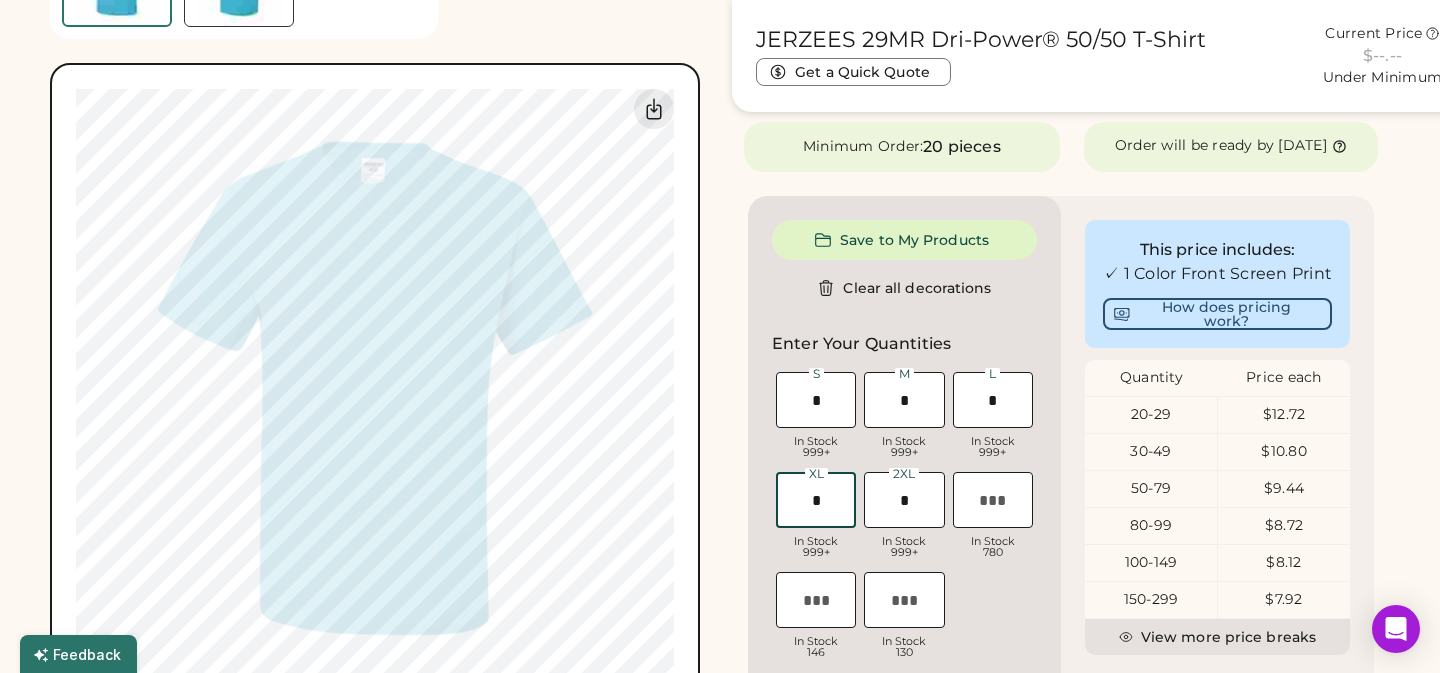 type on "**" 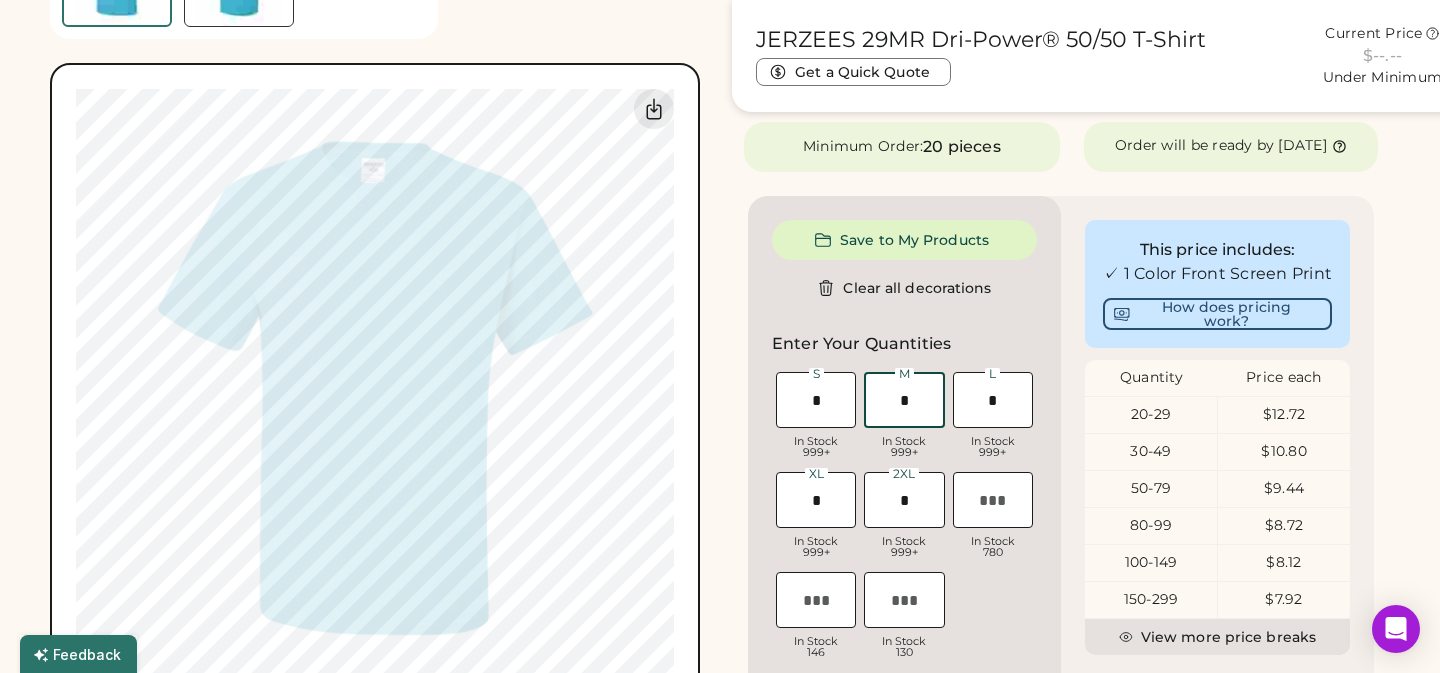 click at bounding box center (904, 400) 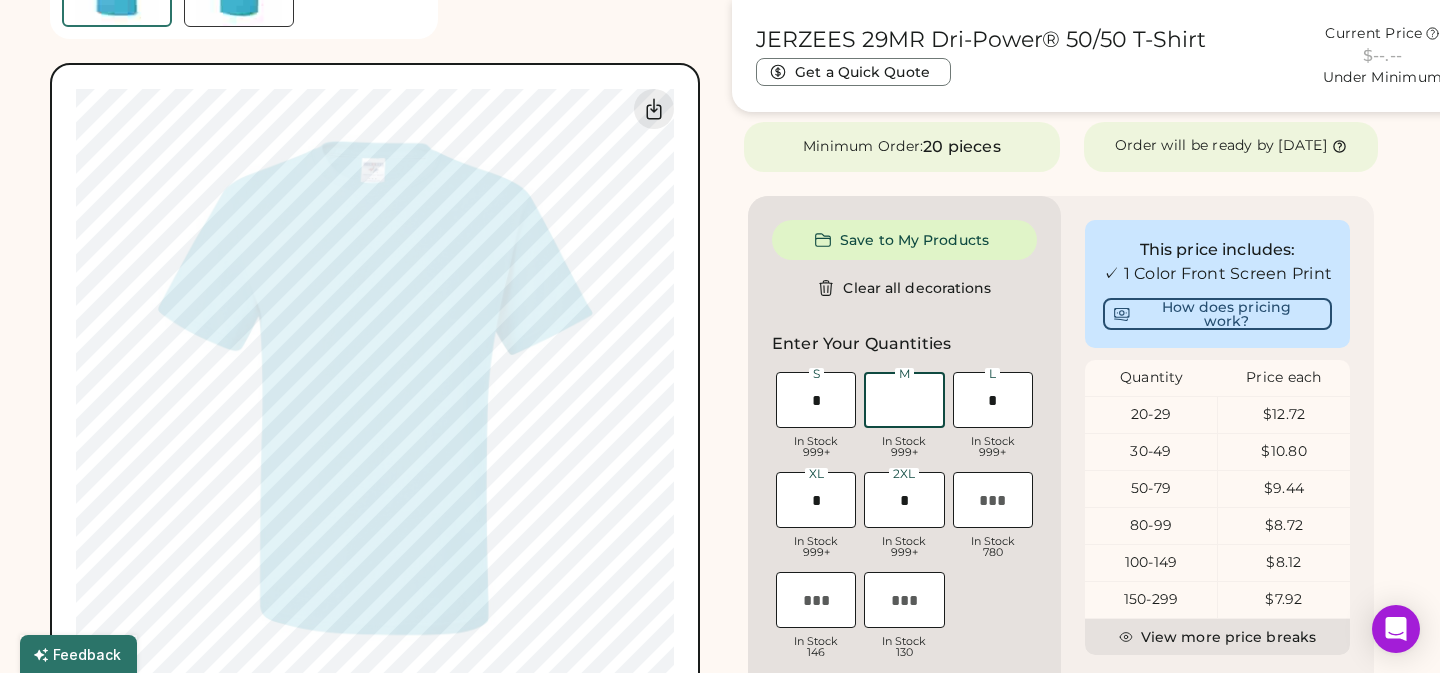 type on "**" 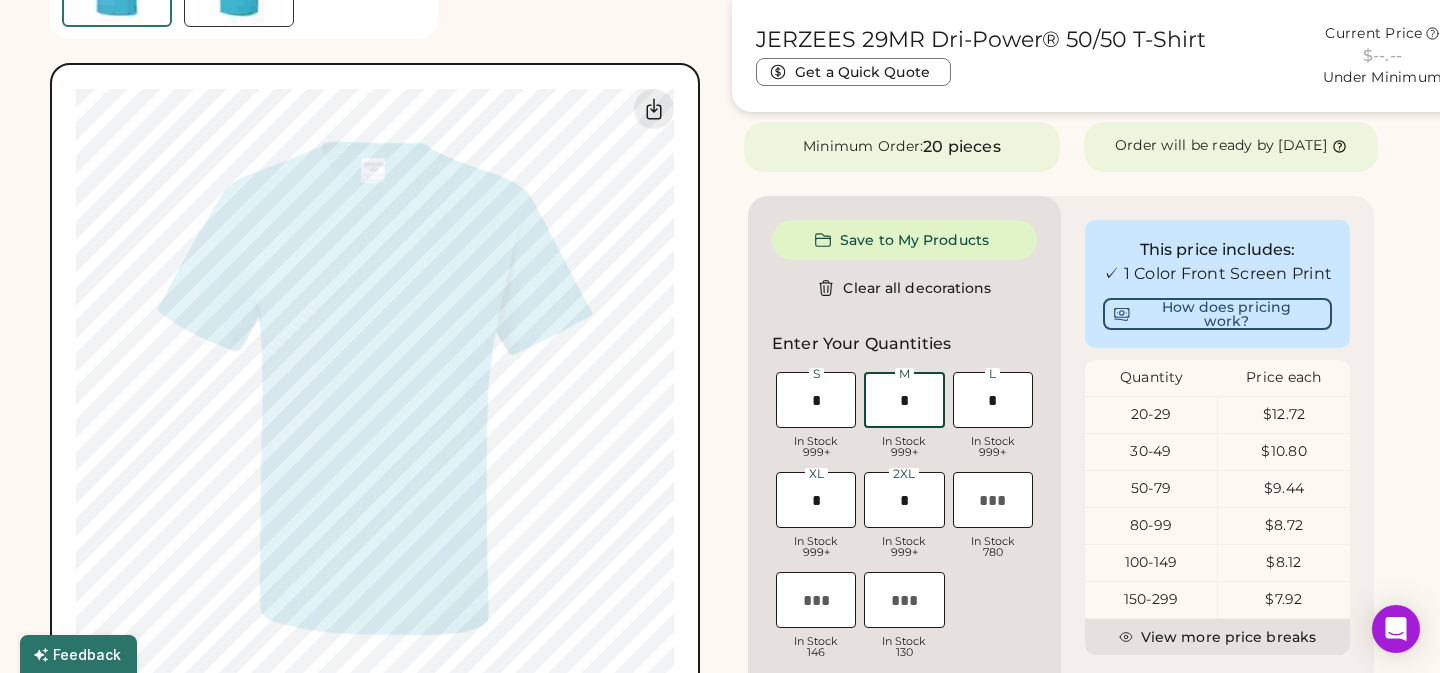 type on "**" 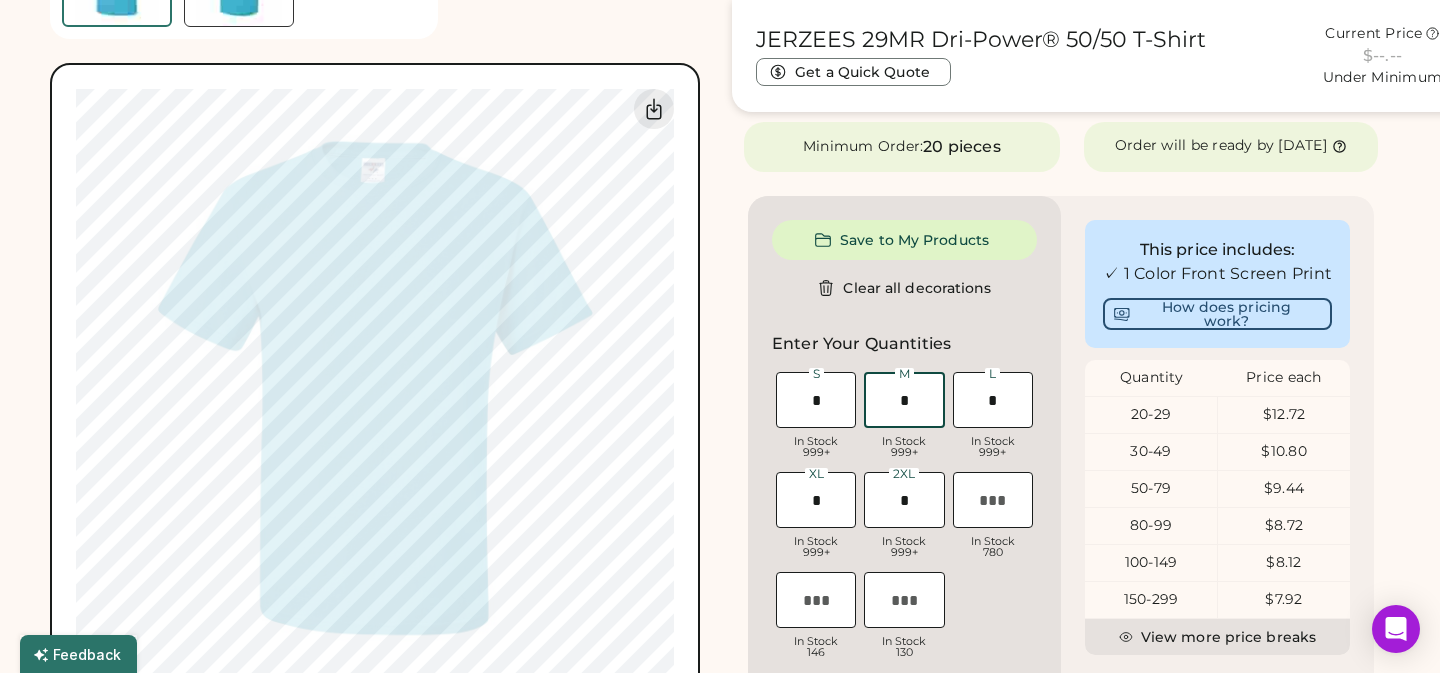 type on "*" 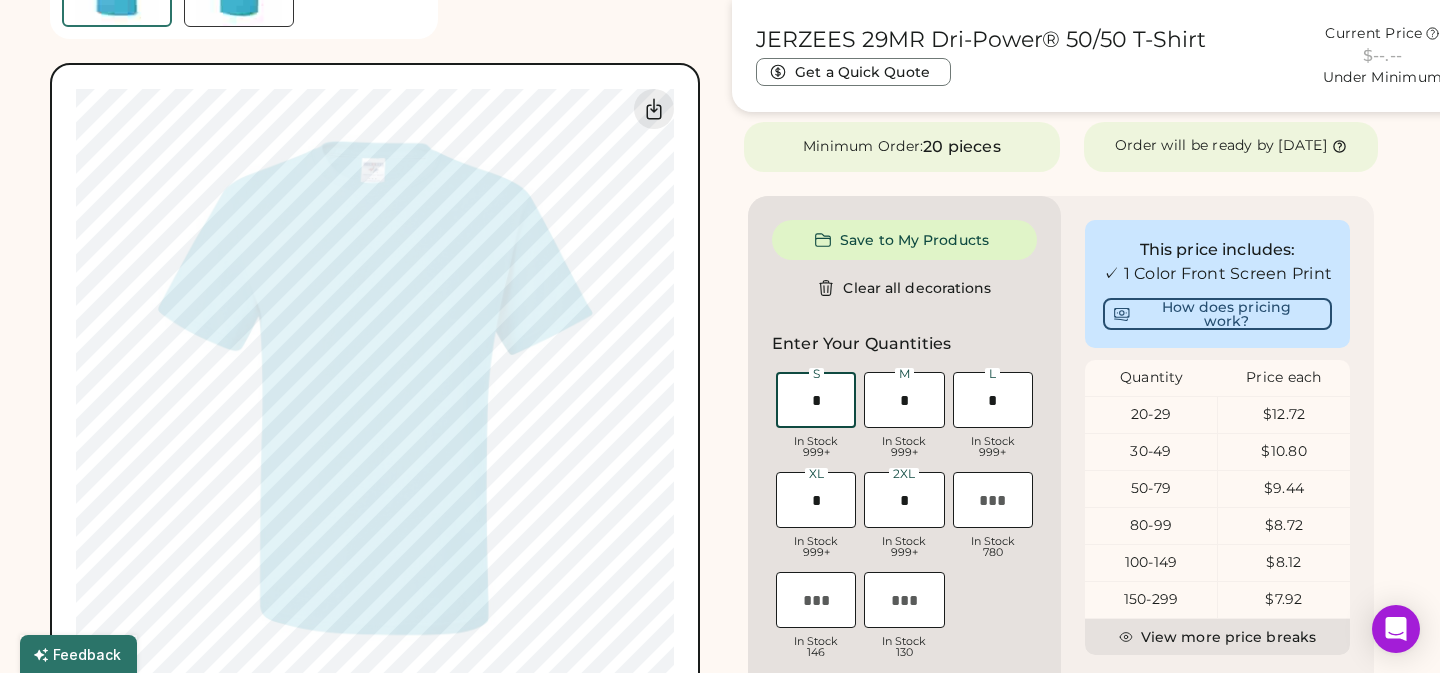 click at bounding box center (816, 400) 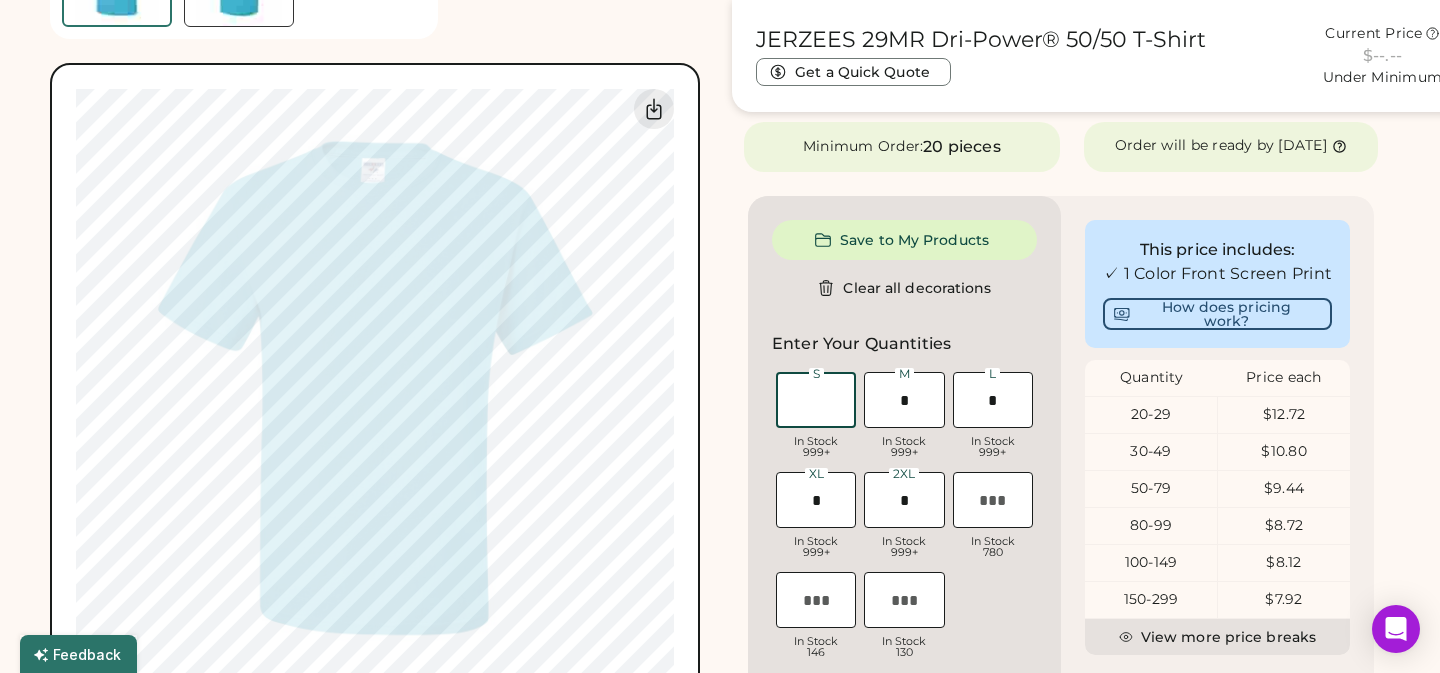 type on "**" 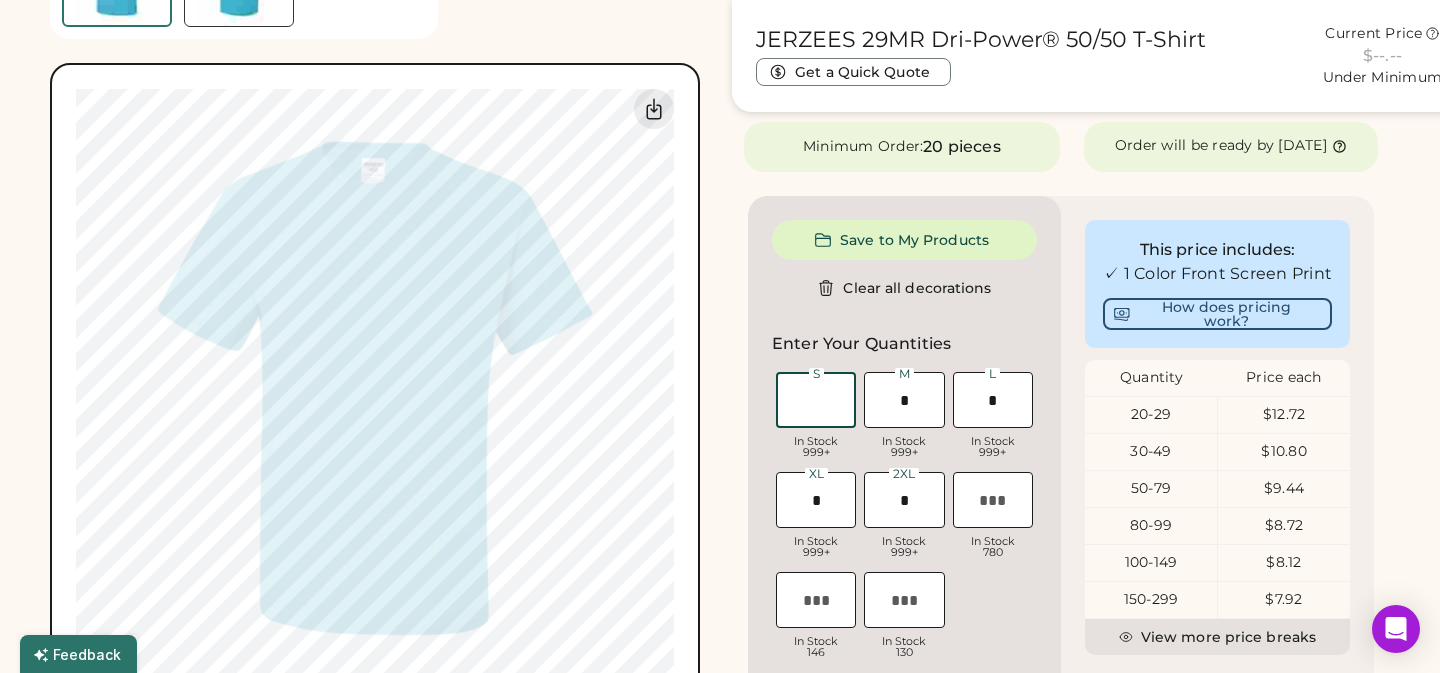 type on "*" 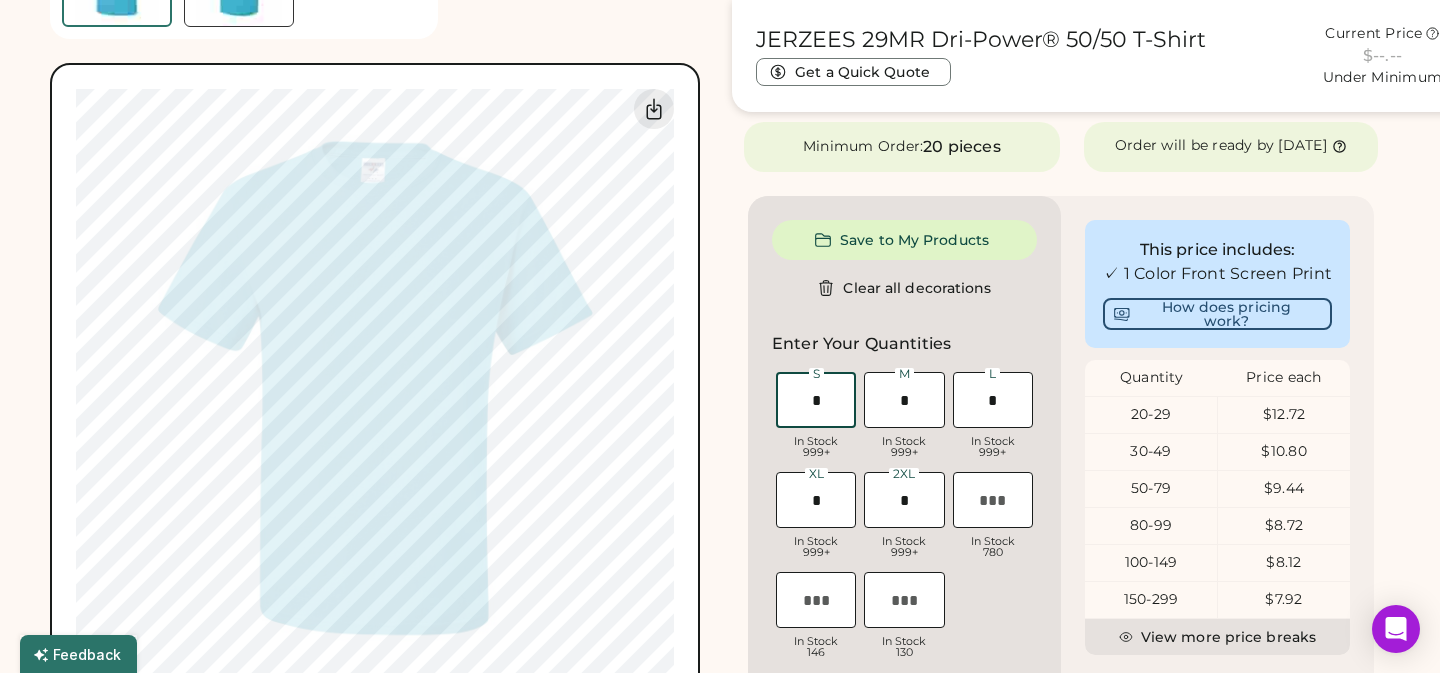 type on "**" 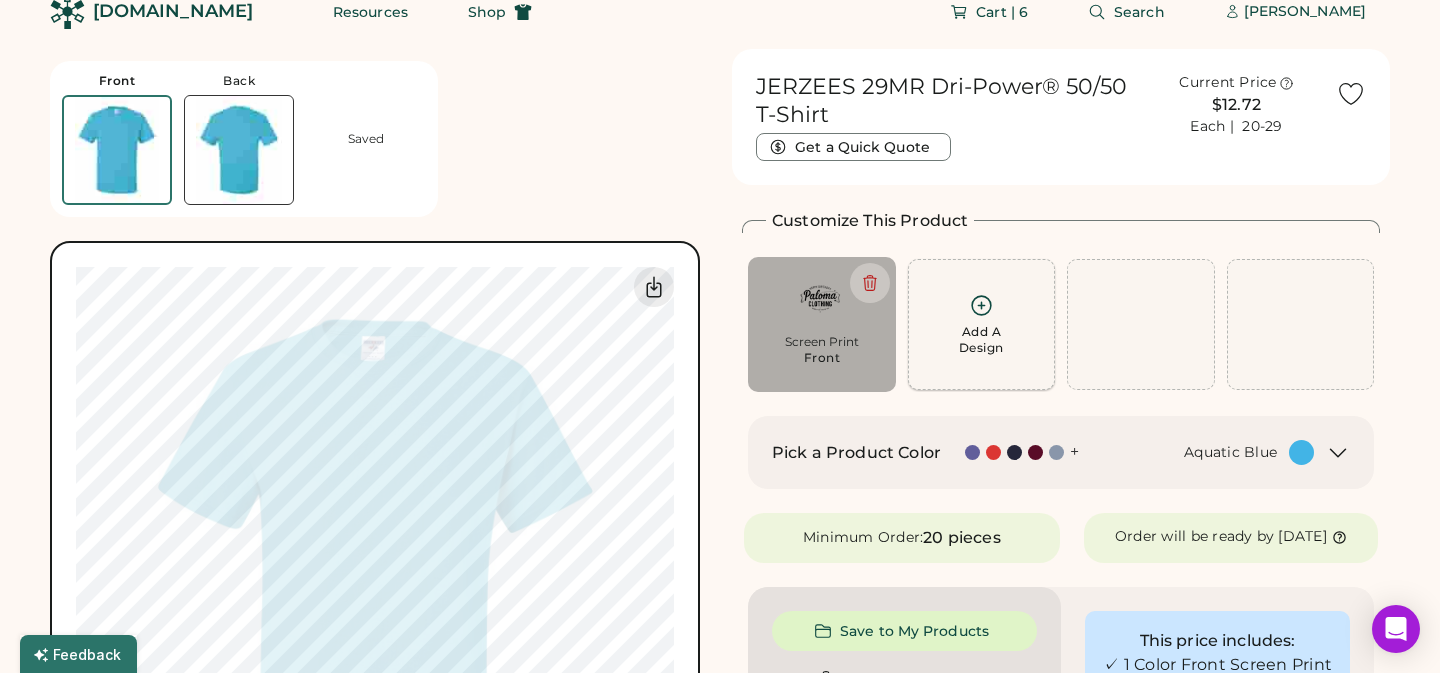 scroll, scrollTop: 0, scrollLeft: 0, axis: both 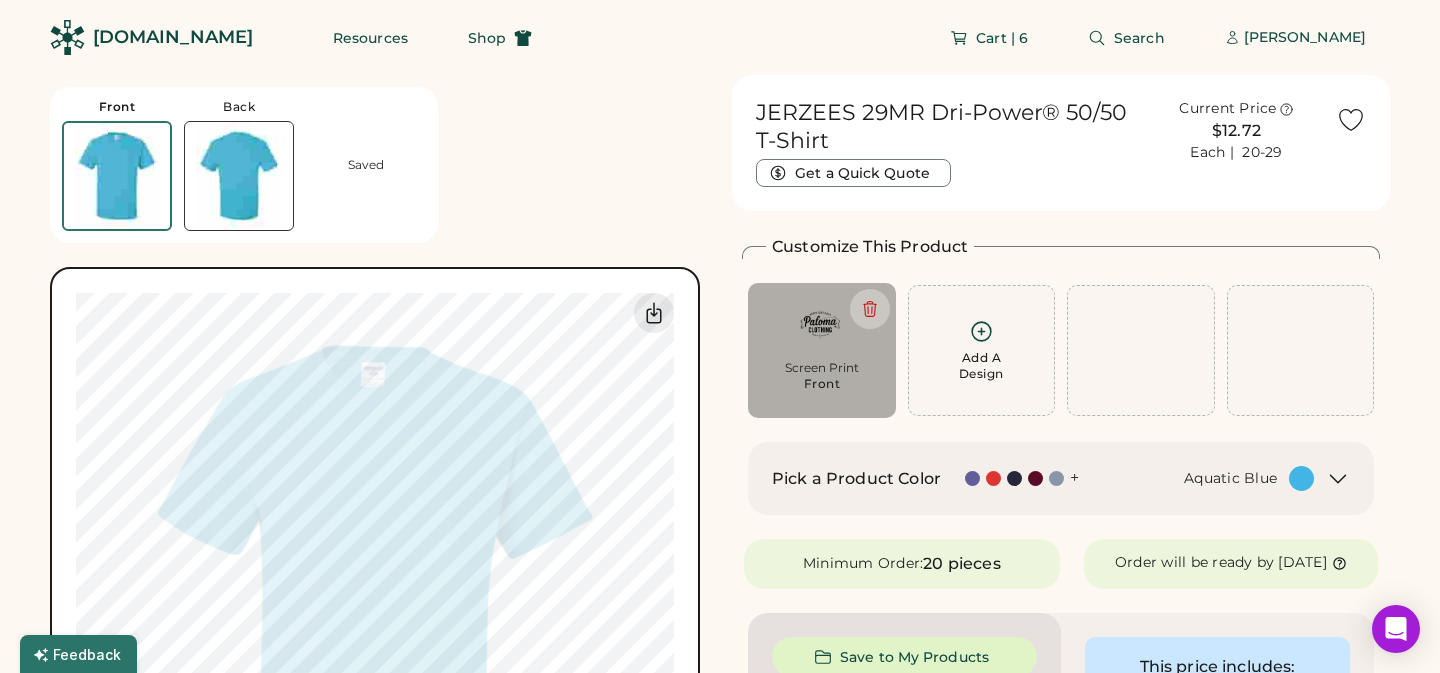 type on "*****" 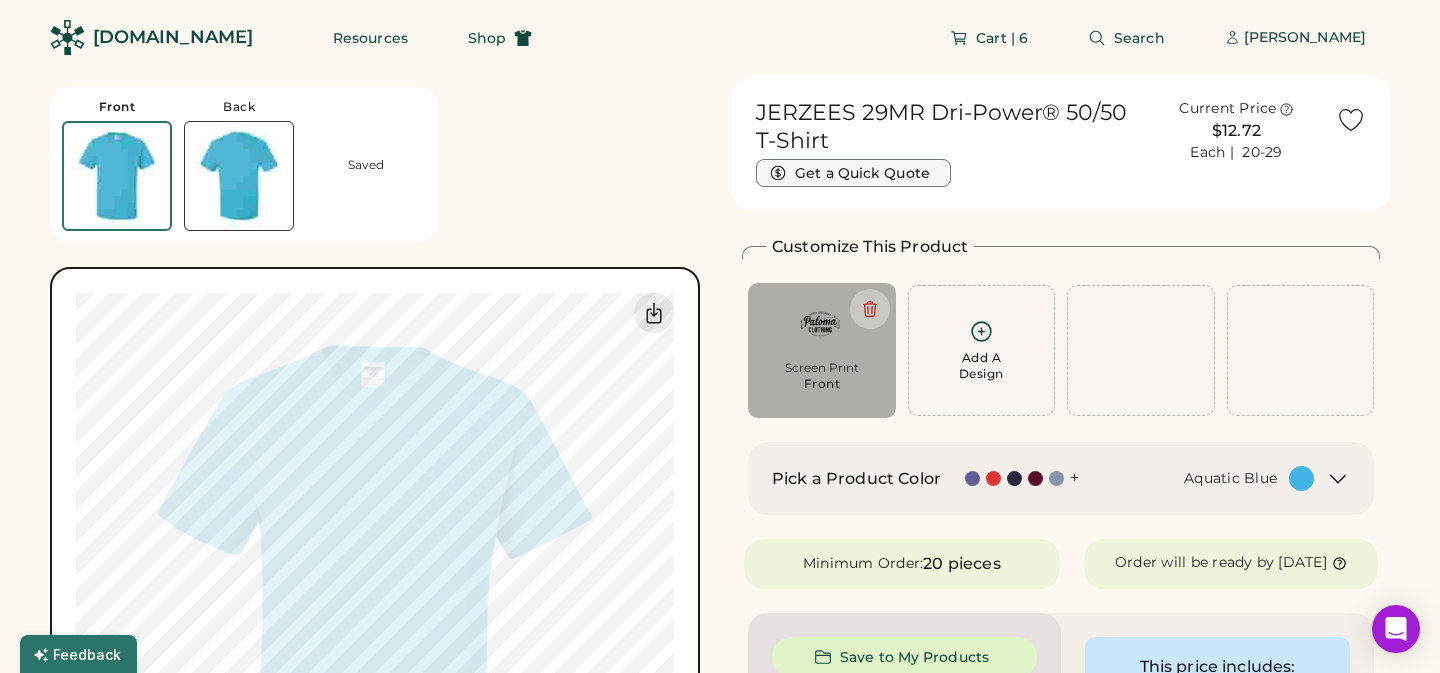 click on "Get a Quick Quote" at bounding box center (853, 173) 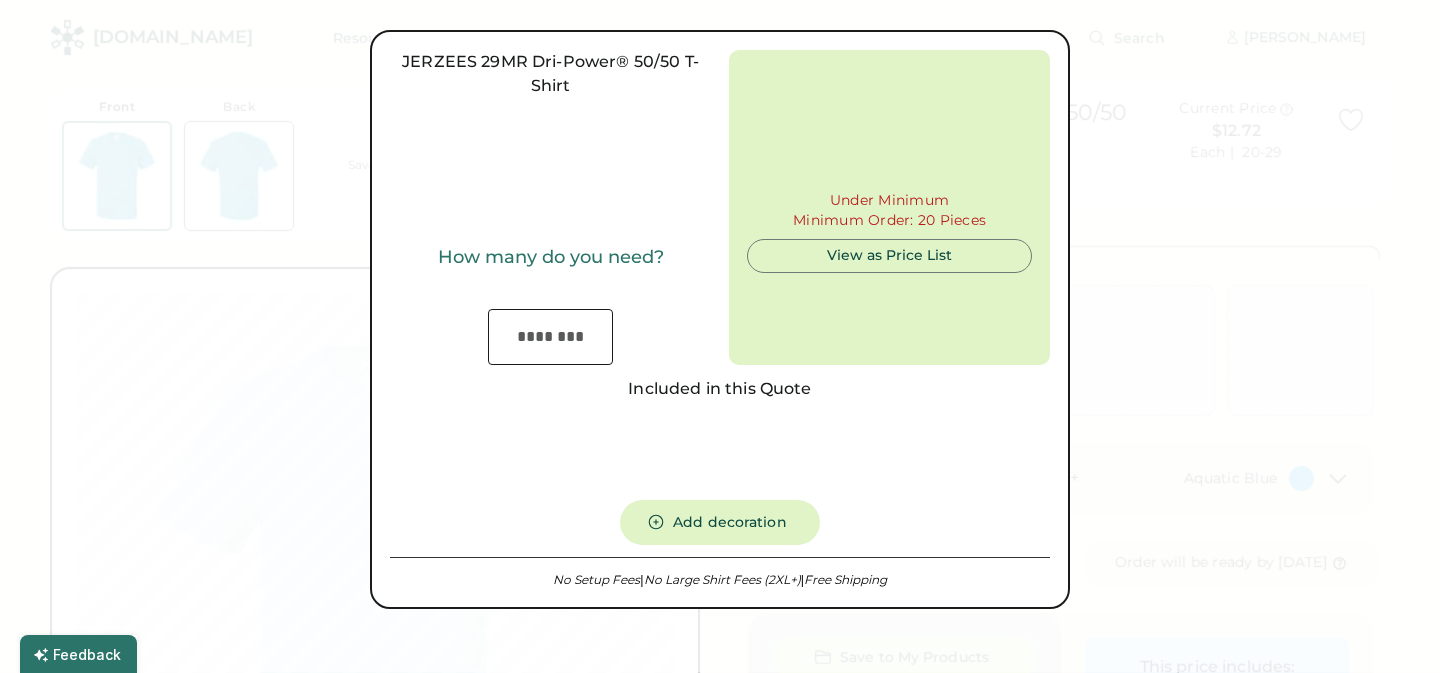type on "***" 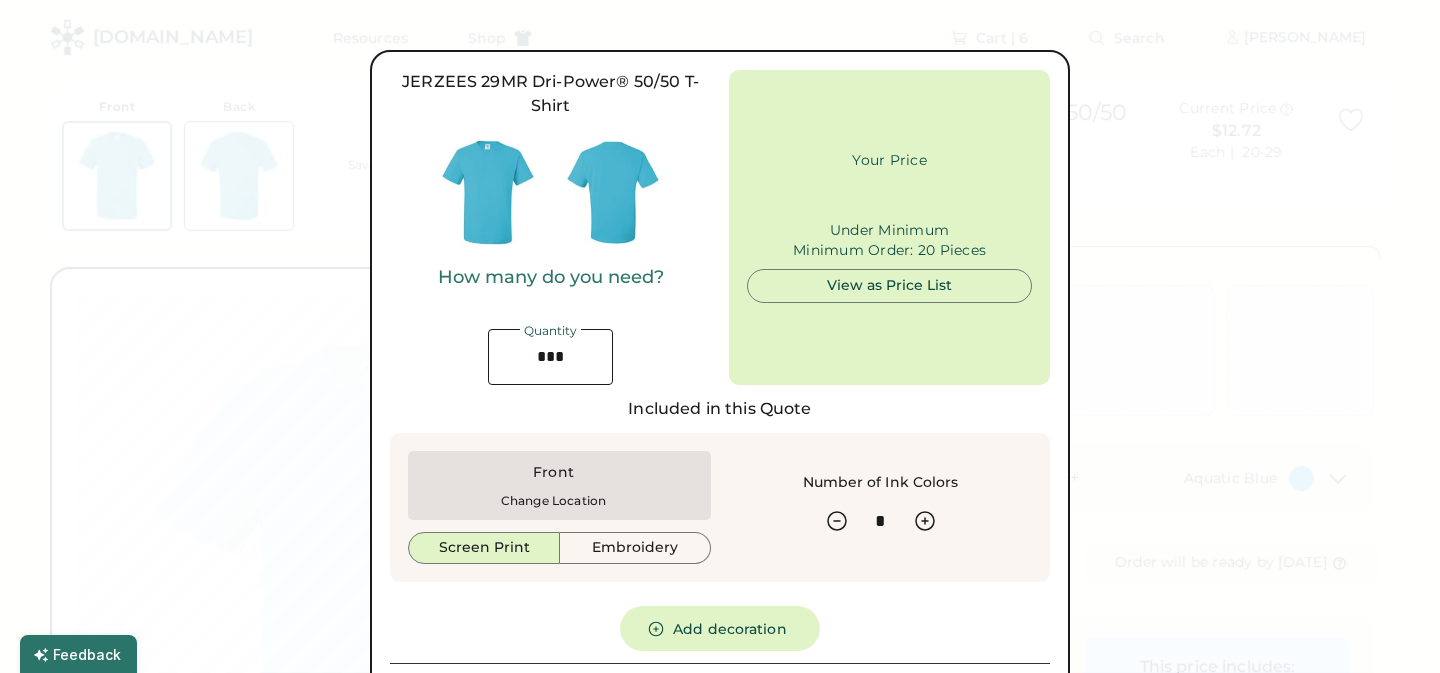 type on "*****" 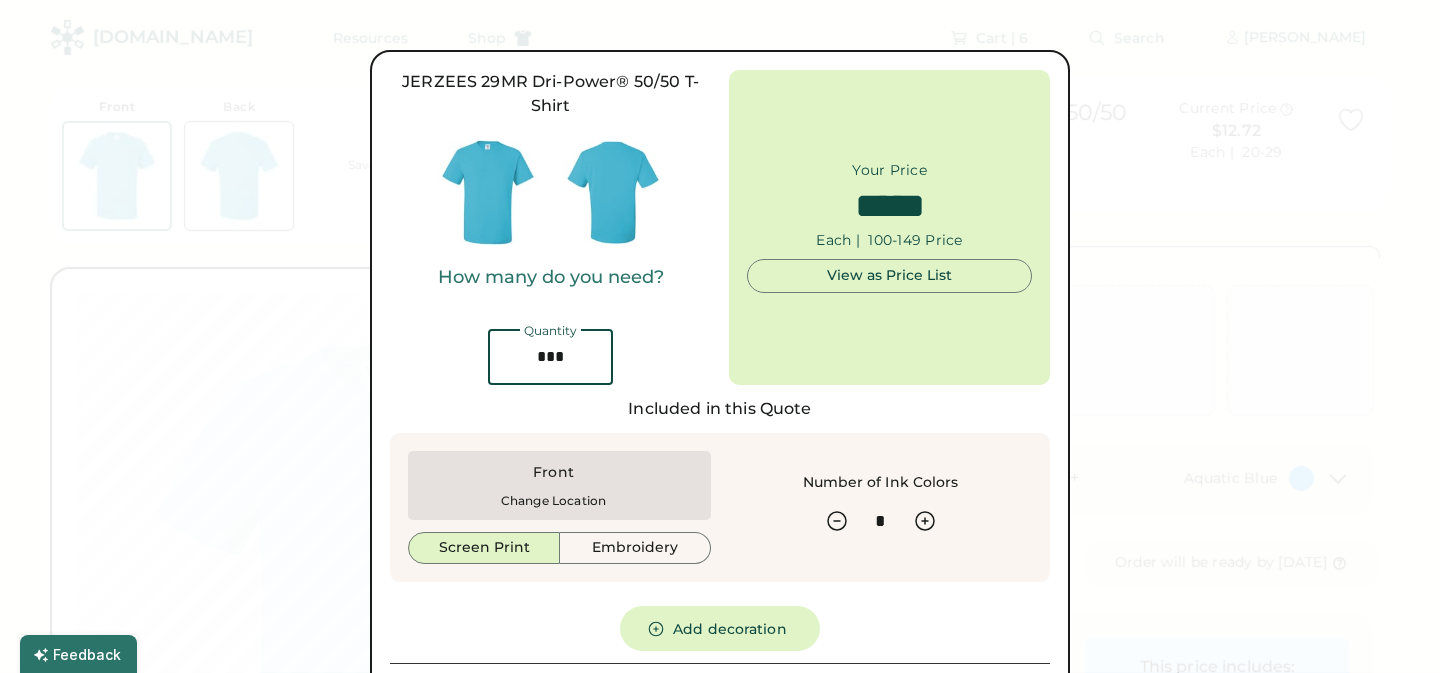 drag, startPoint x: 574, startPoint y: 354, endPoint x: 527, endPoint y: 355, distance: 47.010635 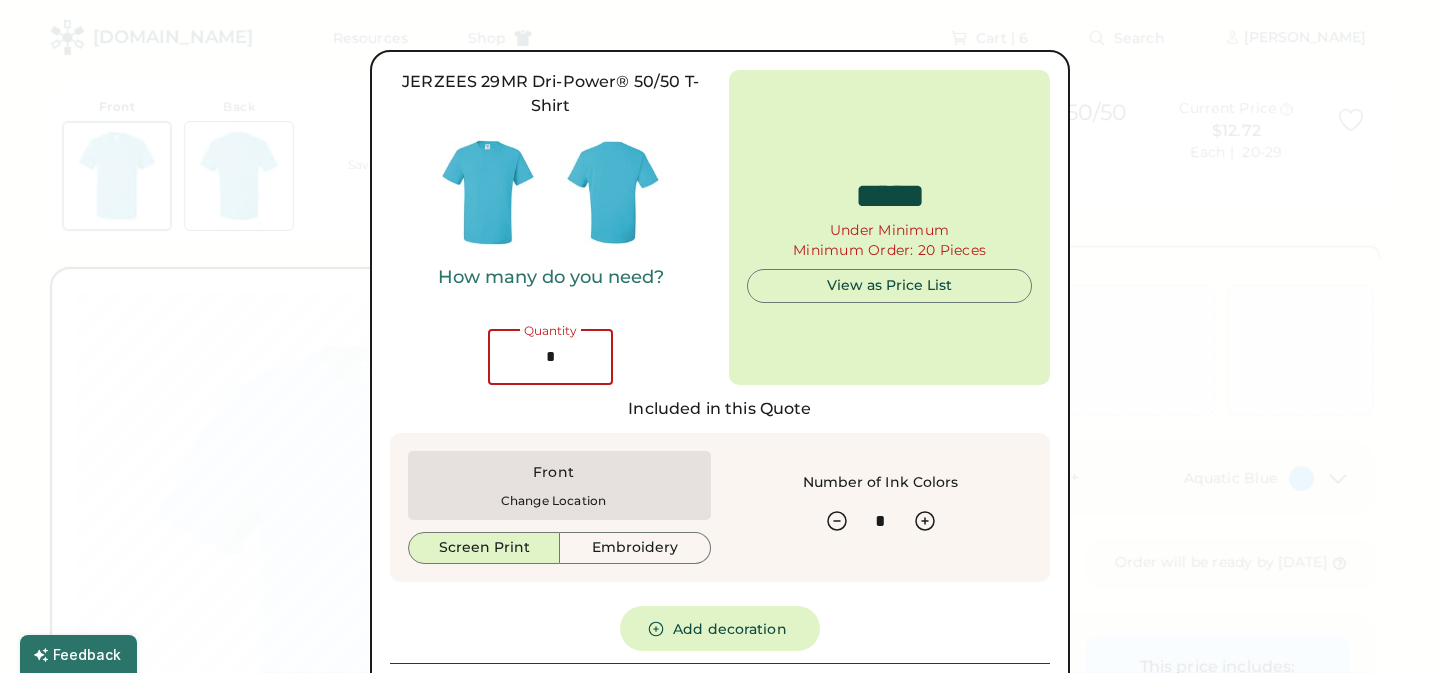 type on "*****" 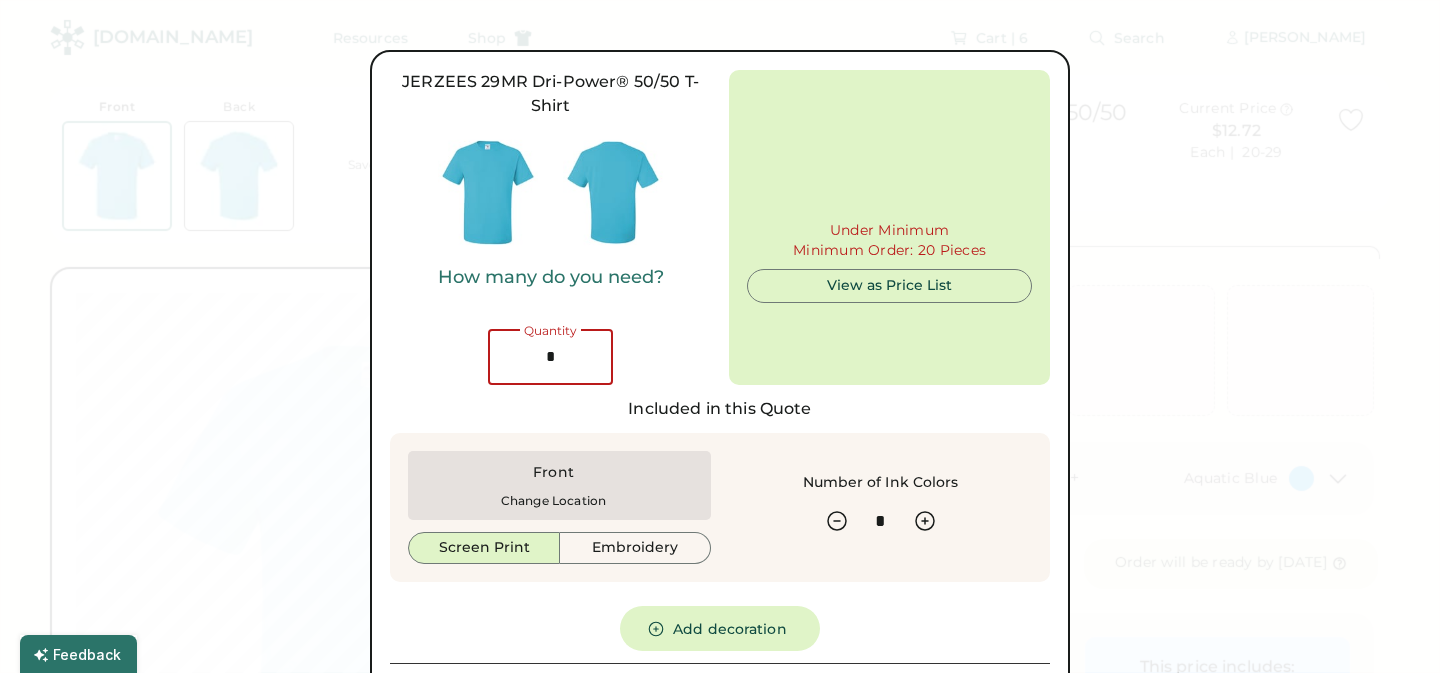 type on "**" 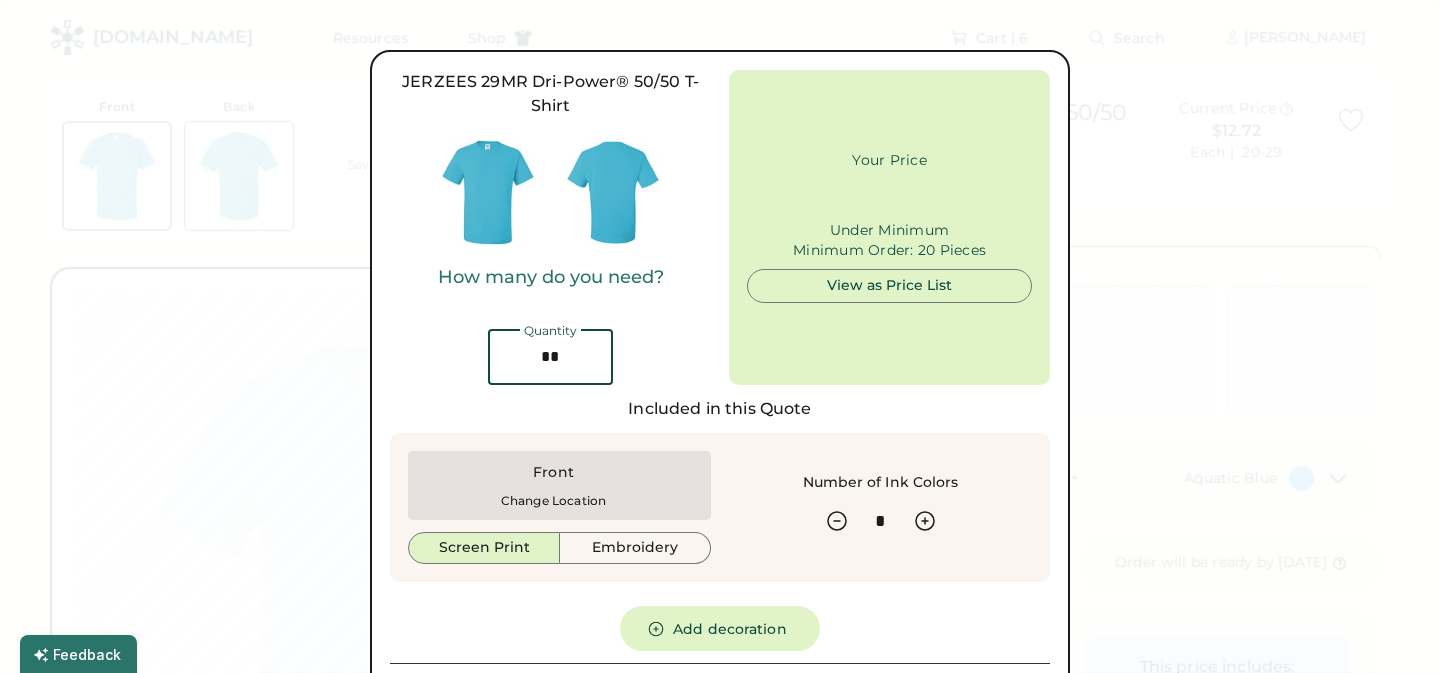 type on "******" 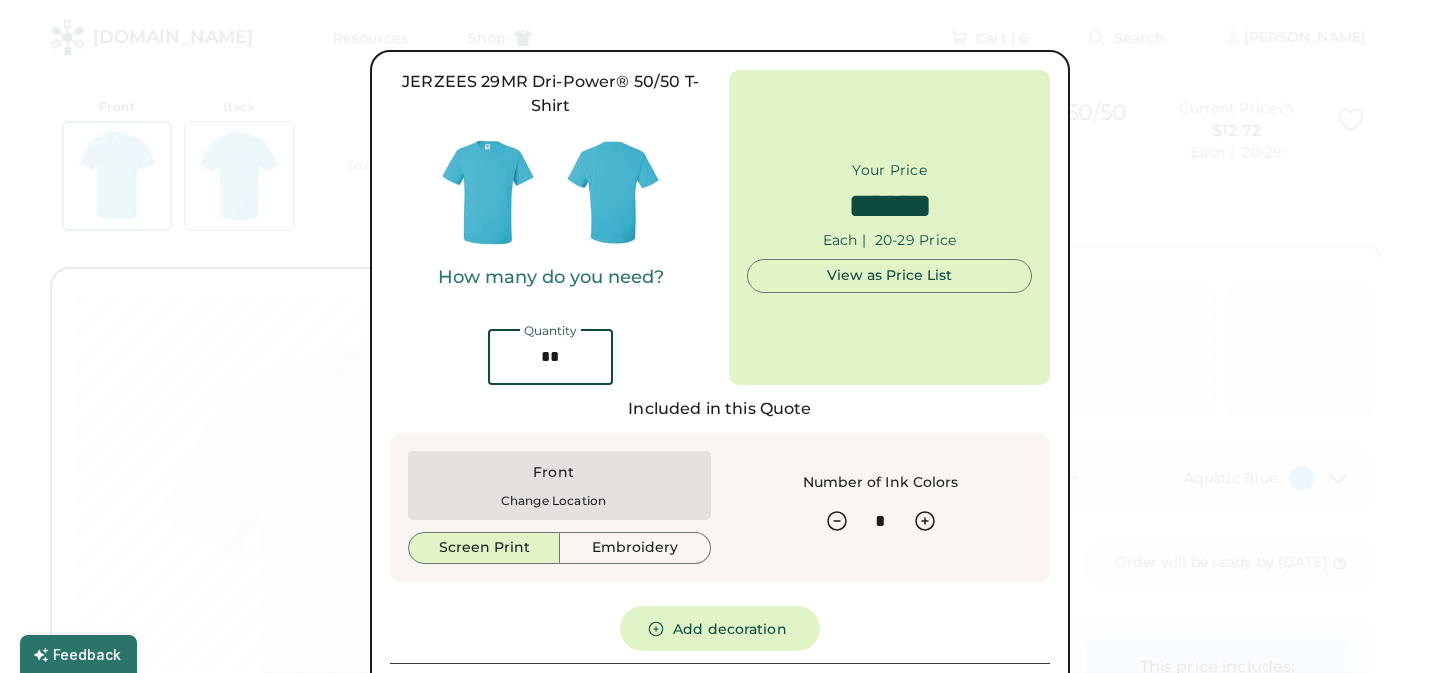 type on "**" 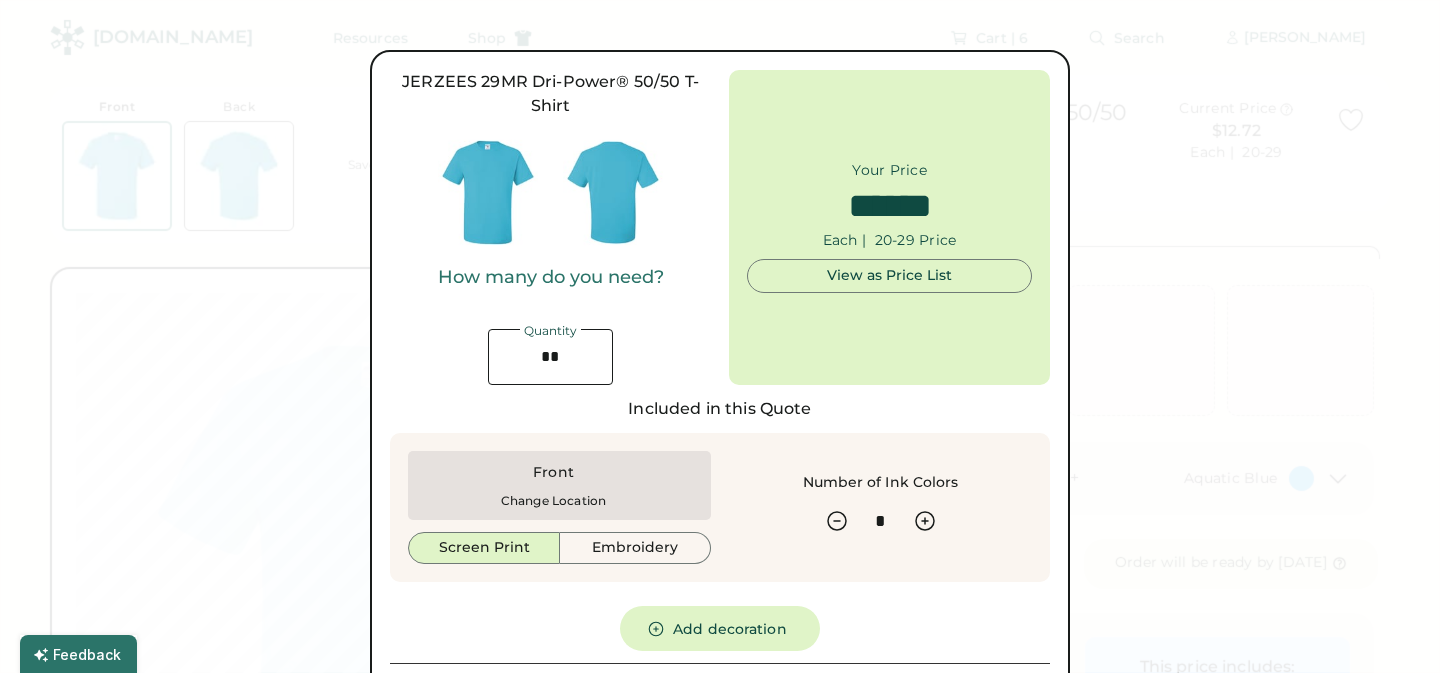 click at bounding box center [720, 336] 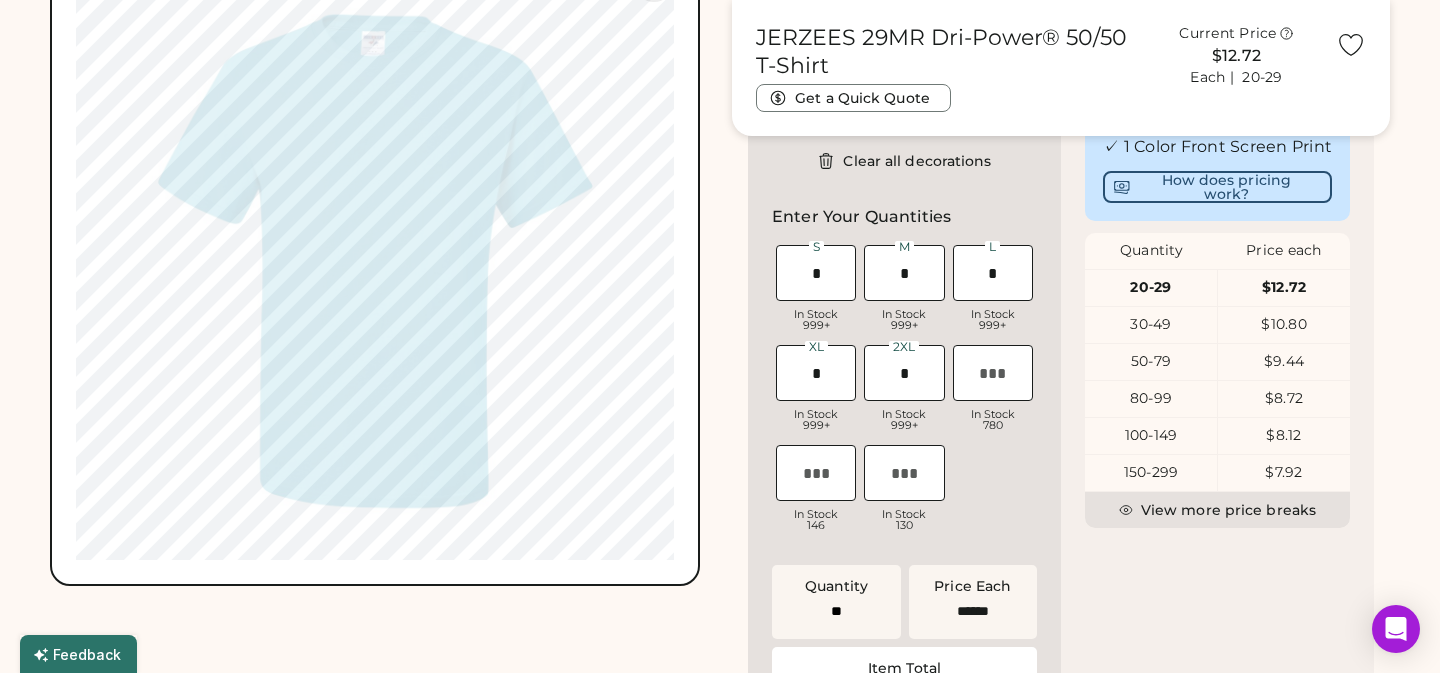 scroll, scrollTop: 551, scrollLeft: 0, axis: vertical 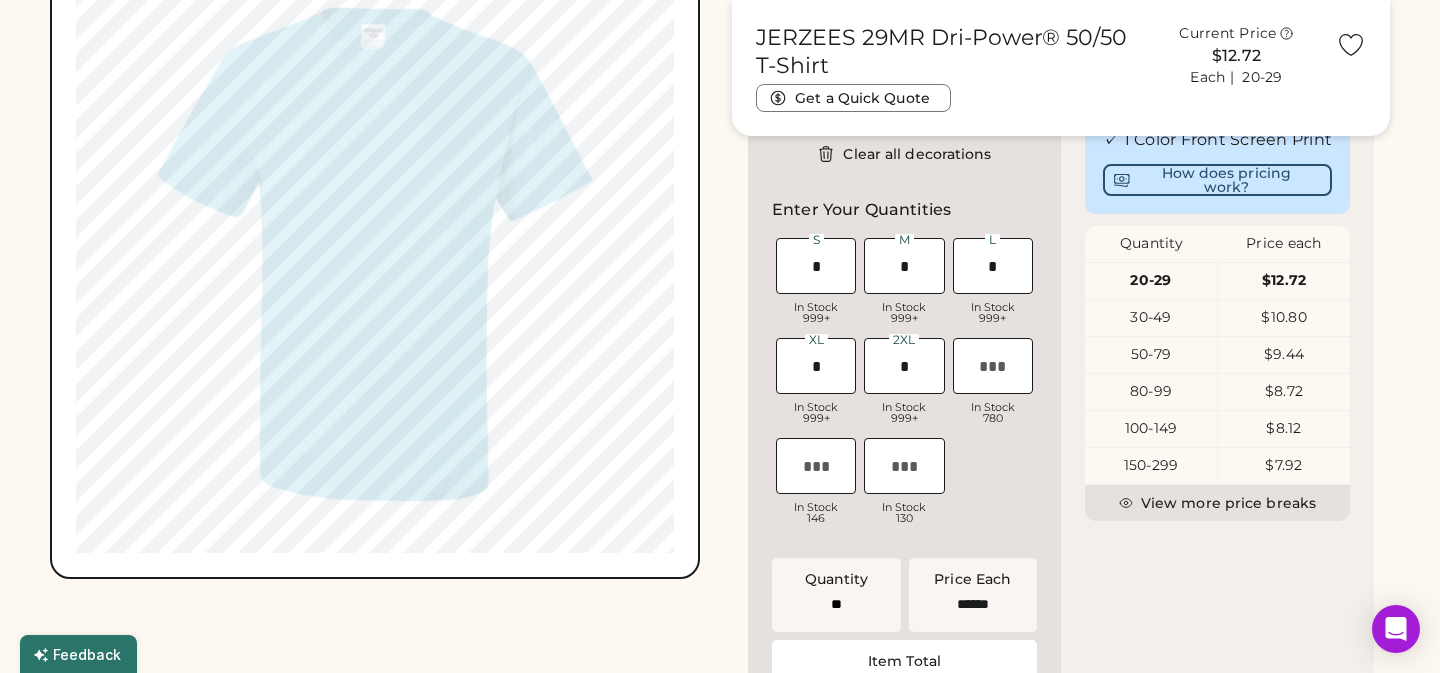 type on "*****" 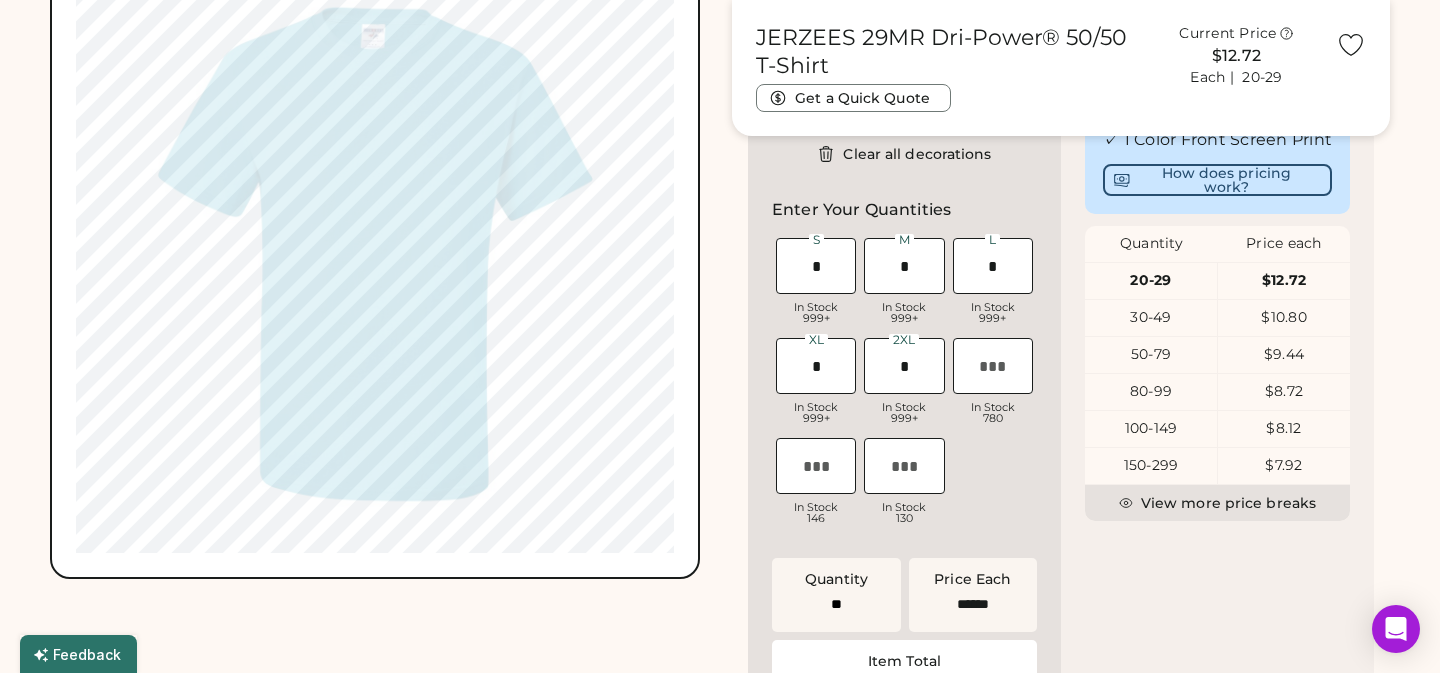 type on "*****" 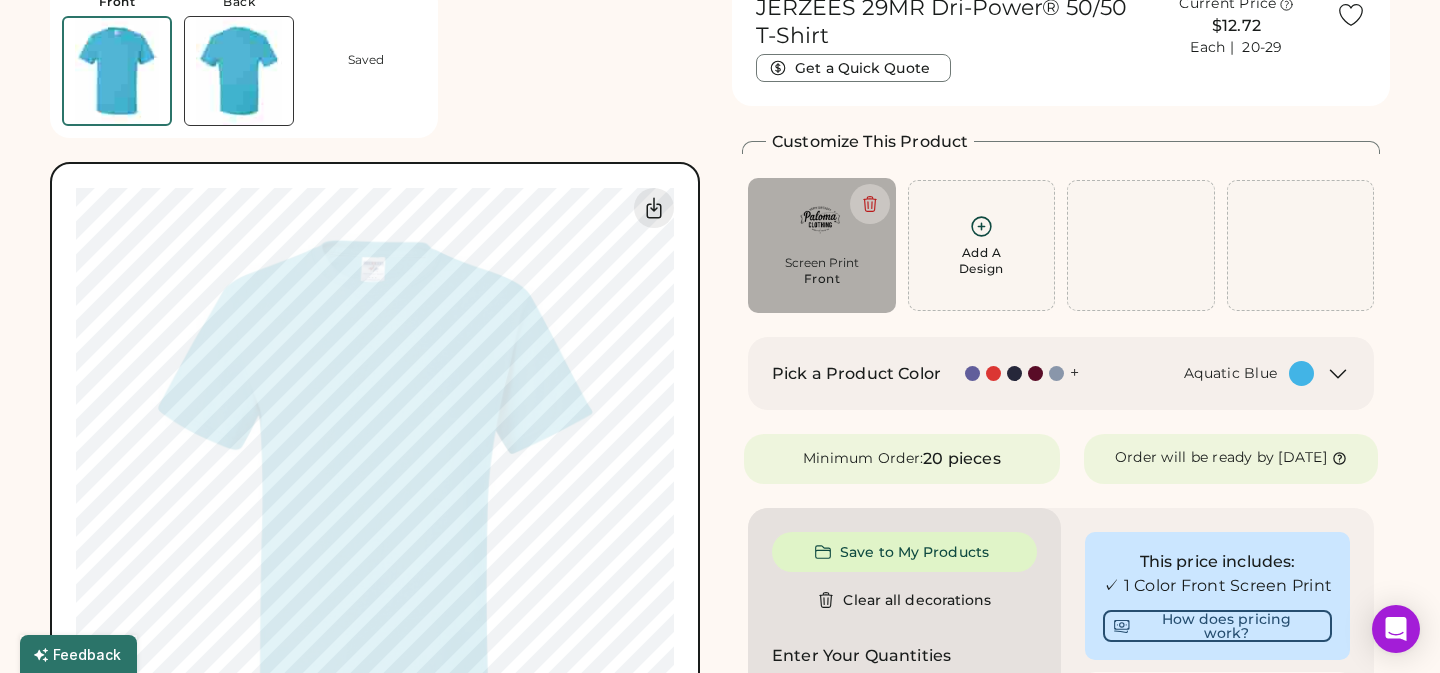 scroll, scrollTop: 0, scrollLeft: 0, axis: both 